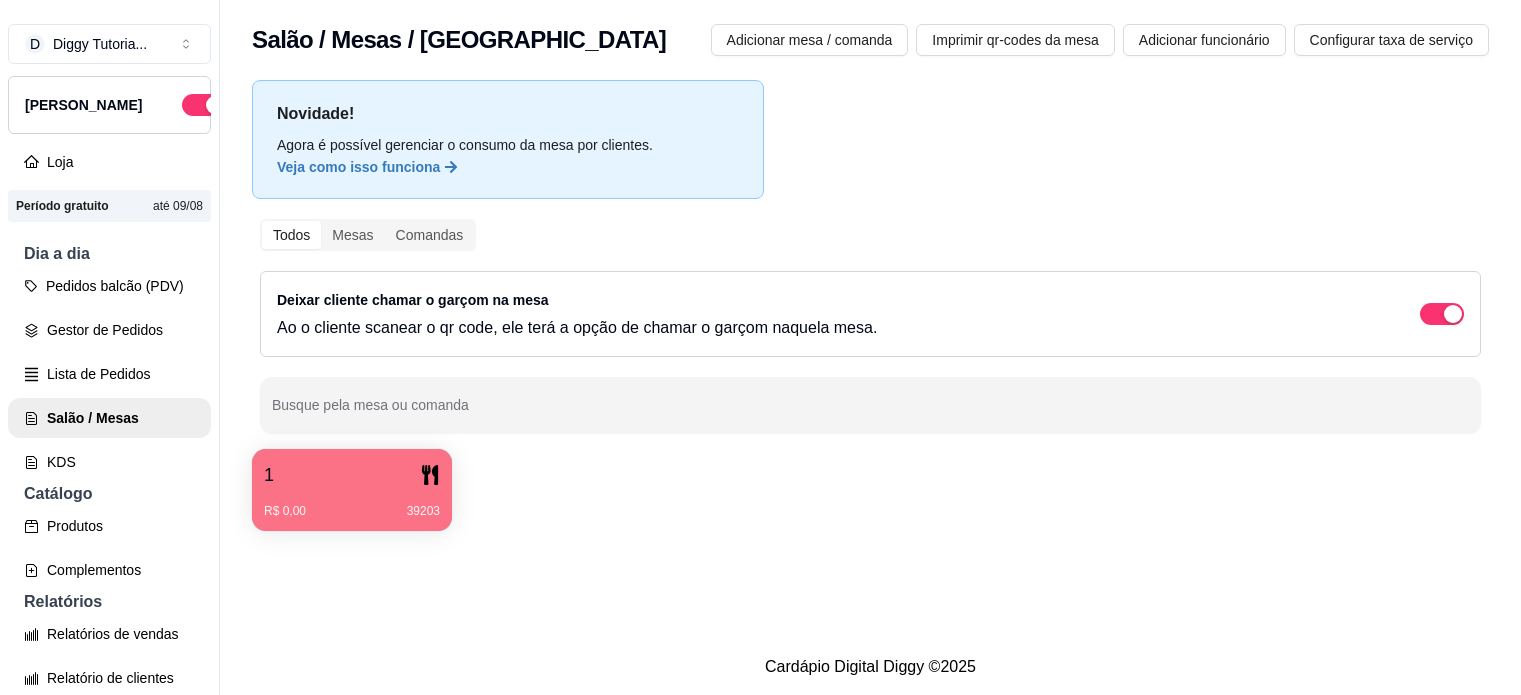 scroll, scrollTop: 0, scrollLeft: 0, axis: both 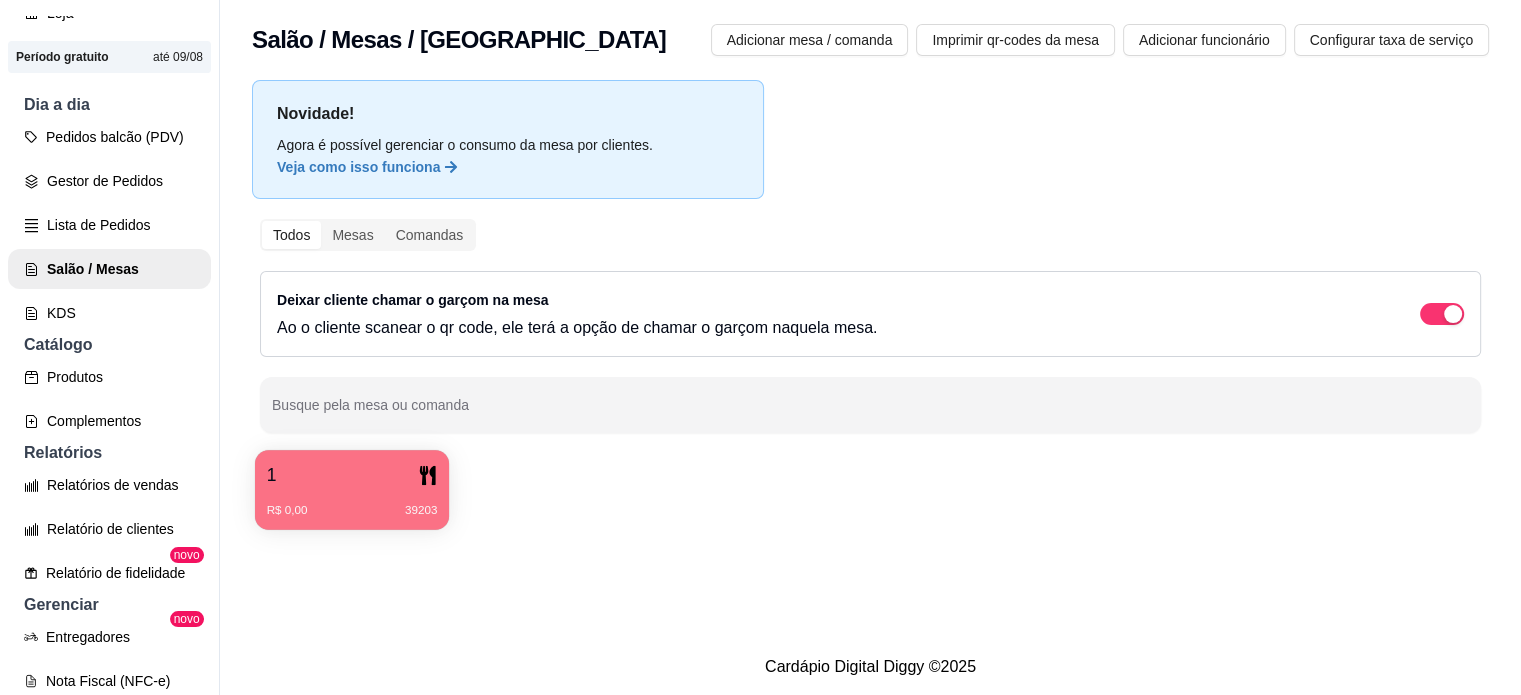 click on "1" at bounding box center (352, 475) 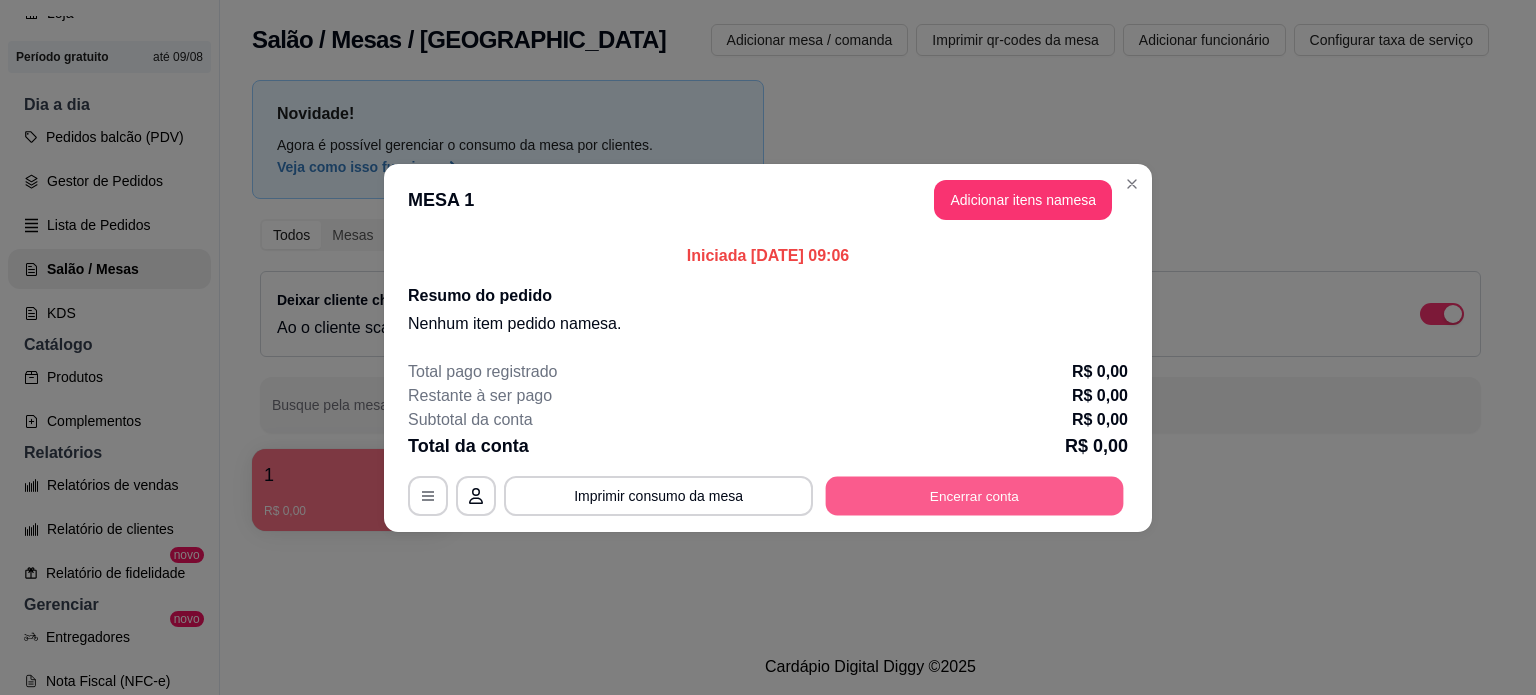 click on "Encerrar conta" at bounding box center [975, 495] 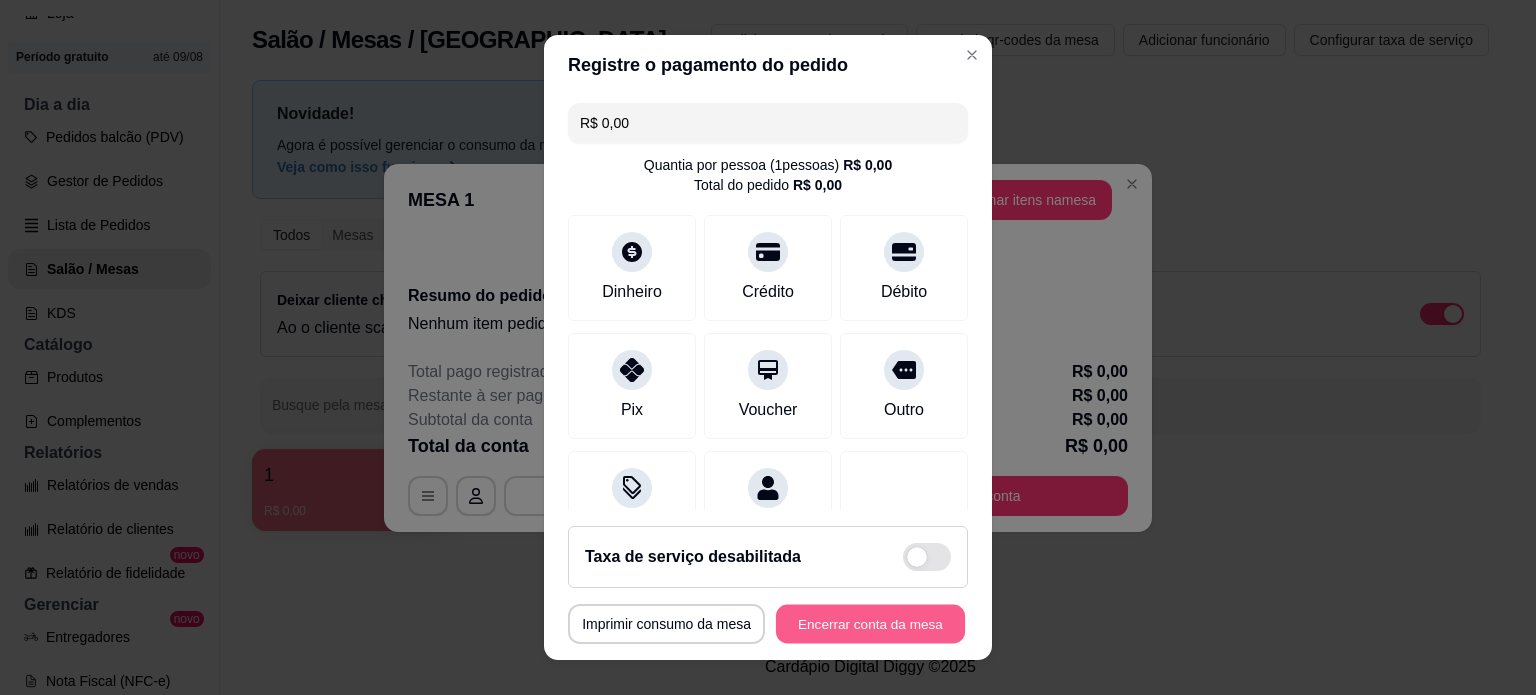 click on "Encerrar conta da mesa" at bounding box center (870, 624) 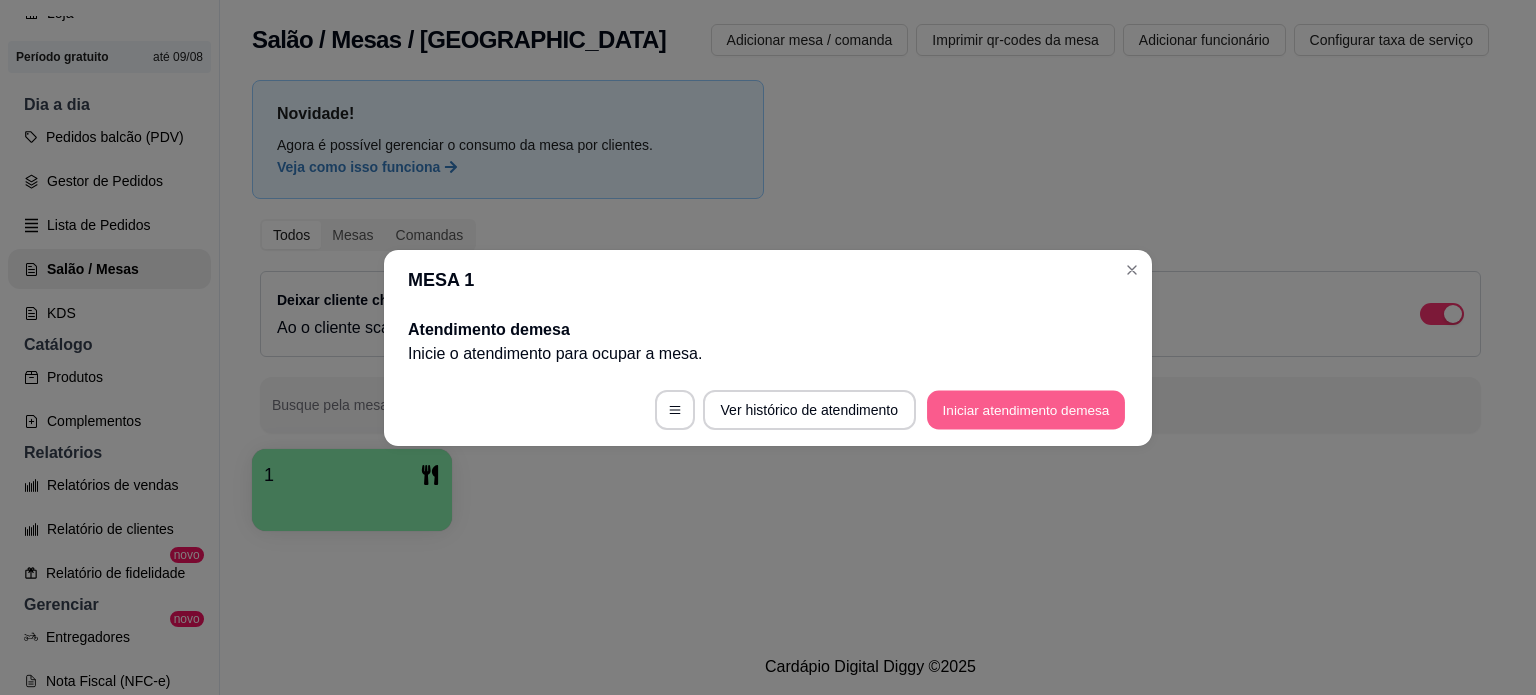 click on "Iniciar atendimento de  mesa" at bounding box center (1026, 409) 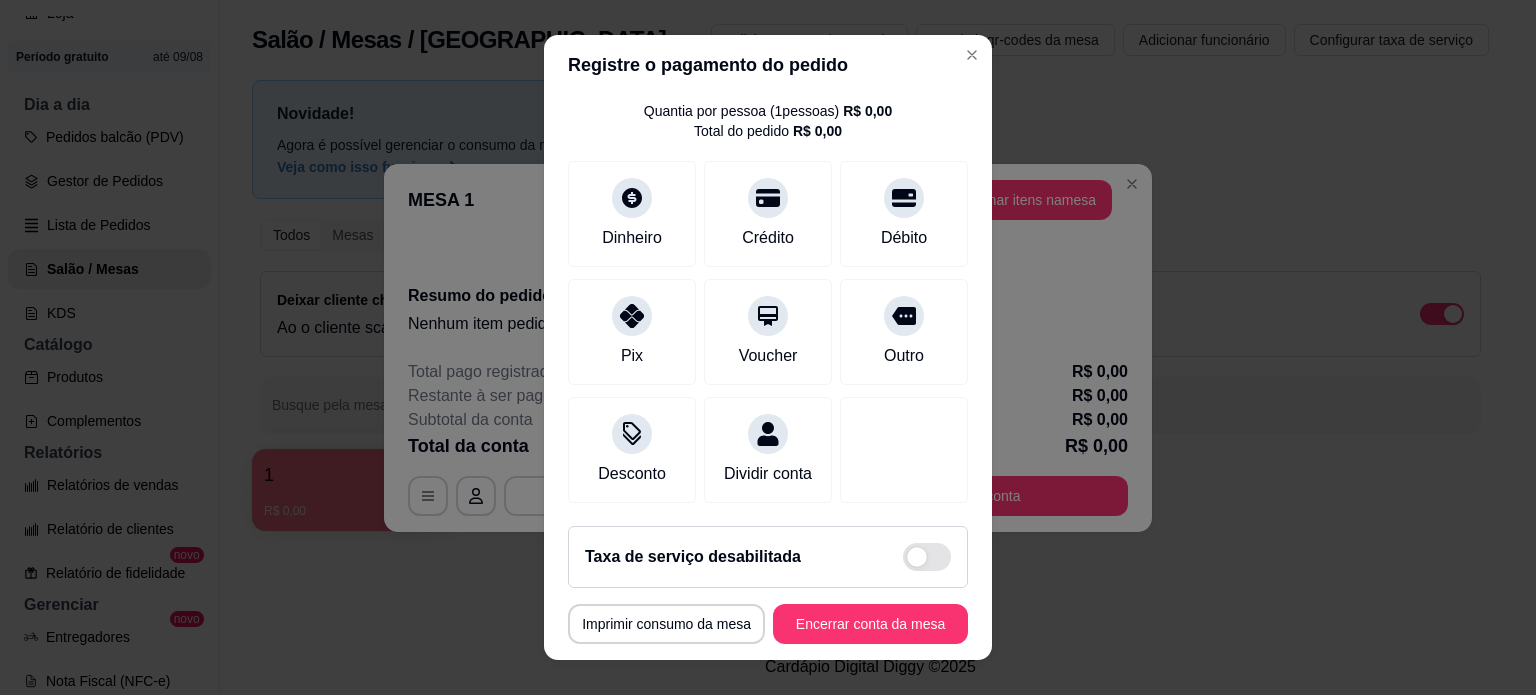 scroll, scrollTop: 76, scrollLeft: 0, axis: vertical 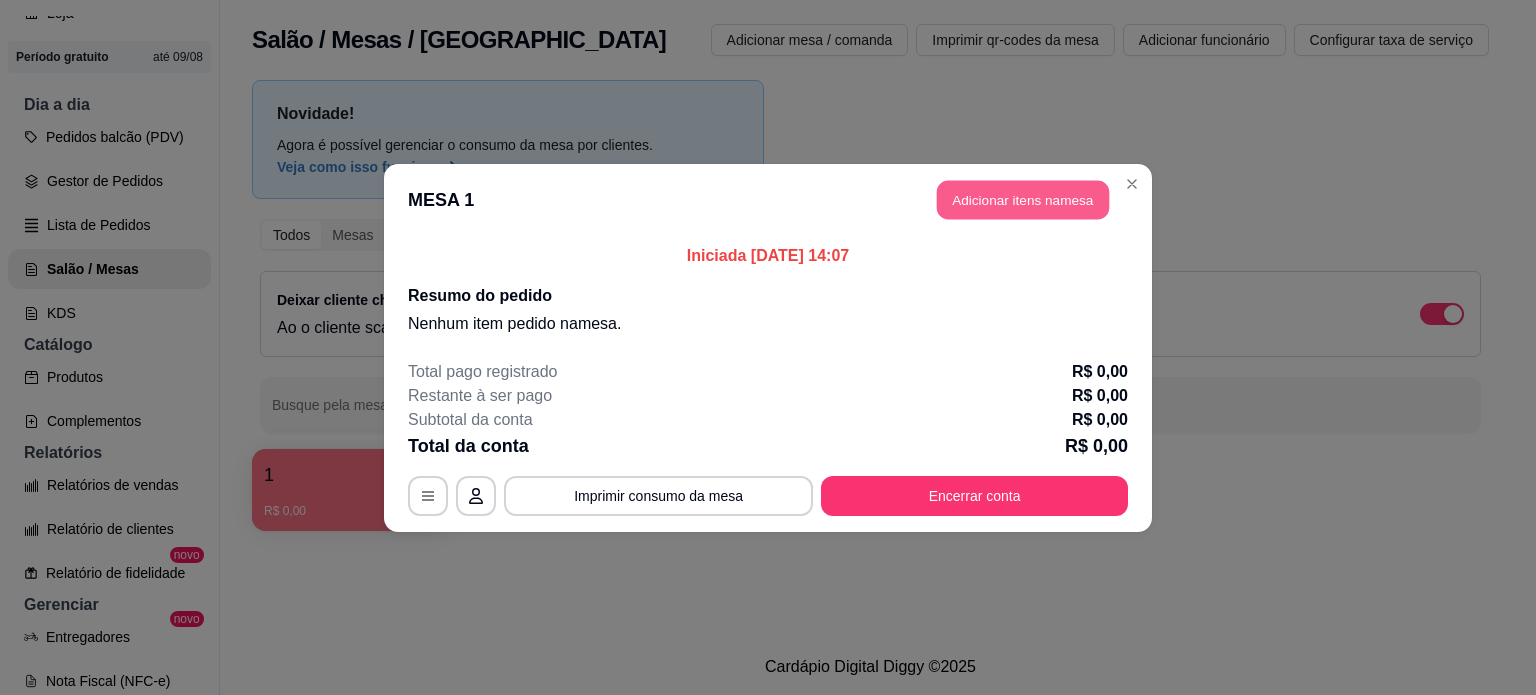 click on "Adicionar itens na  mesa" at bounding box center (1023, 199) 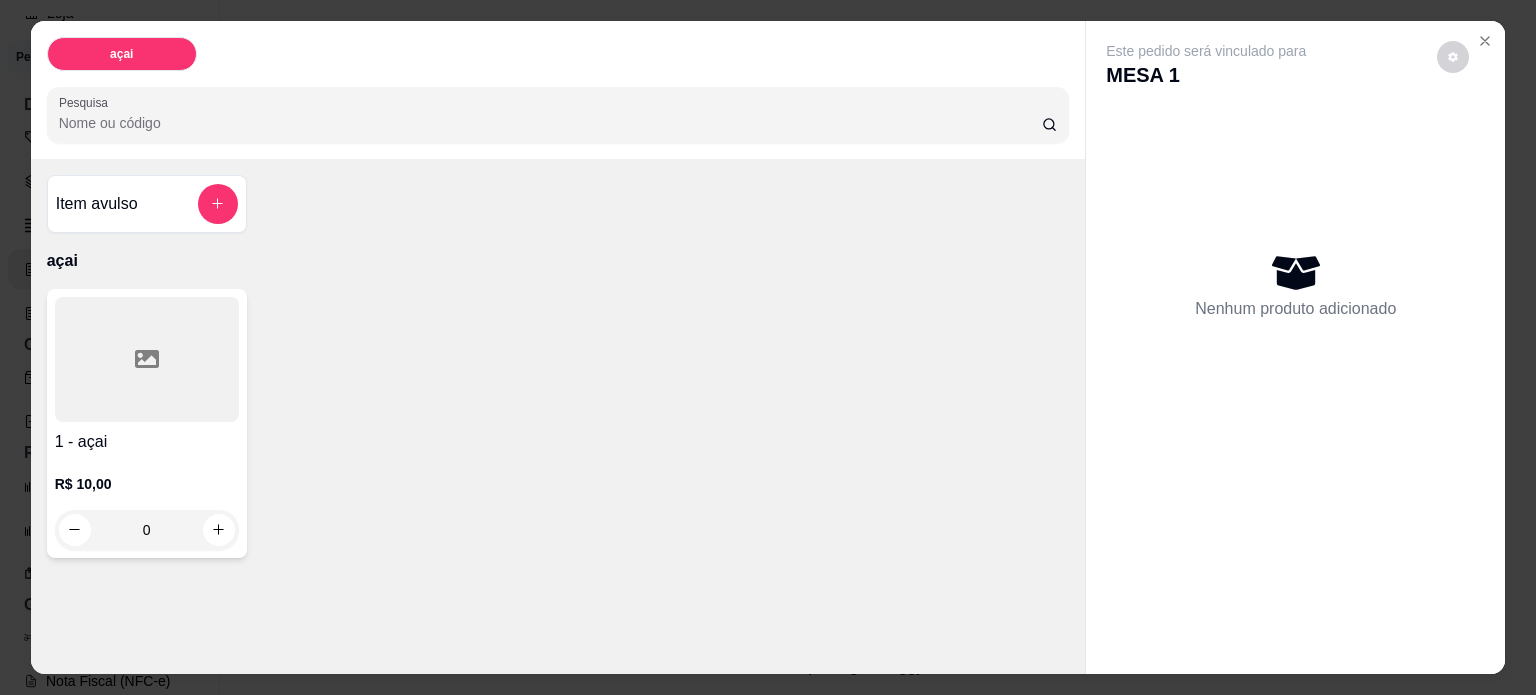 click on "0" at bounding box center [147, 530] 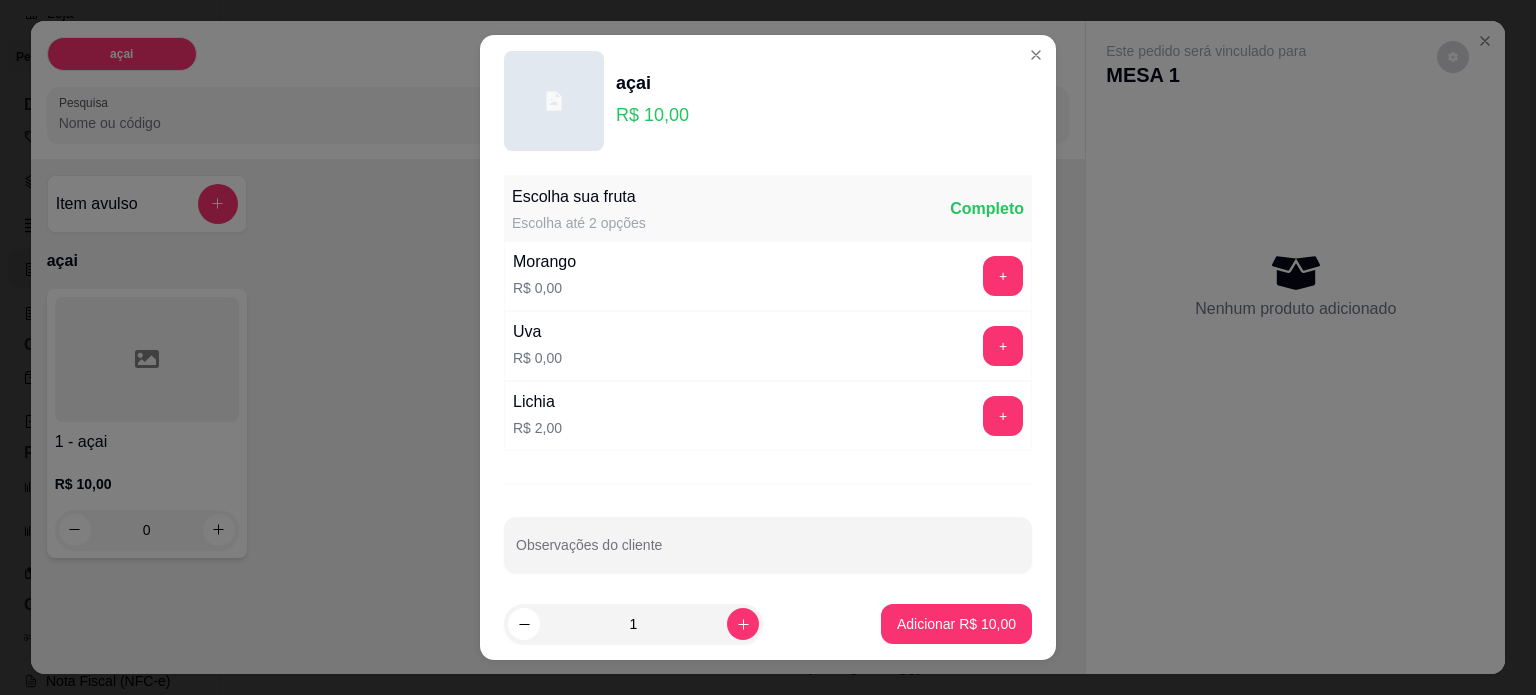 click on "Lichia R$ 2,00 +" at bounding box center (768, 416) 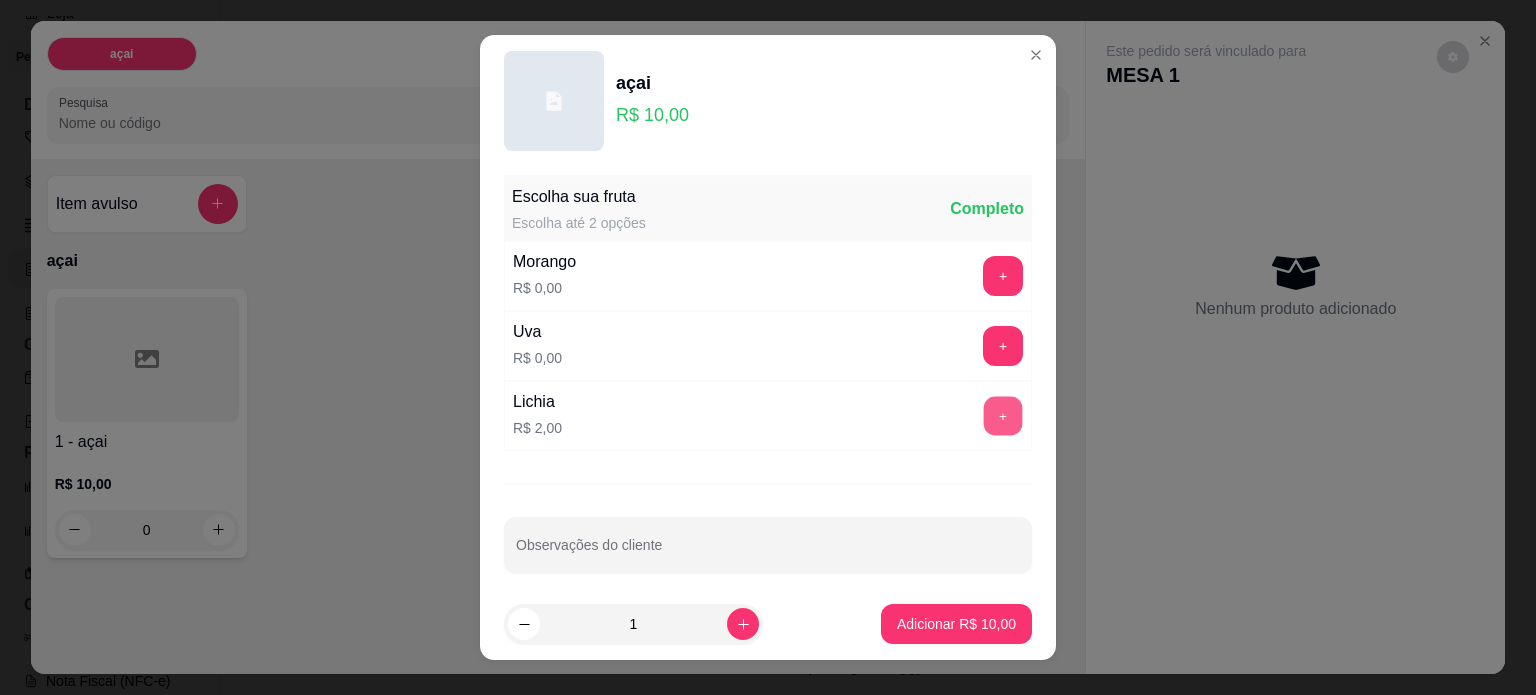 click on "+" at bounding box center (1003, 415) 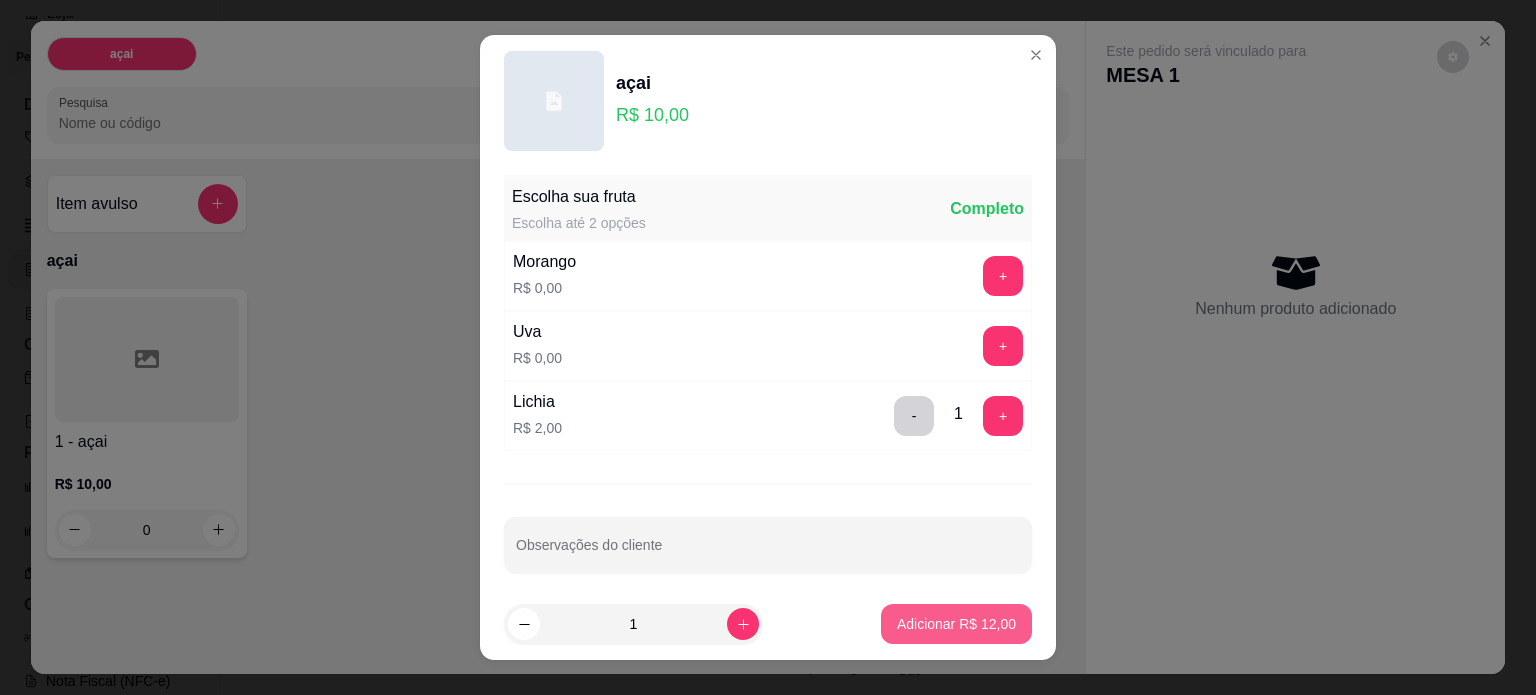 click on "Adicionar   R$ 12,00" at bounding box center [956, 624] 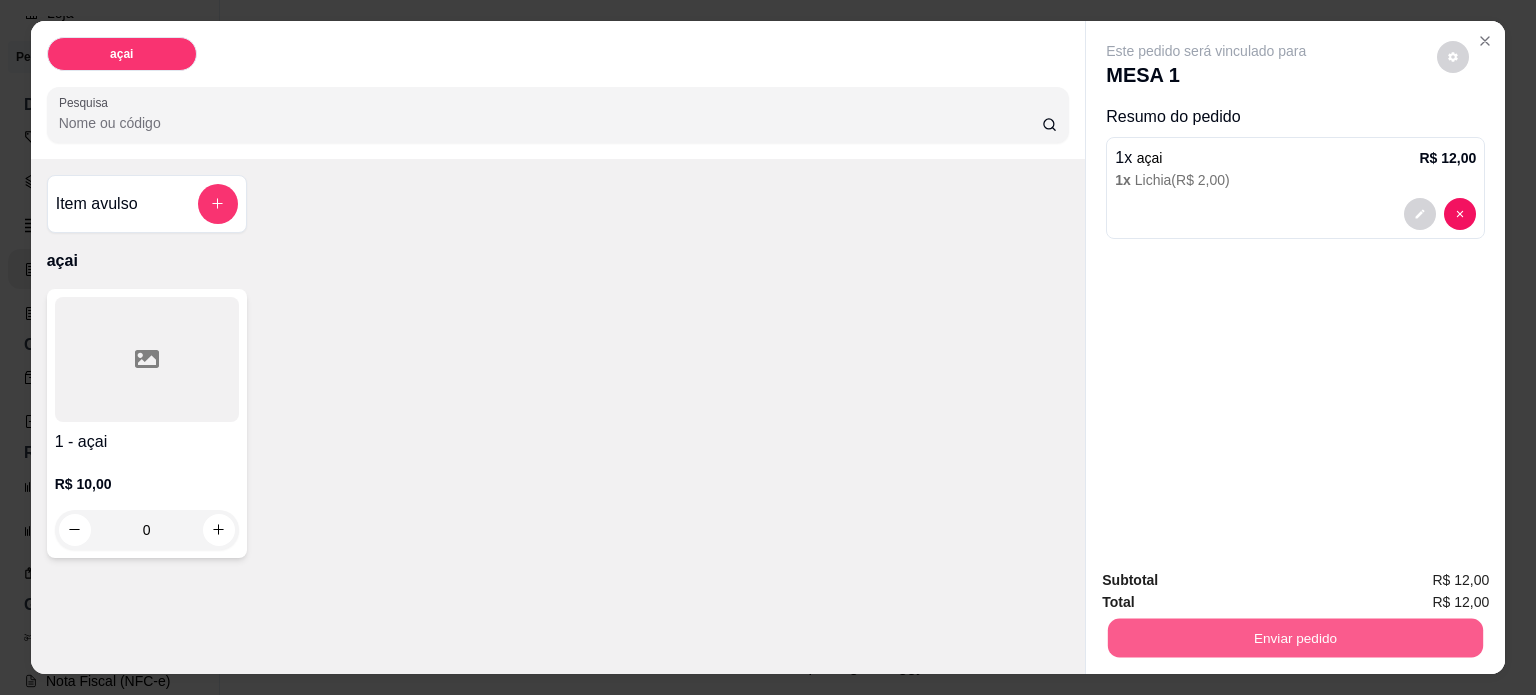 click on "Enviar pedido" at bounding box center (1295, 638) 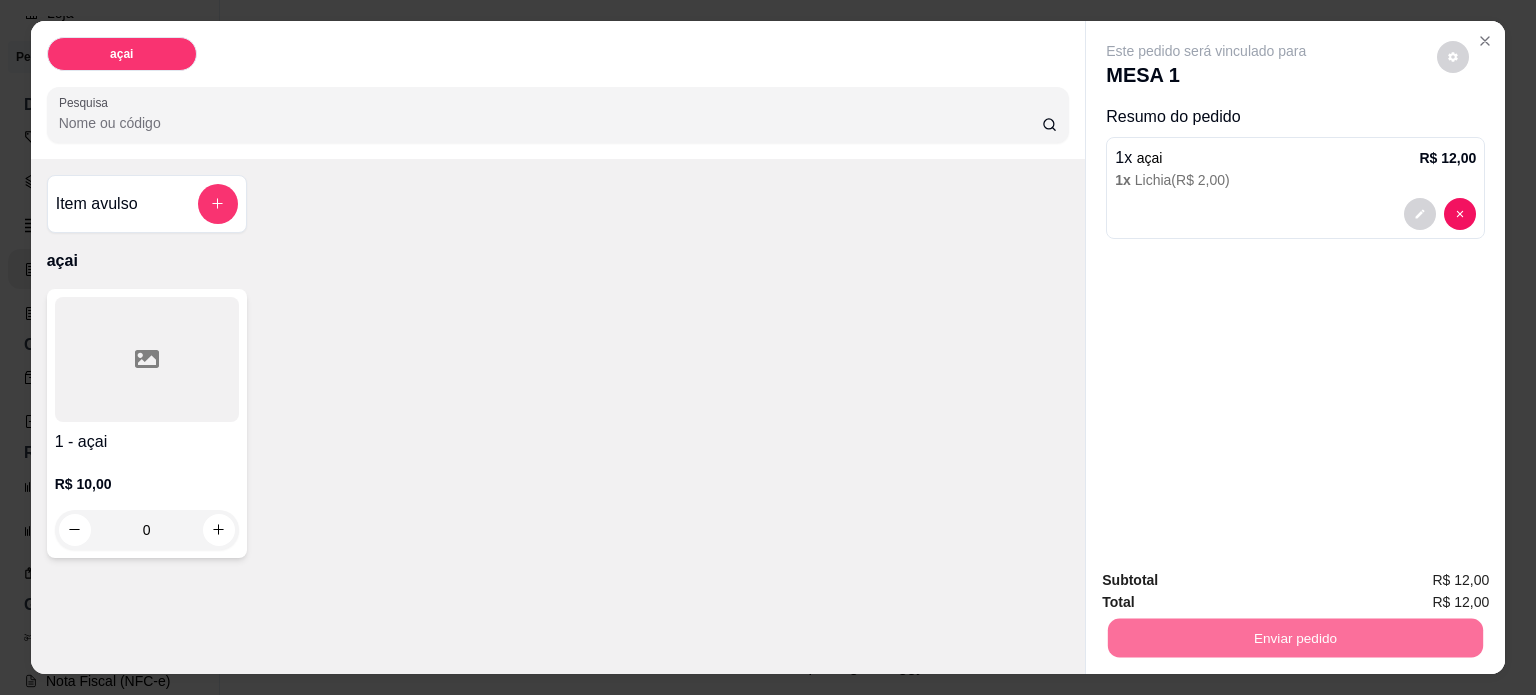 click on "Não registrar e enviar pedido" at bounding box center (1229, 581) 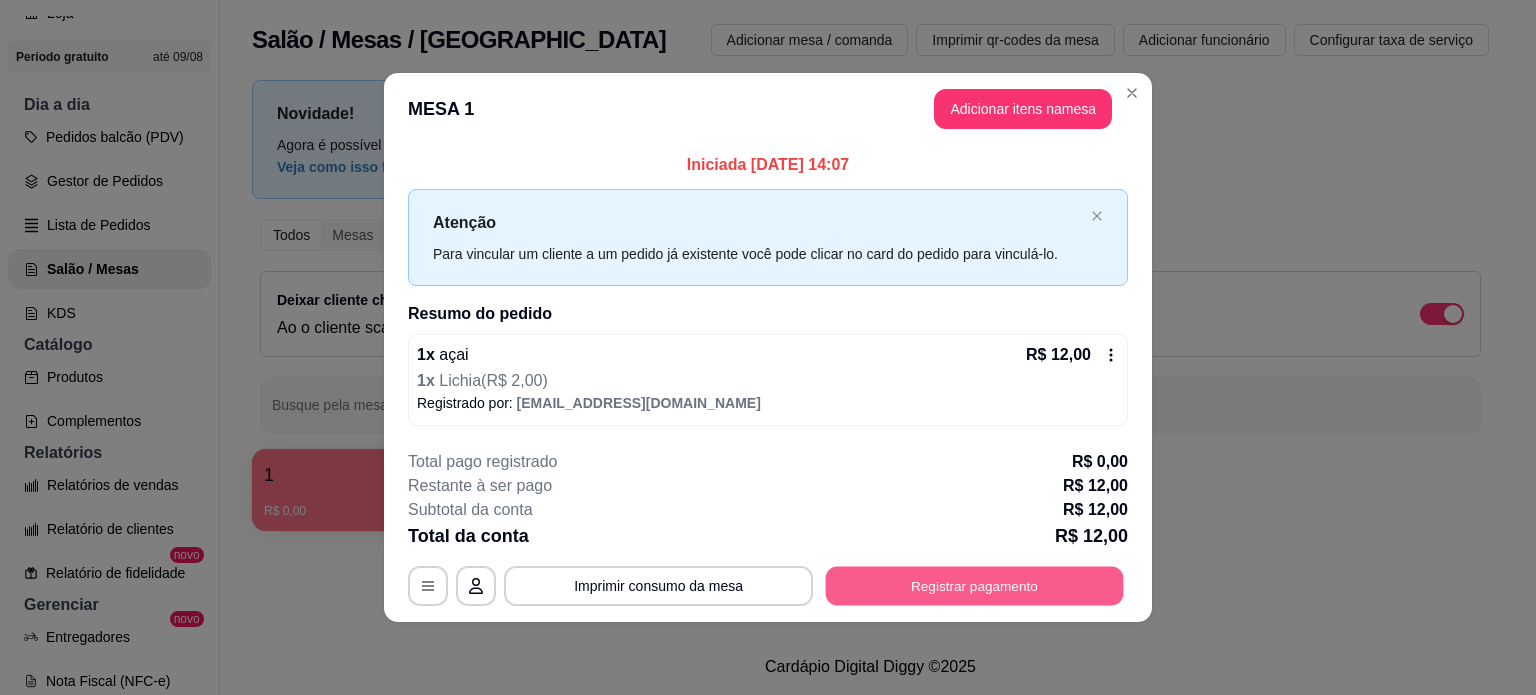 click on "Registrar pagamento" at bounding box center (975, 586) 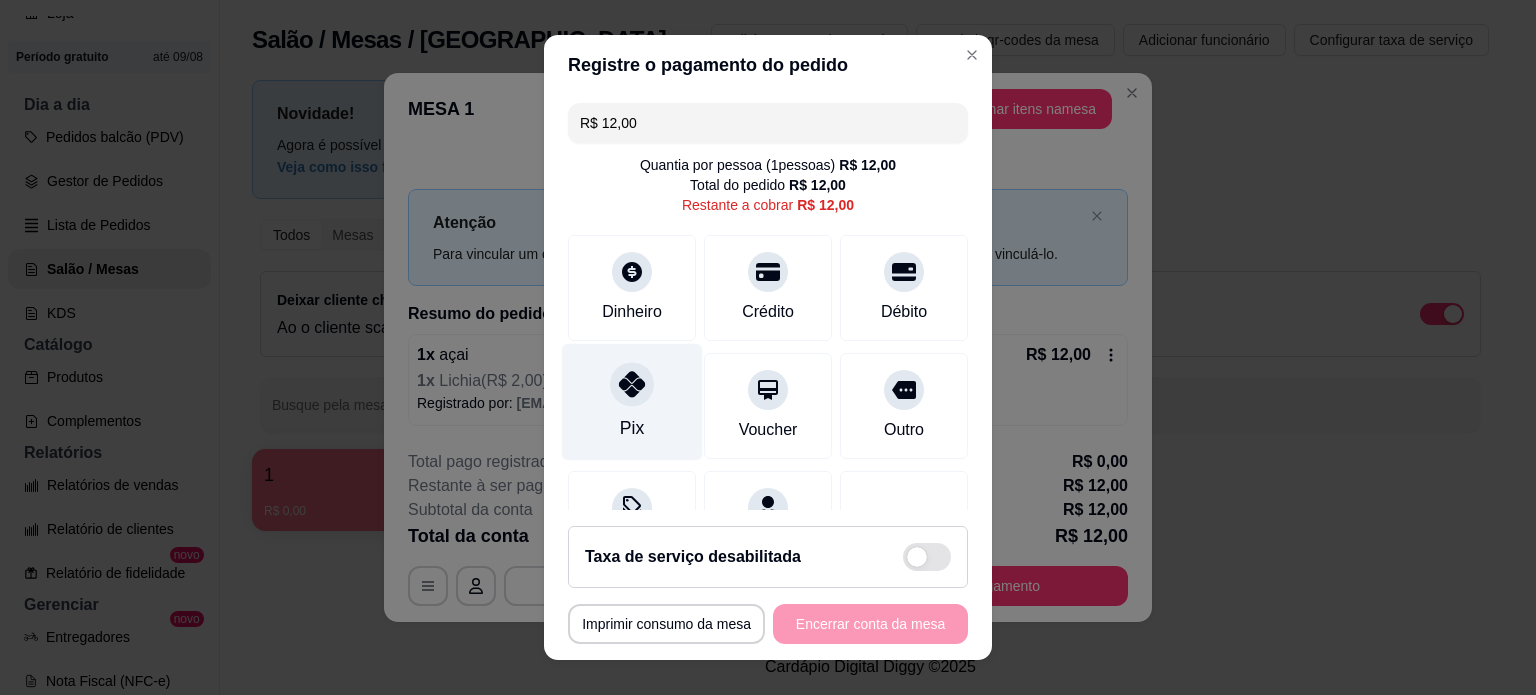 click on "Pix" at bounding box center (632, 401) 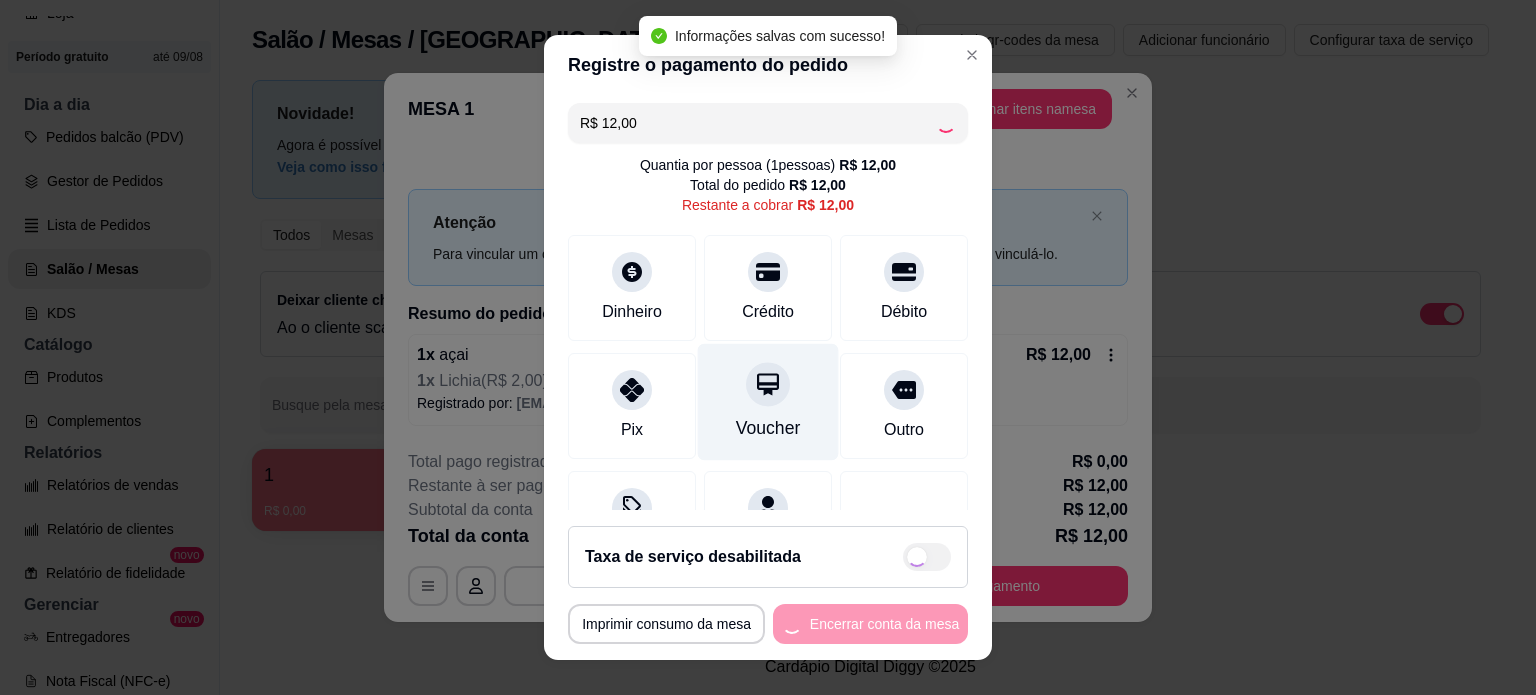 type on "R$ 0,00" 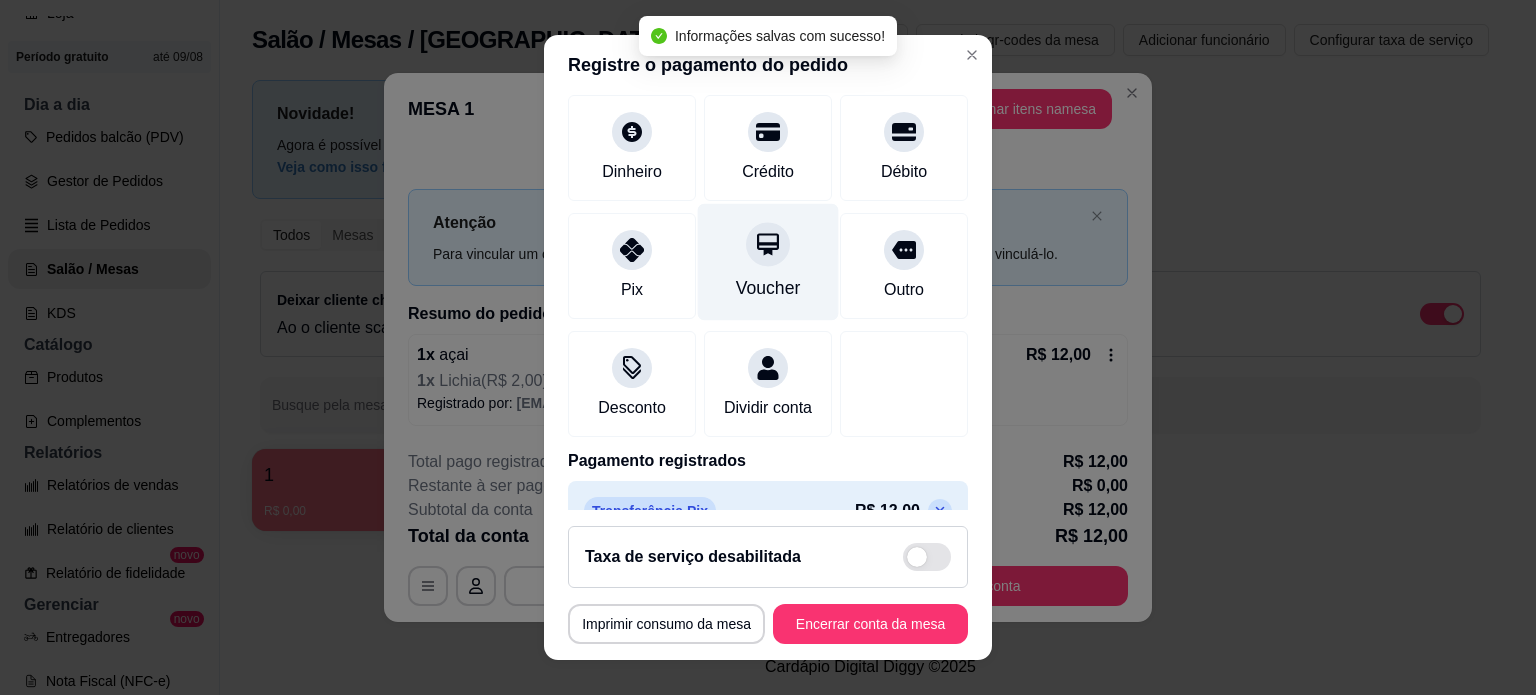 scroll, scrollTop: 180, scrollLeft: 0, axis: vertical 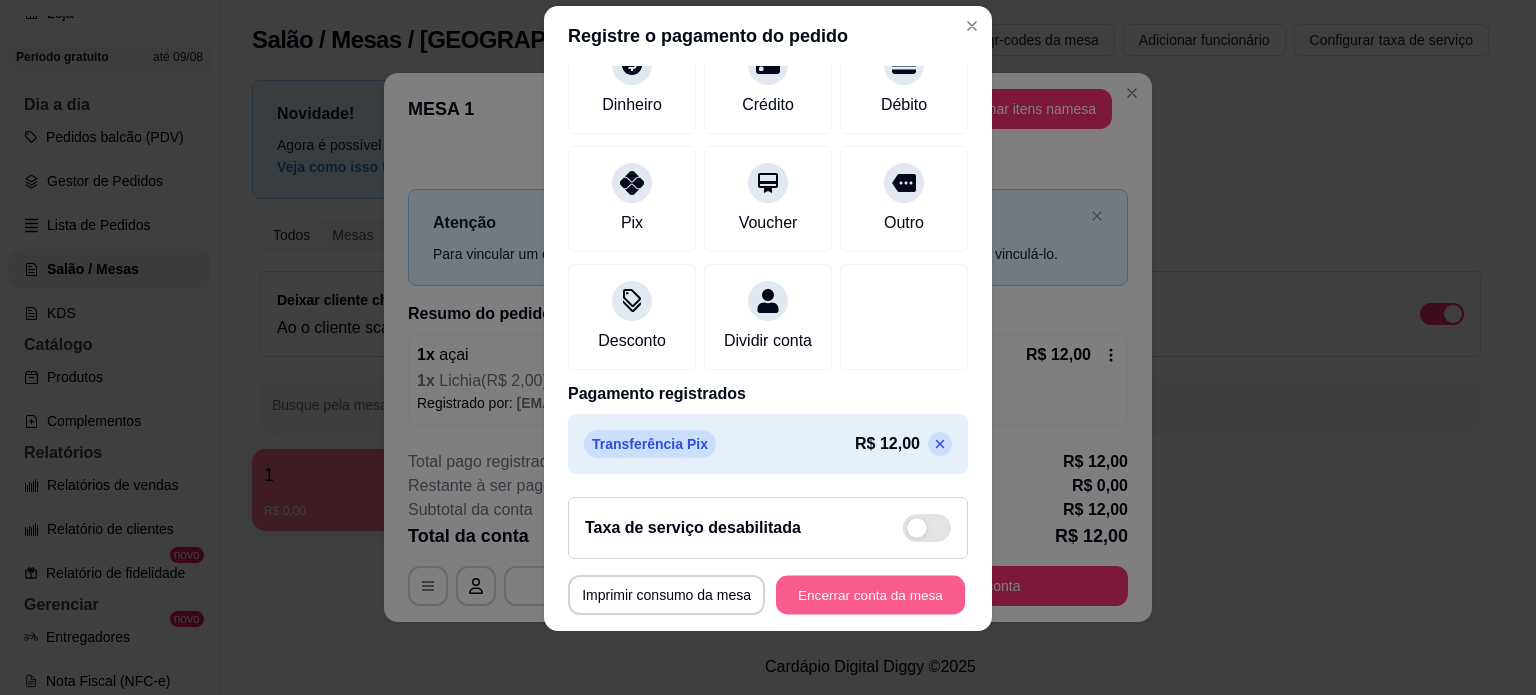 click on "Encerrar conta da mesa" at bounding box center (870, 595) 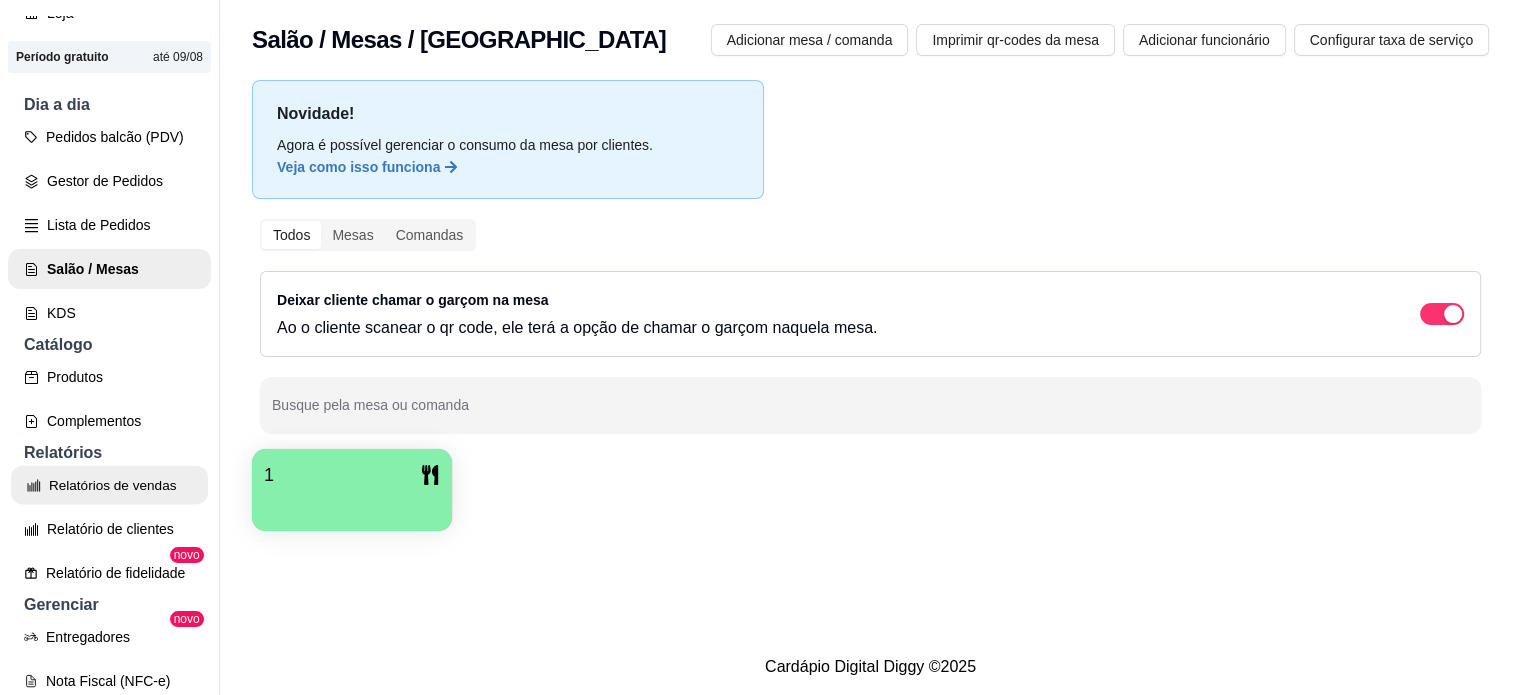 click on "Relatórios de vendas" at bounding box center [109, 485] 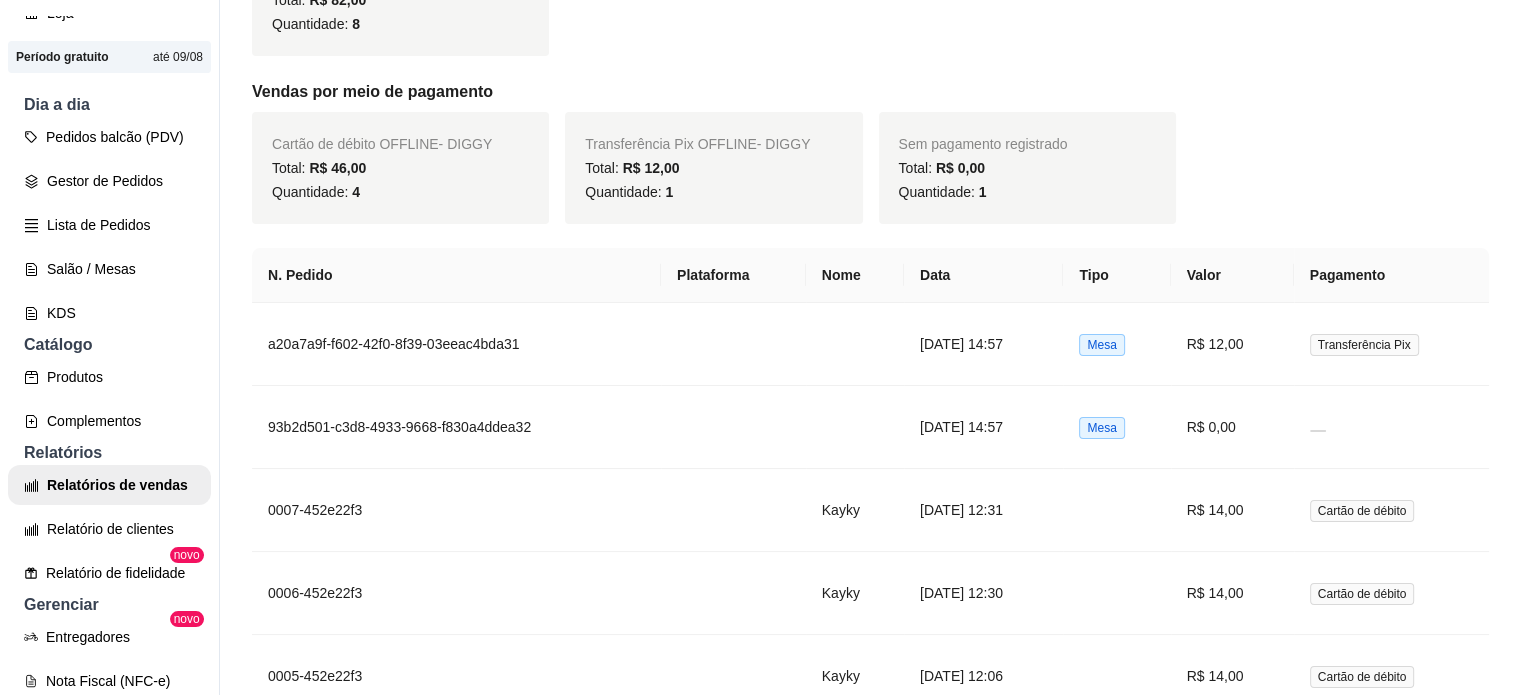 scroll, scrollTop: 503, scrollLeft: 0, axis: vertical 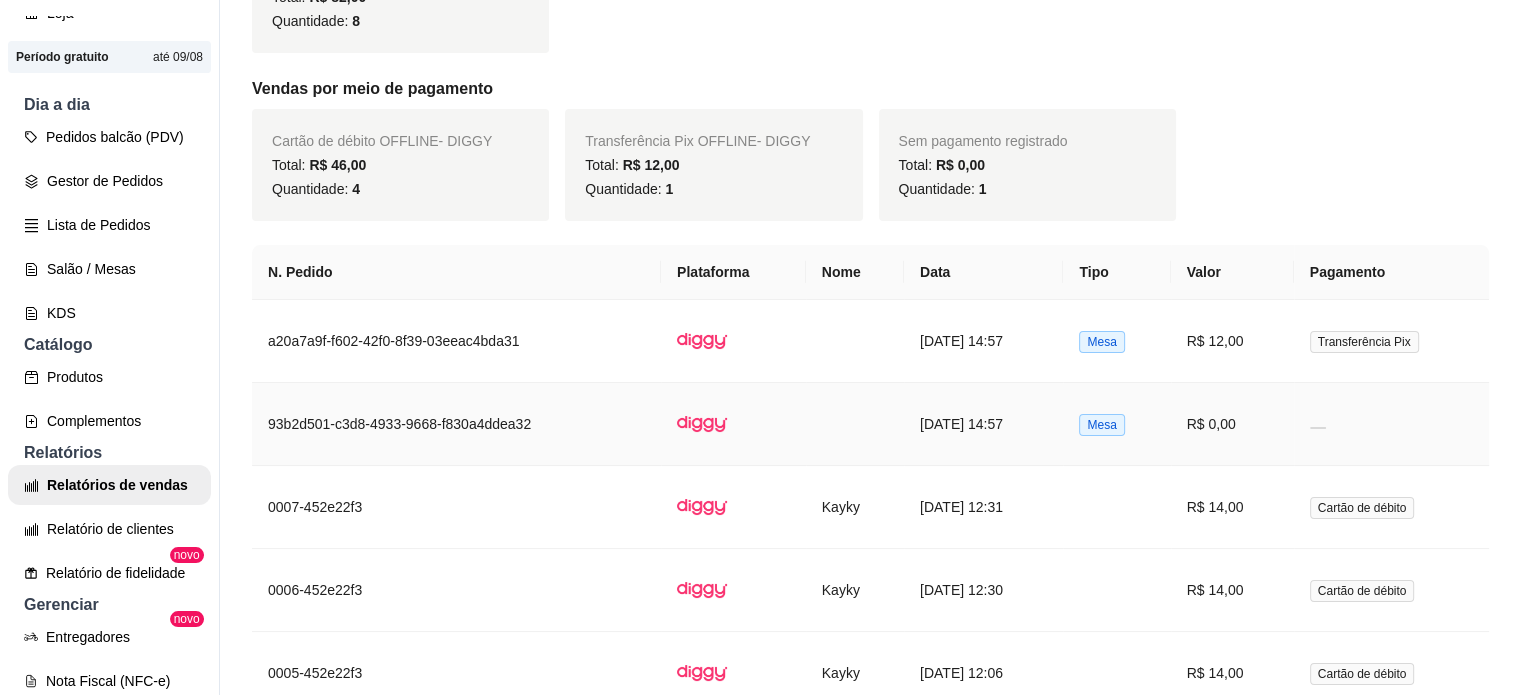 click on "R$ 0,00" at bounding box center [1232, 424] 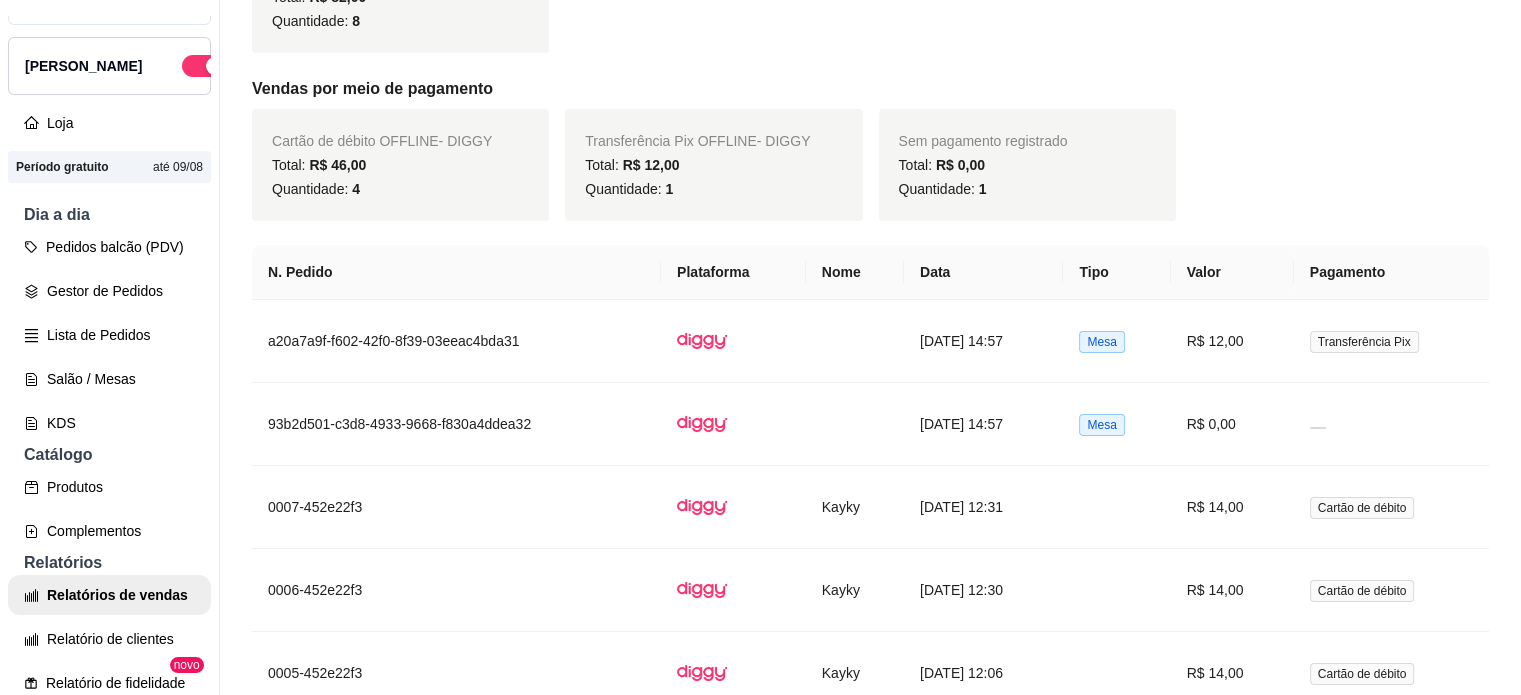 scroll, scrollTop: 28, scrollLeft: 0, axis: vertical 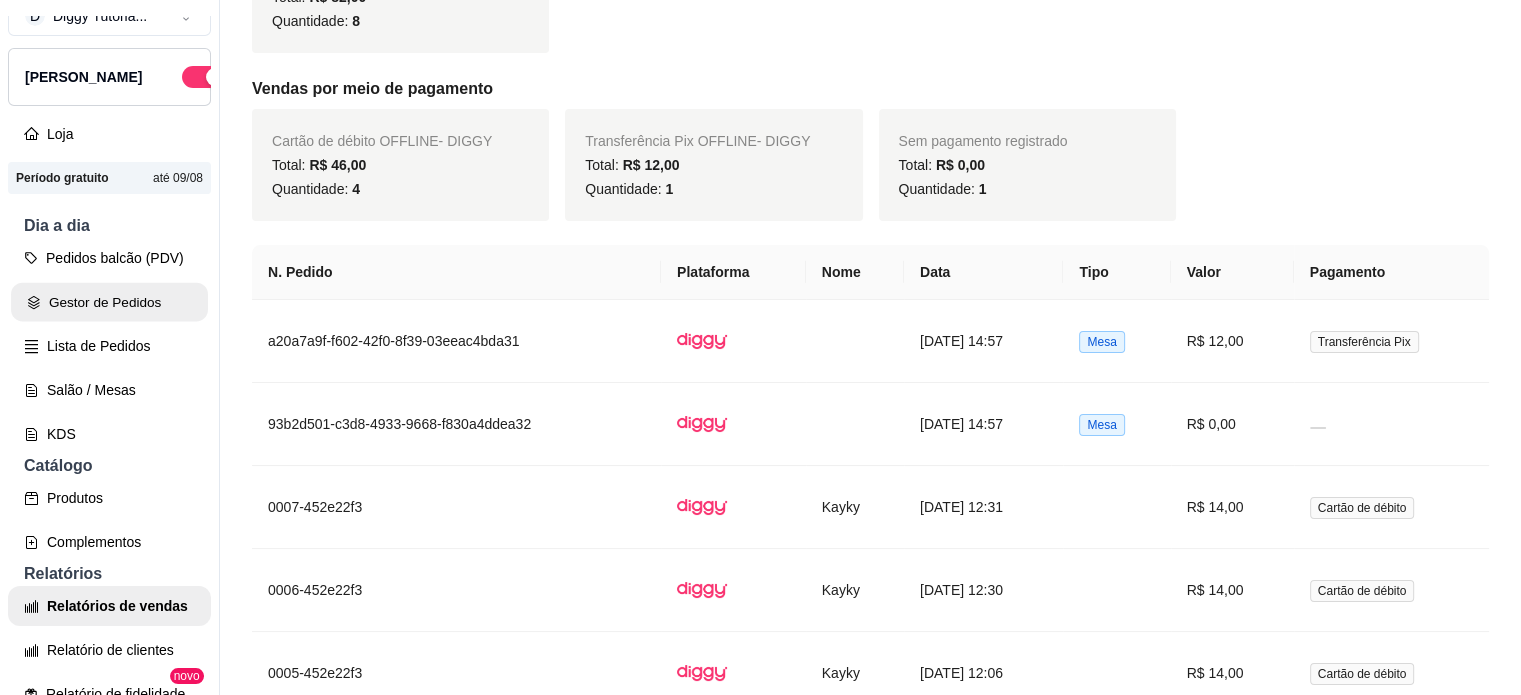 click on "Gestor de Pedidos" at bounding box center (109, 302) 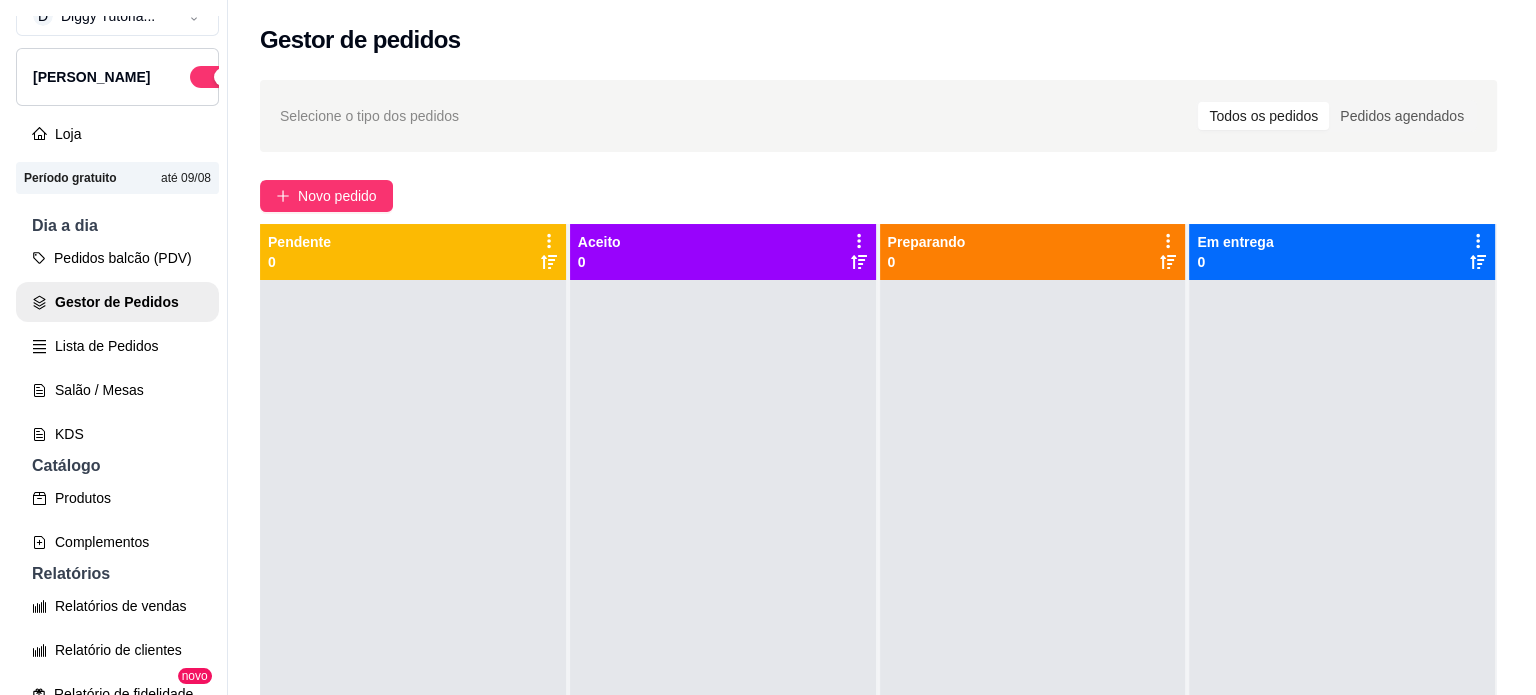 scroll, scrollTop: 0, scrollLeft: 0, axis: both 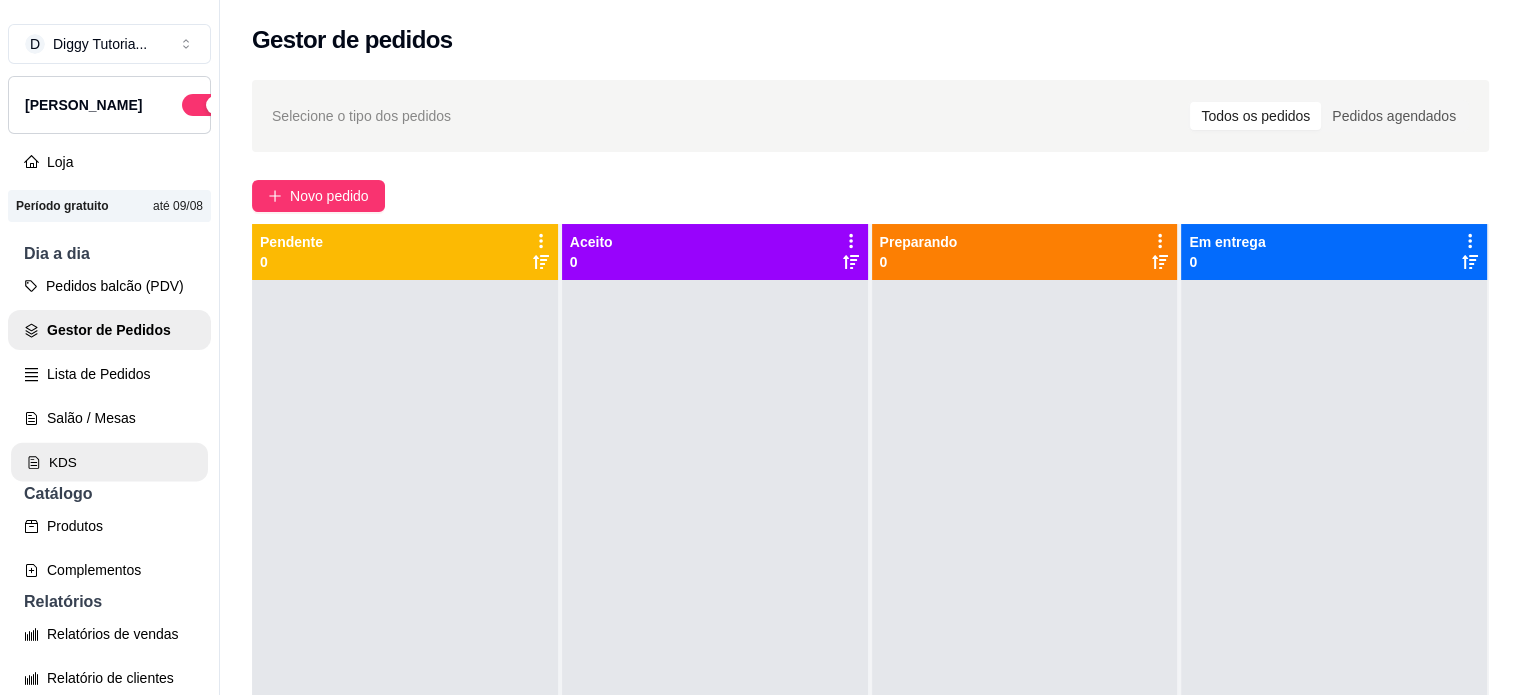 click on "KDS" at bounding box center [109, 462] 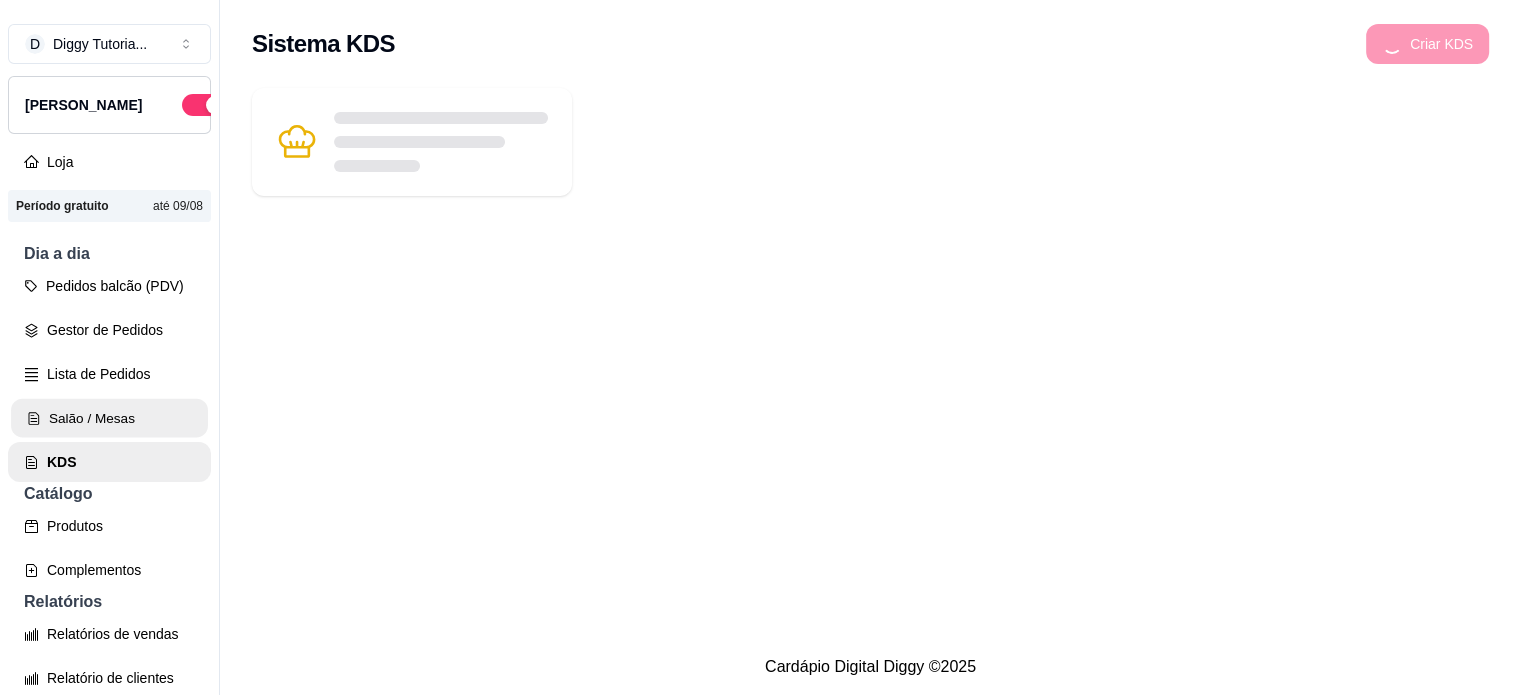 click on "Salão / Mesas" at bounding box center [109, 418] 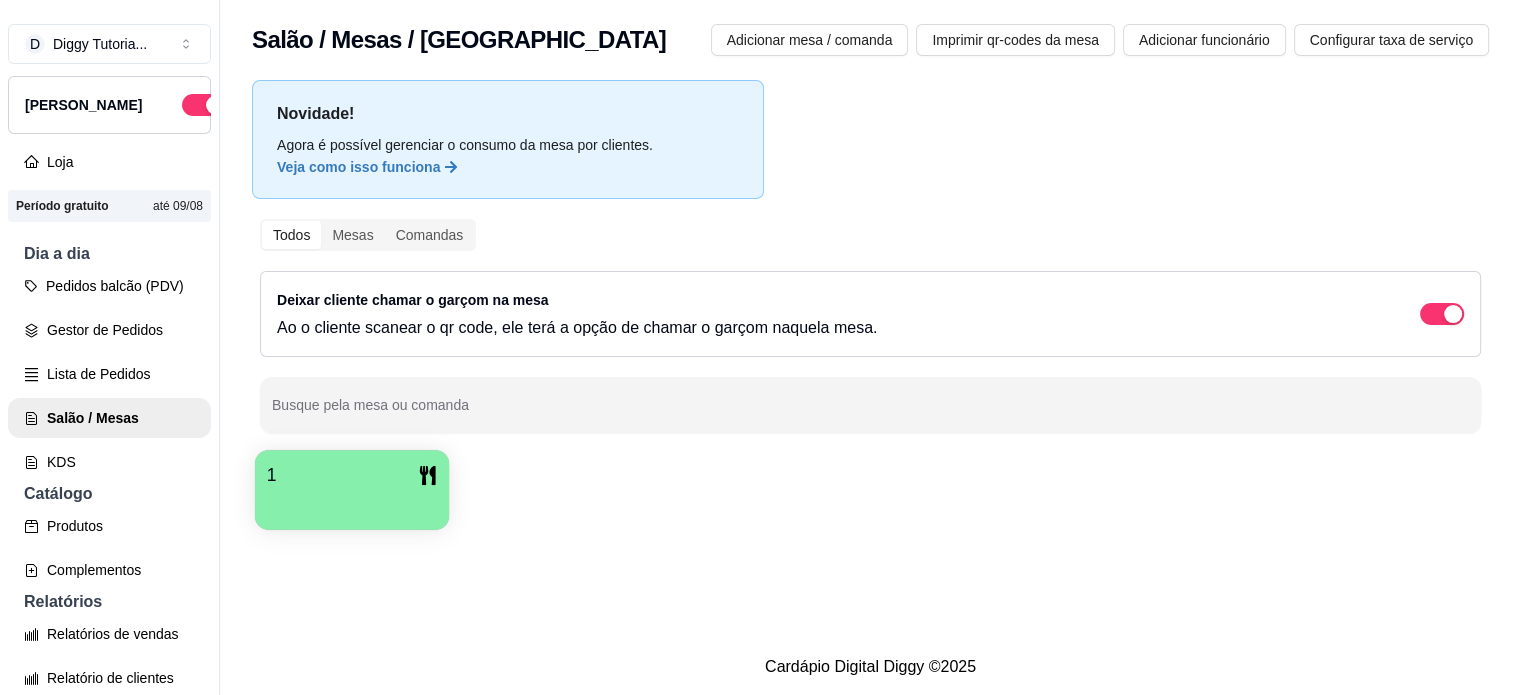 click on "1" at bounding box center (352, 490) 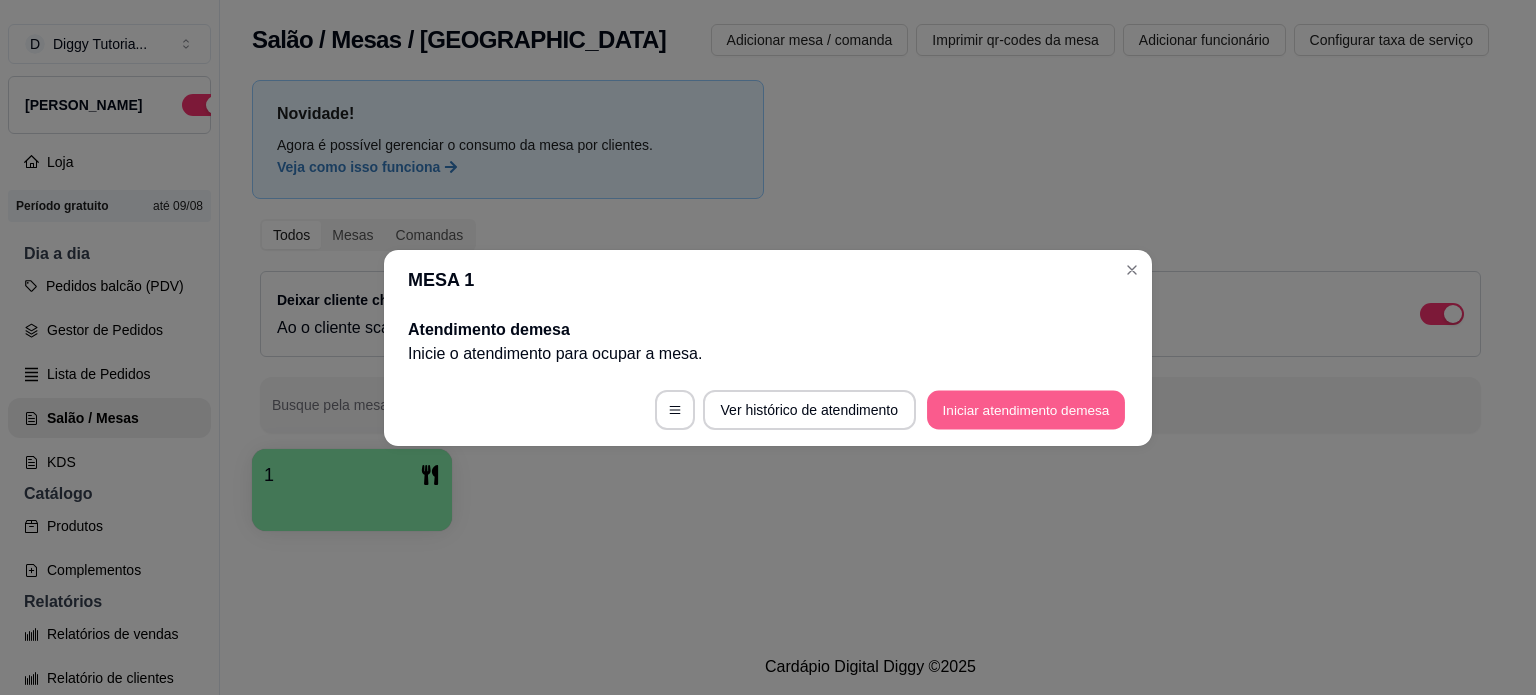 click on "Iniciar atendimento de  mesa" at bounding box center [1026, 409] 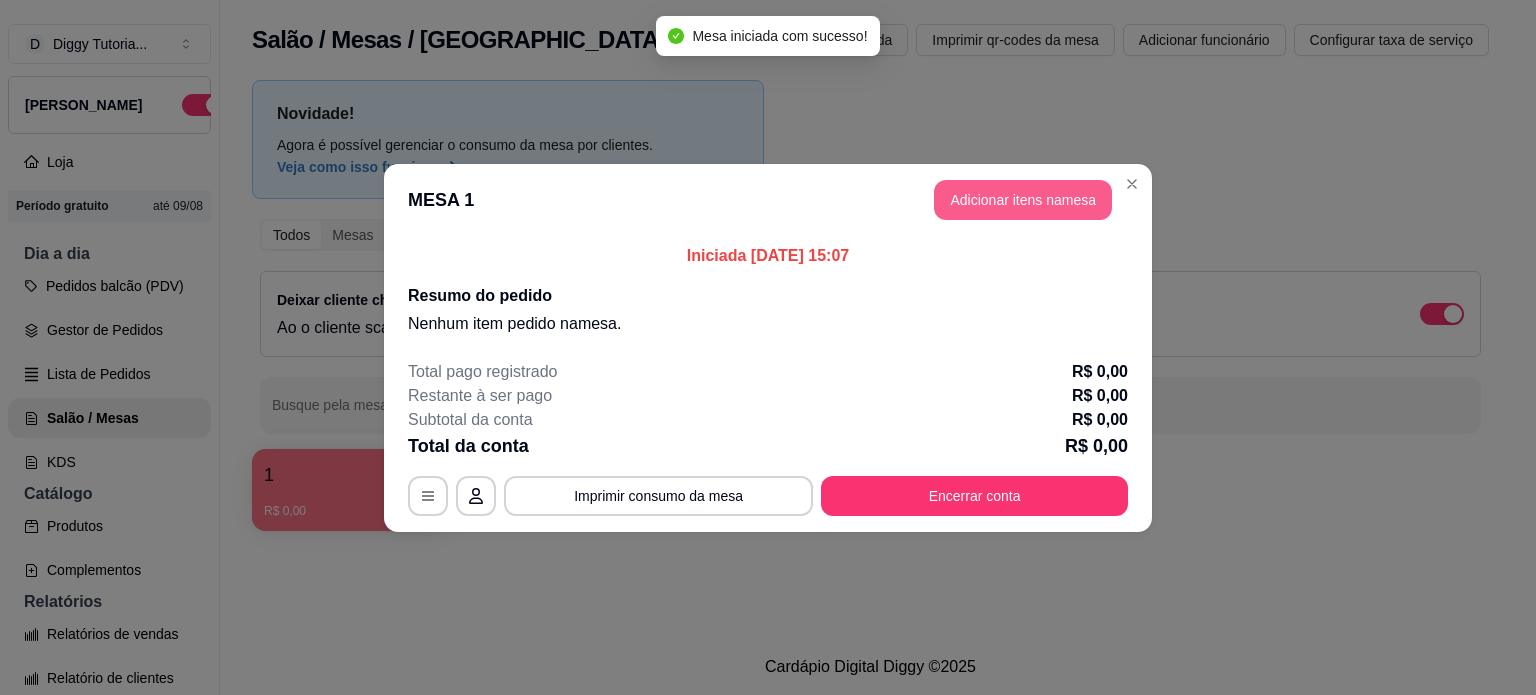 click on "Adicionar itens na  mesa" at bounding box center (1023, 200) 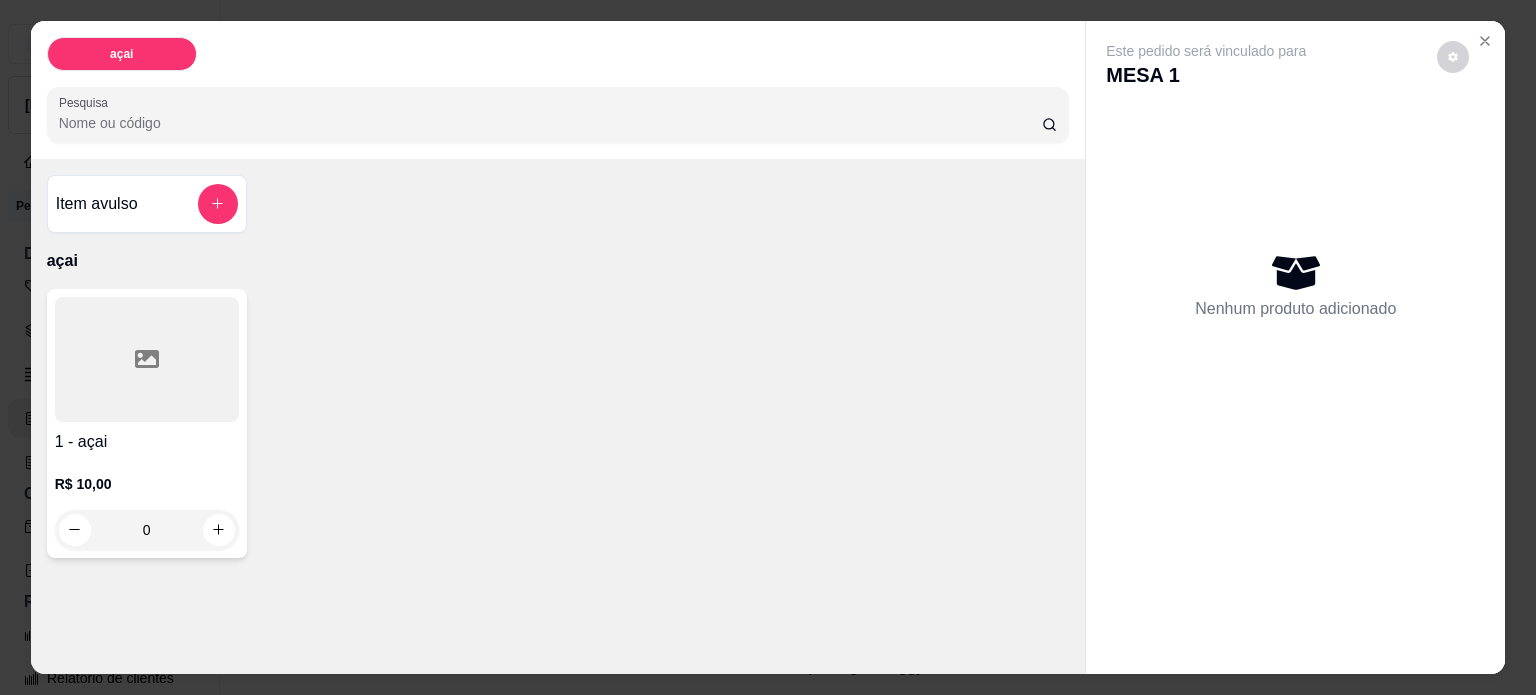 click on "0" at bounding box center [147, 530] 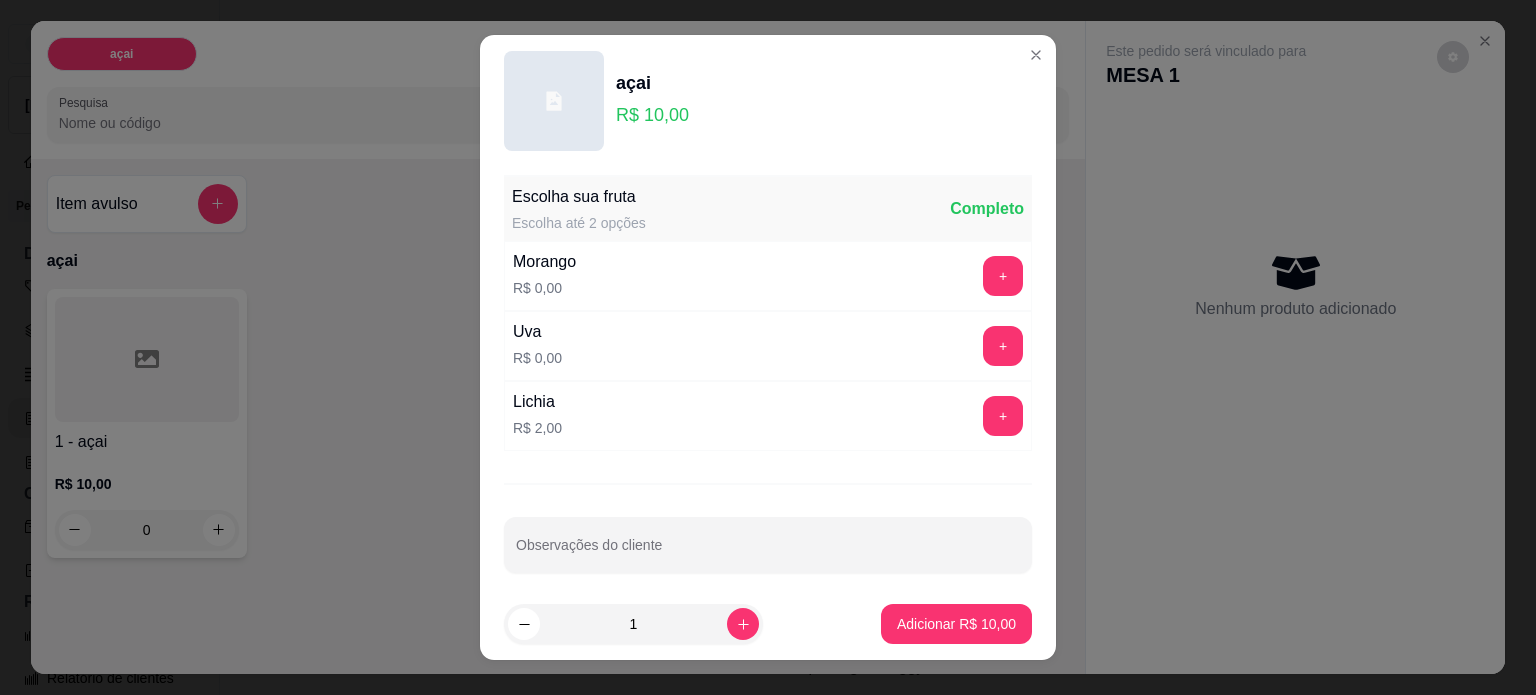 click on "+" at bounding box center (1003, 416) 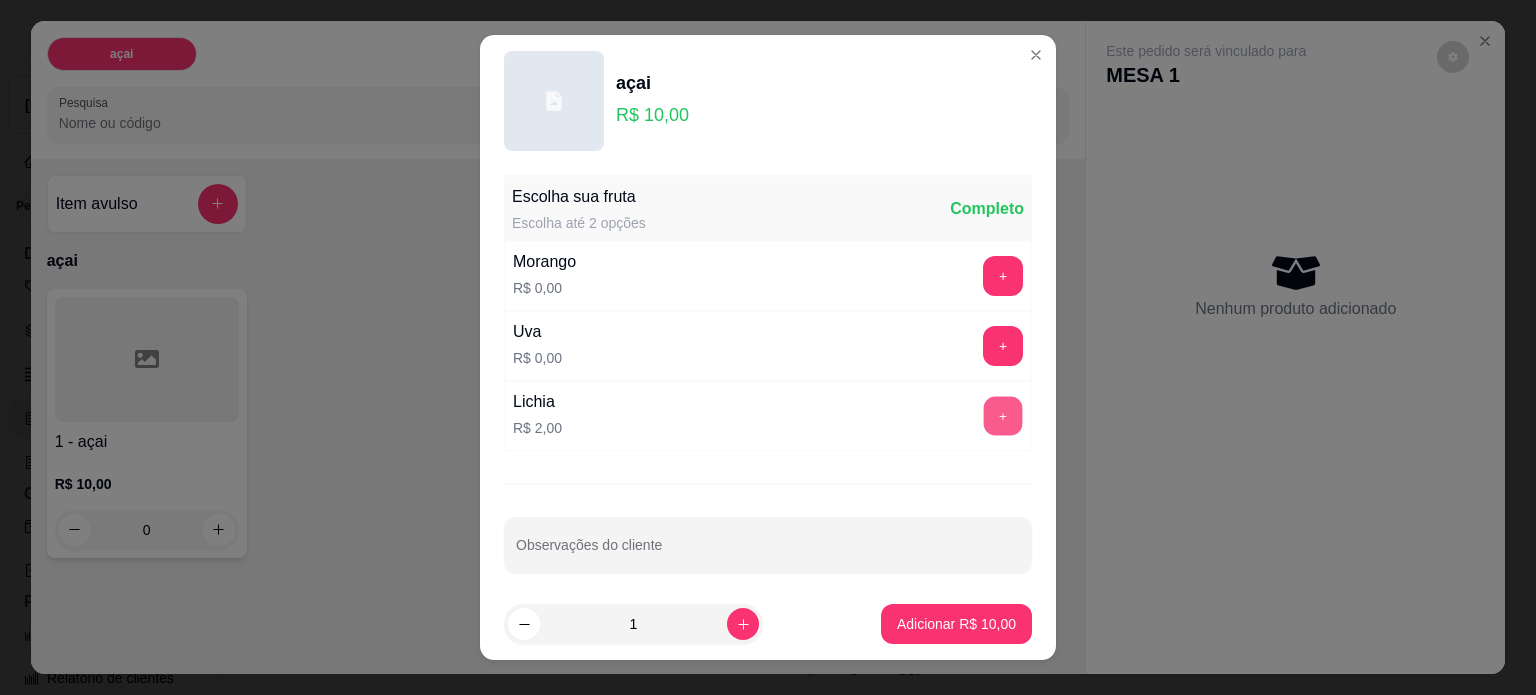click on "+" at bounding box center (1003, 415) 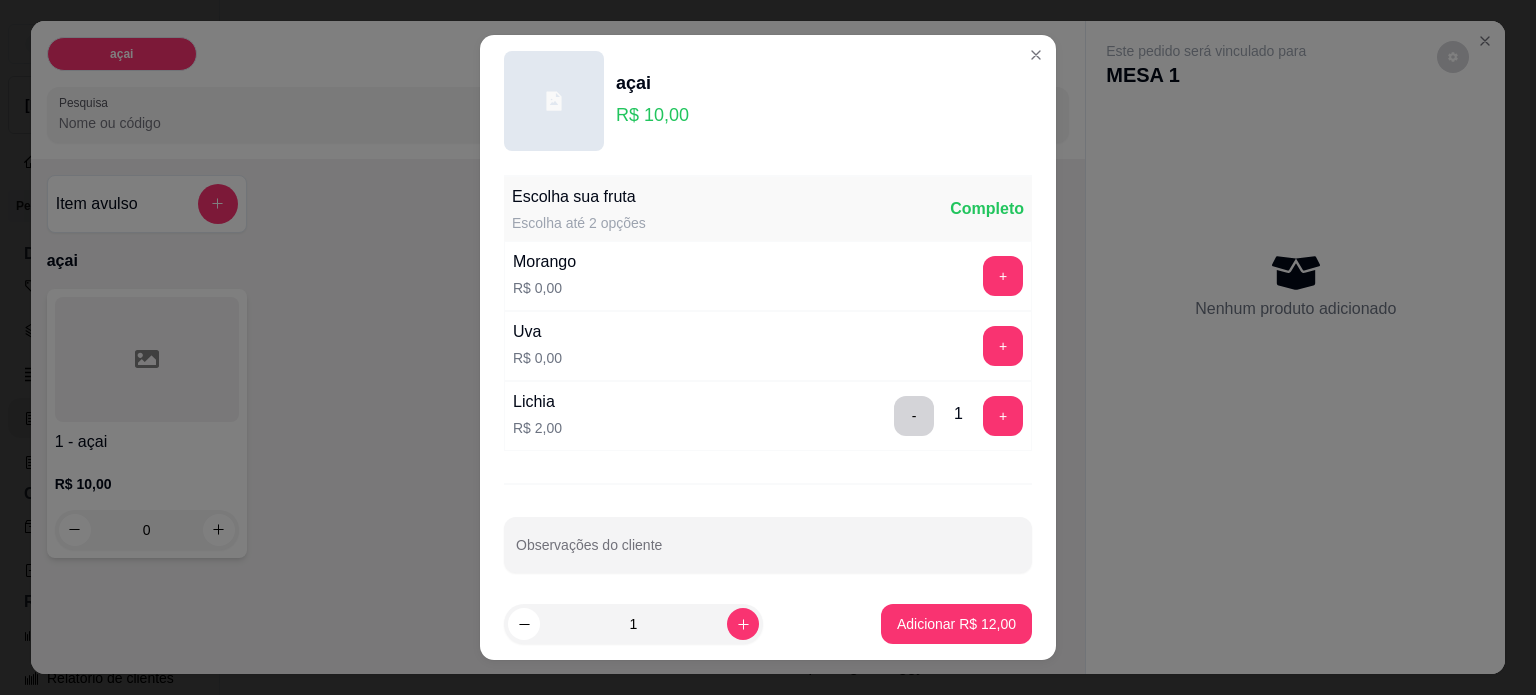 click on "Uva R$ 0,00 +" at bounding box center [768, 346] 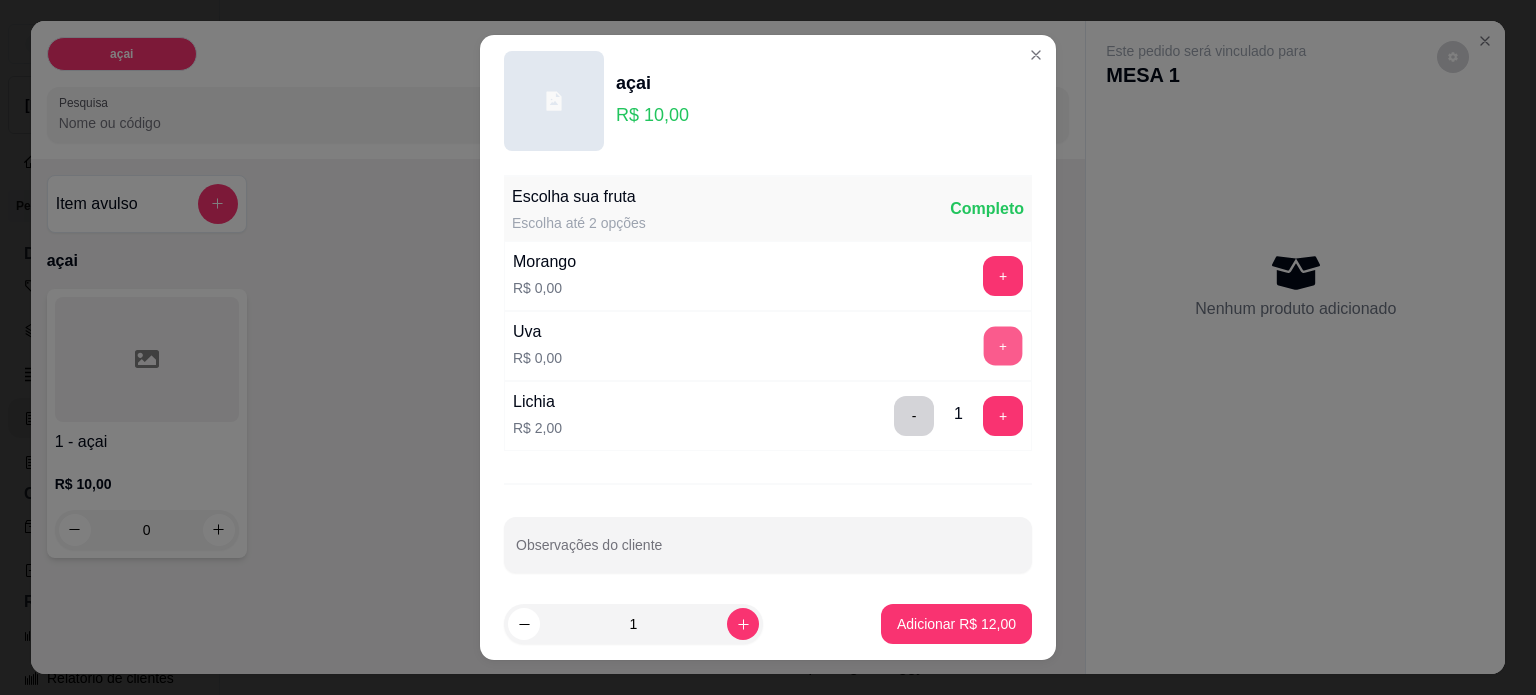 click on "+" at bounding box center [1003, 345] 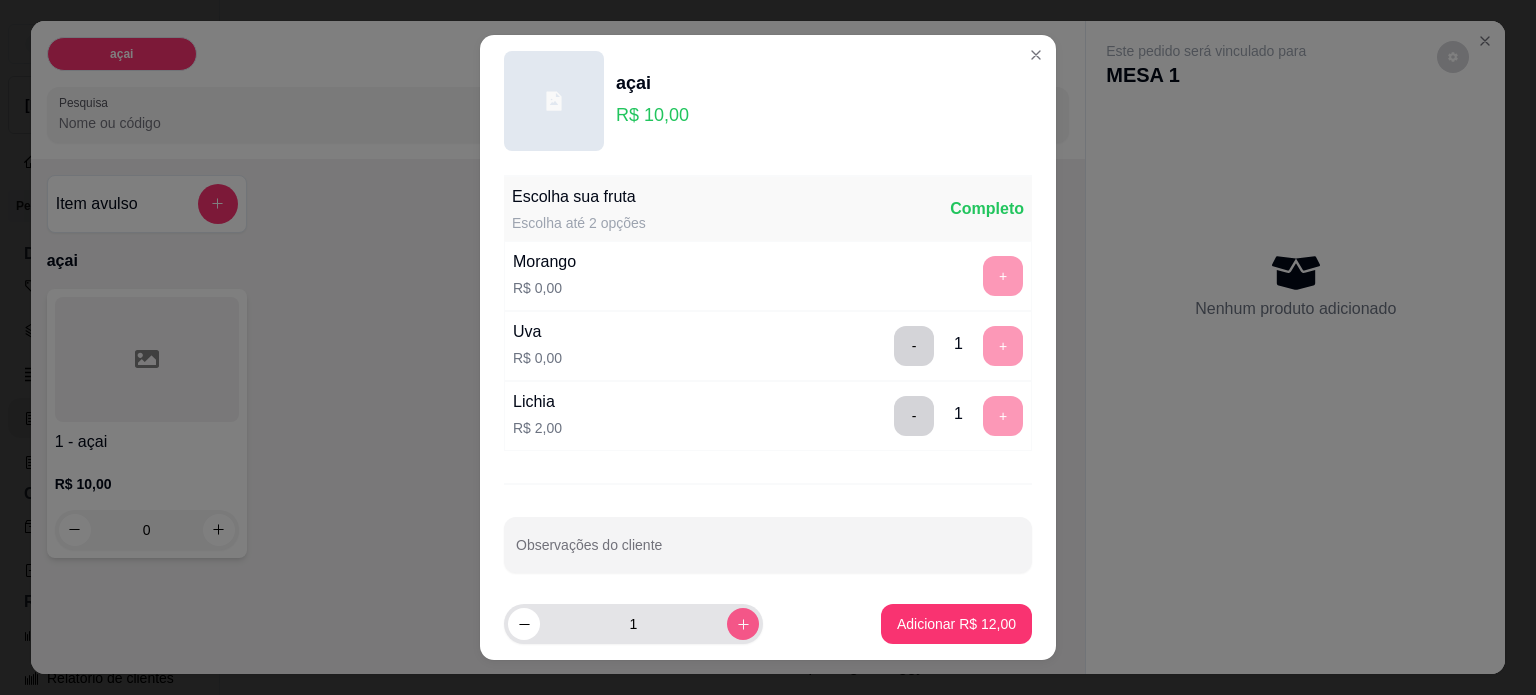 click at bounding box center (743, 624) 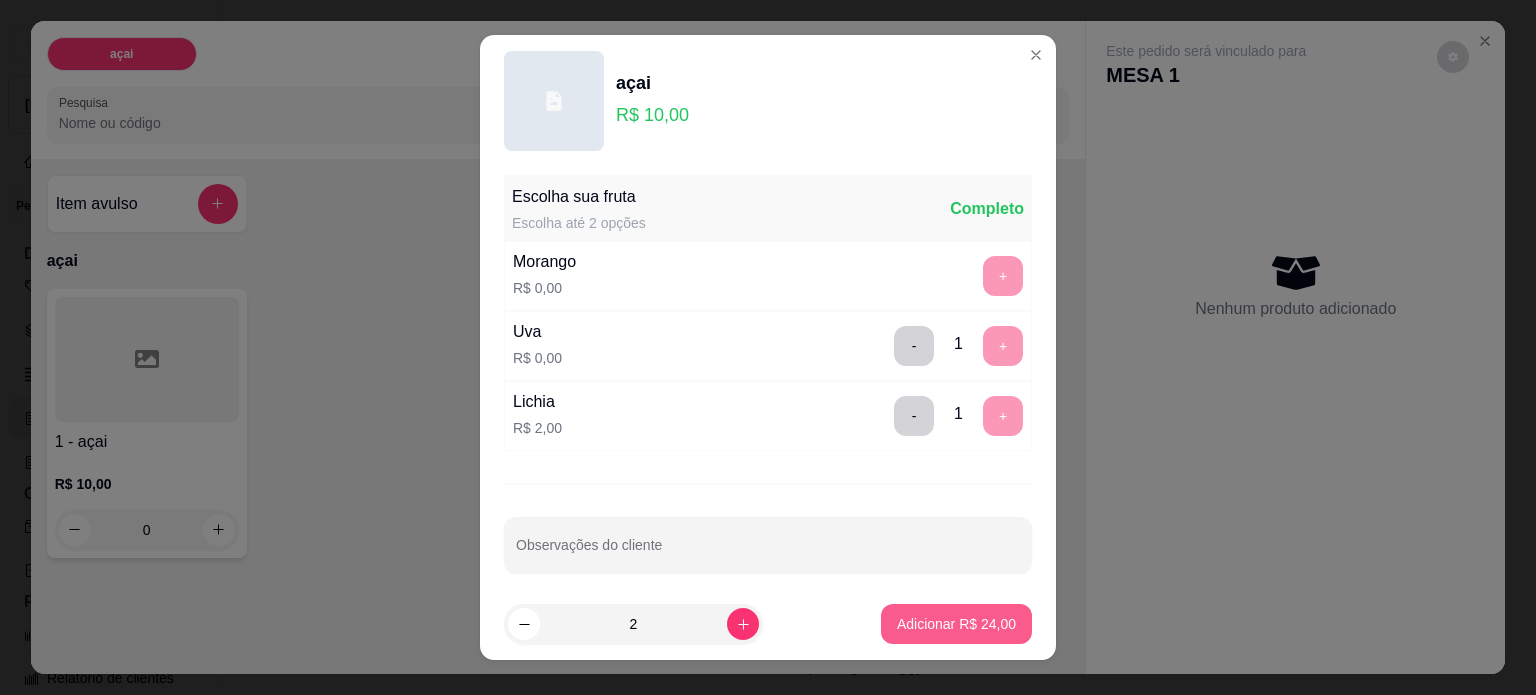 click on "Adicionar   R$ 24,00" at bounding box center [956, 624] 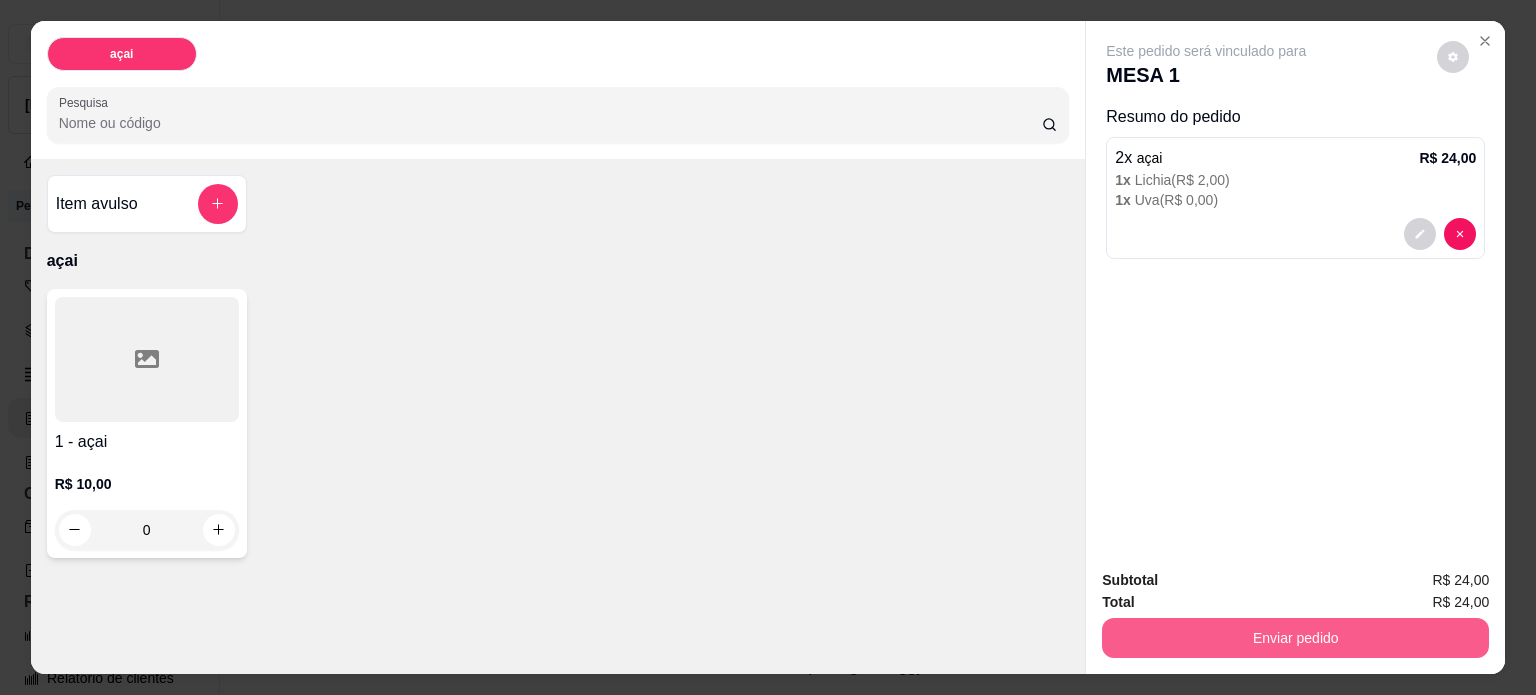 click on "Enviar pedido" at bounding box center (1295, 638) 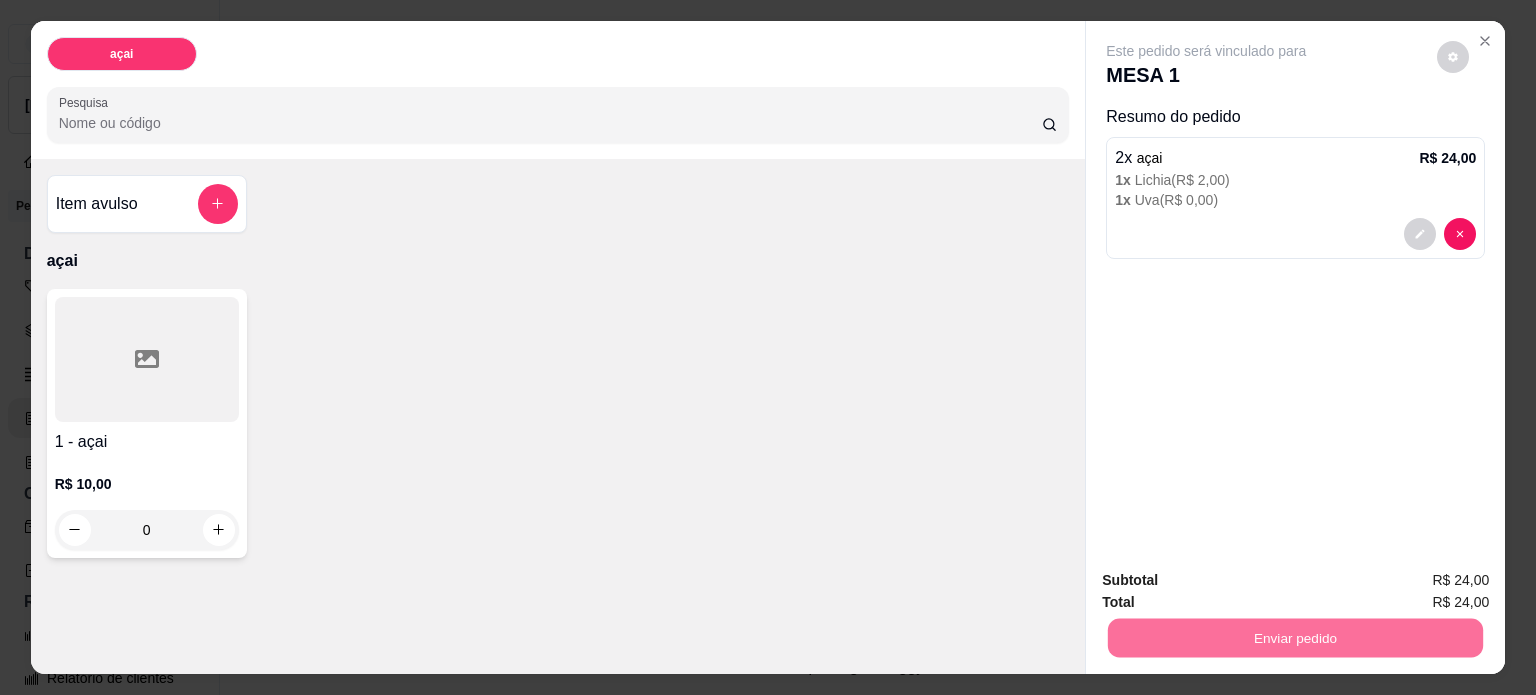 click on "Não registrar e enviar pedido" at bounding box center (1229, 582) 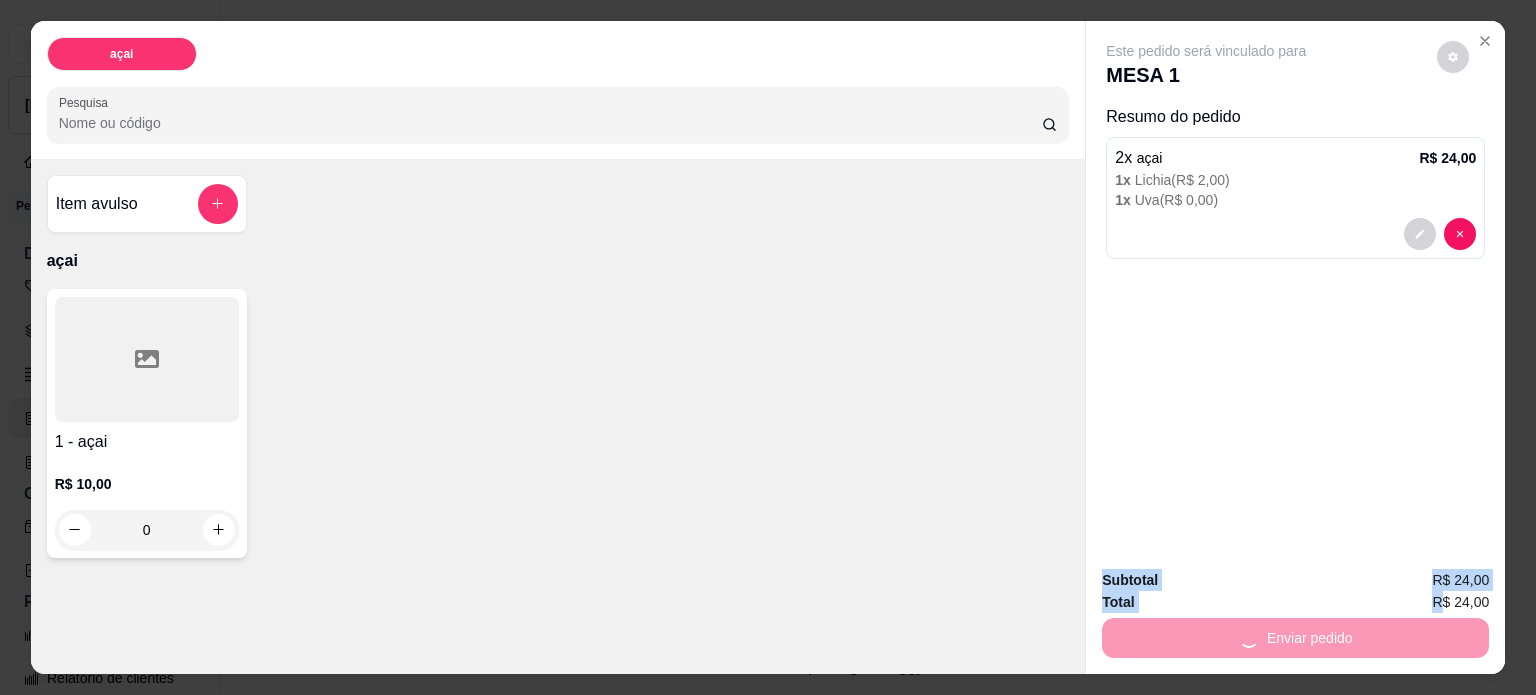 drag, startPoint x: 1303, startPoint y: 600, endPoint x: 1276, endPoint y: 542, distance: 63.97656 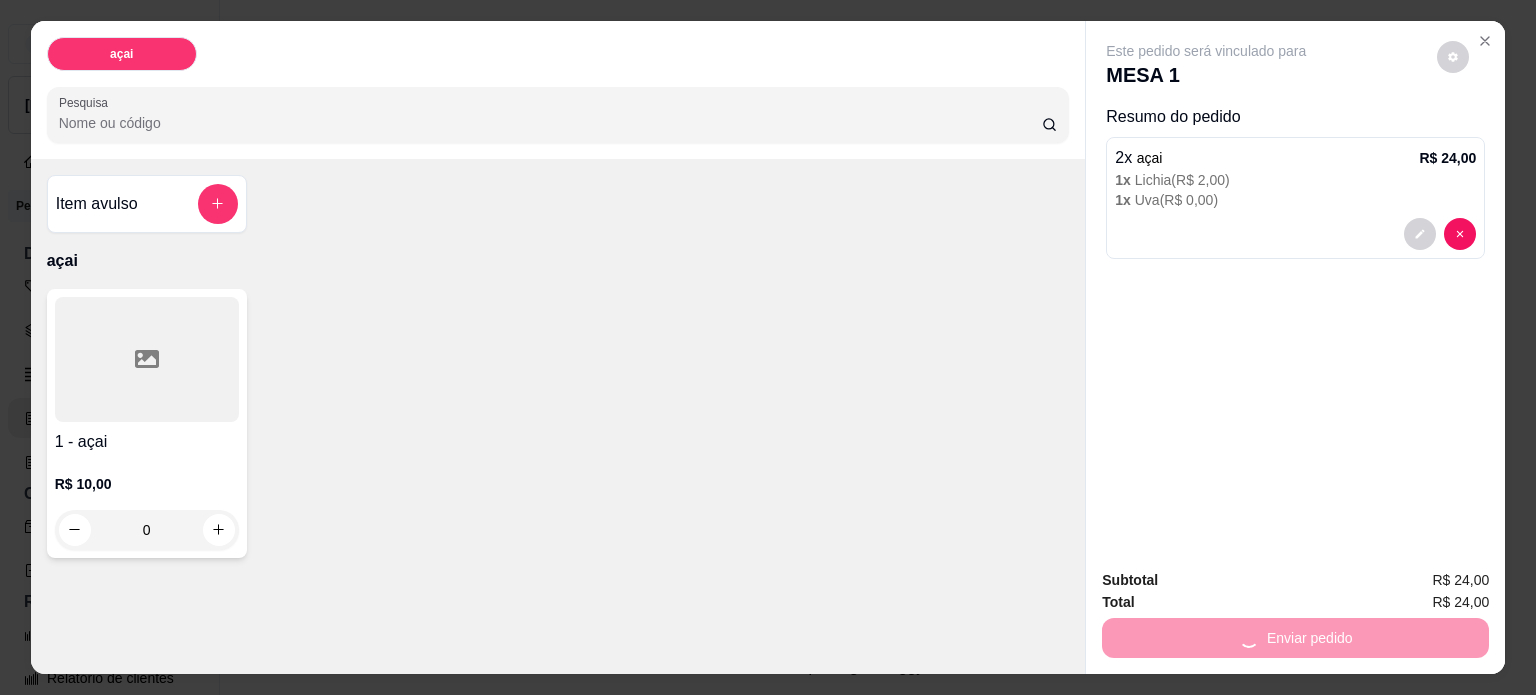 click on "Este pedido será vinculado para   MESA 1 Resumo do pedido 2 x   açai R$ 24,00 1 x   Lichia  ( R$ 2,00 ) 1 x   Uva  ( R$ 0,00 )" at bounding box center (1295, 287) 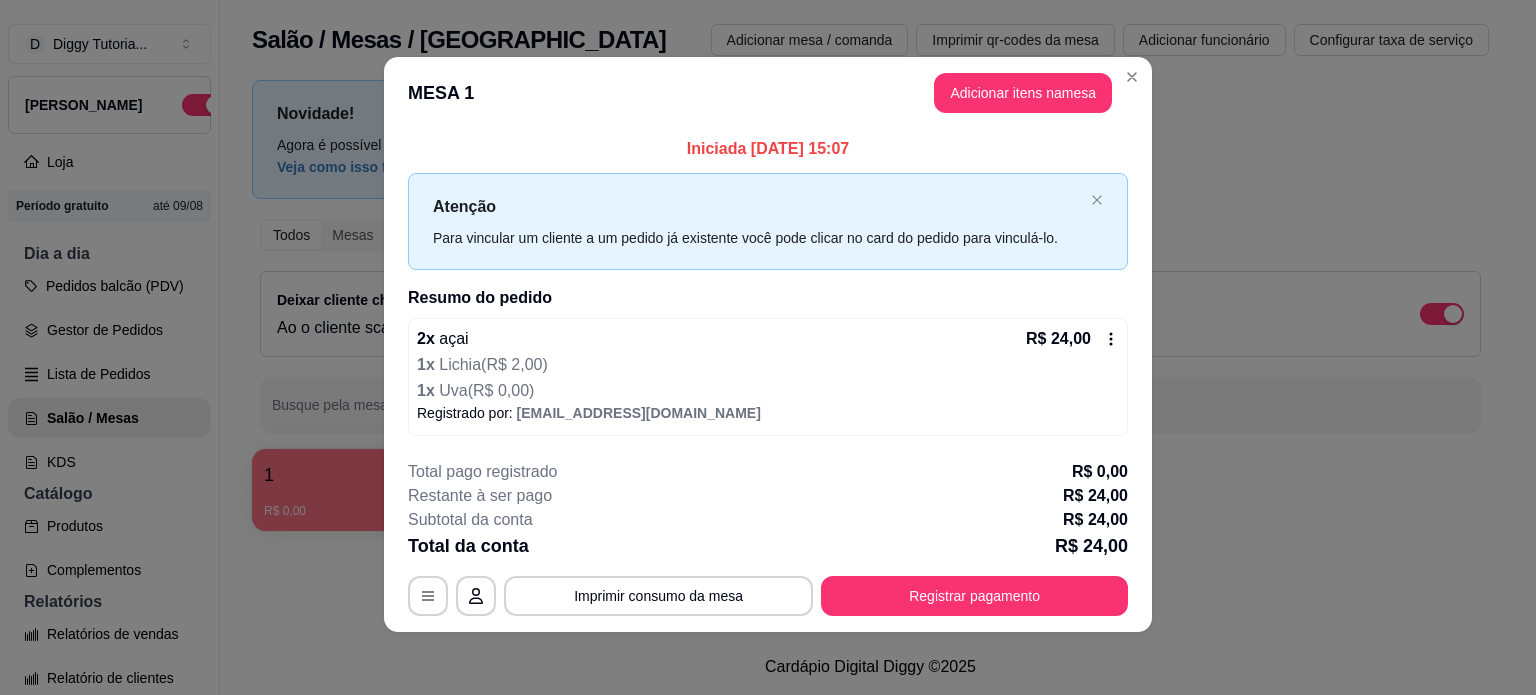 scroll, scrollTop: 0, scrollLeft: 0, axis: both 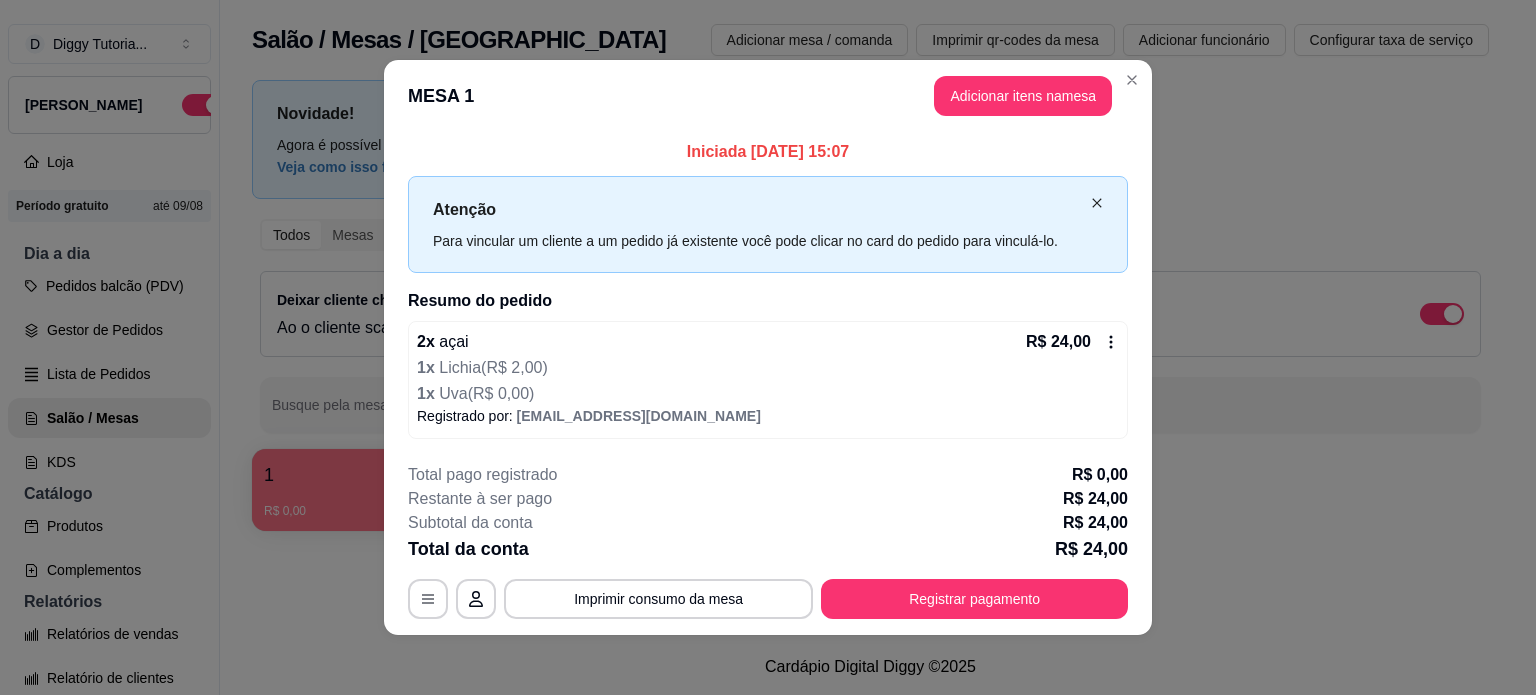 click 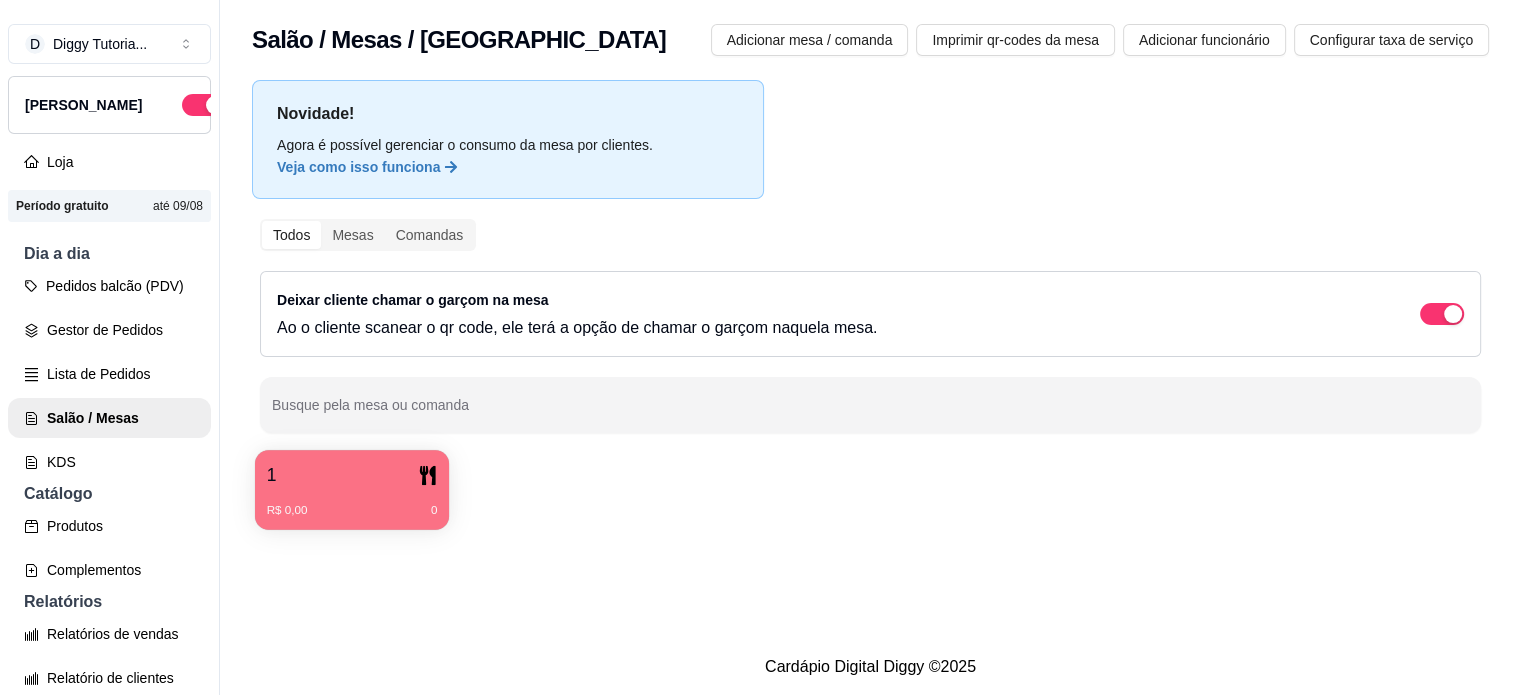 click on "1" at bounding box center [352, 475] 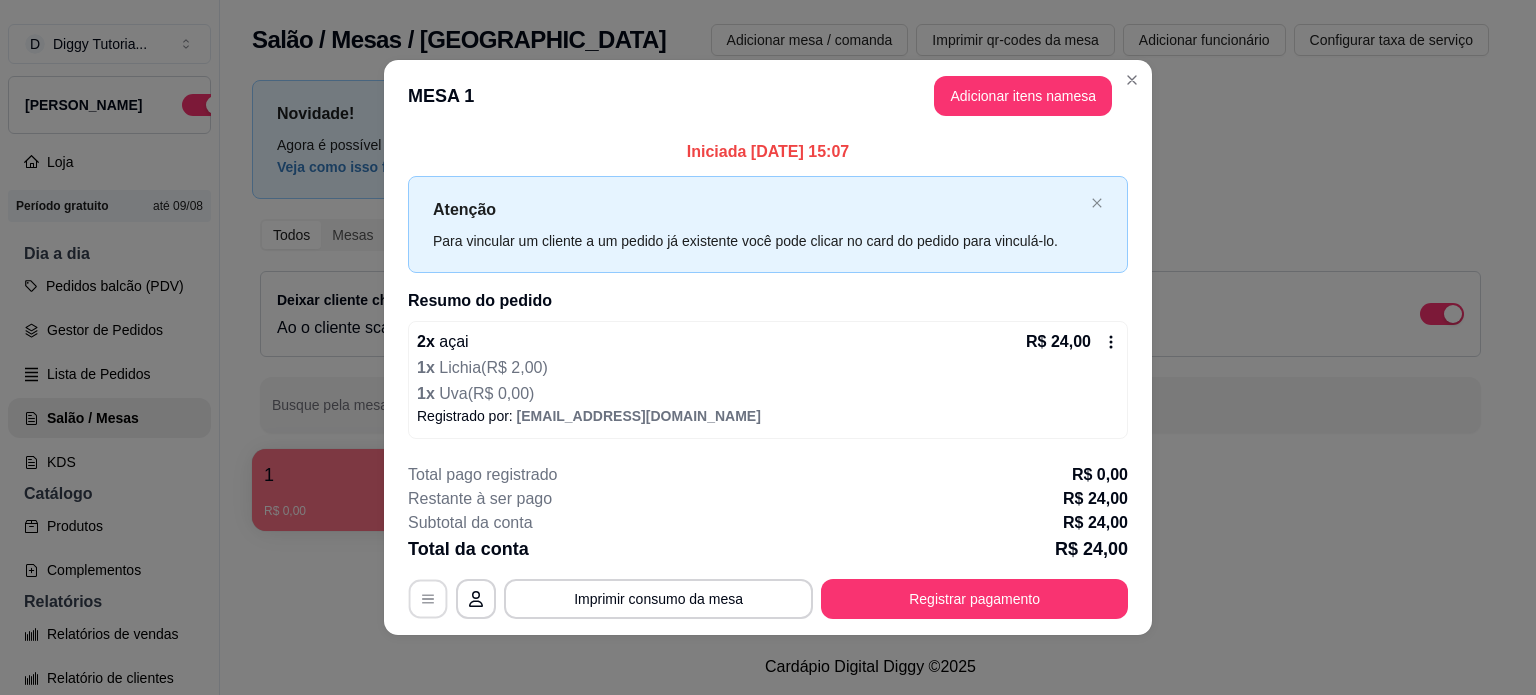 click 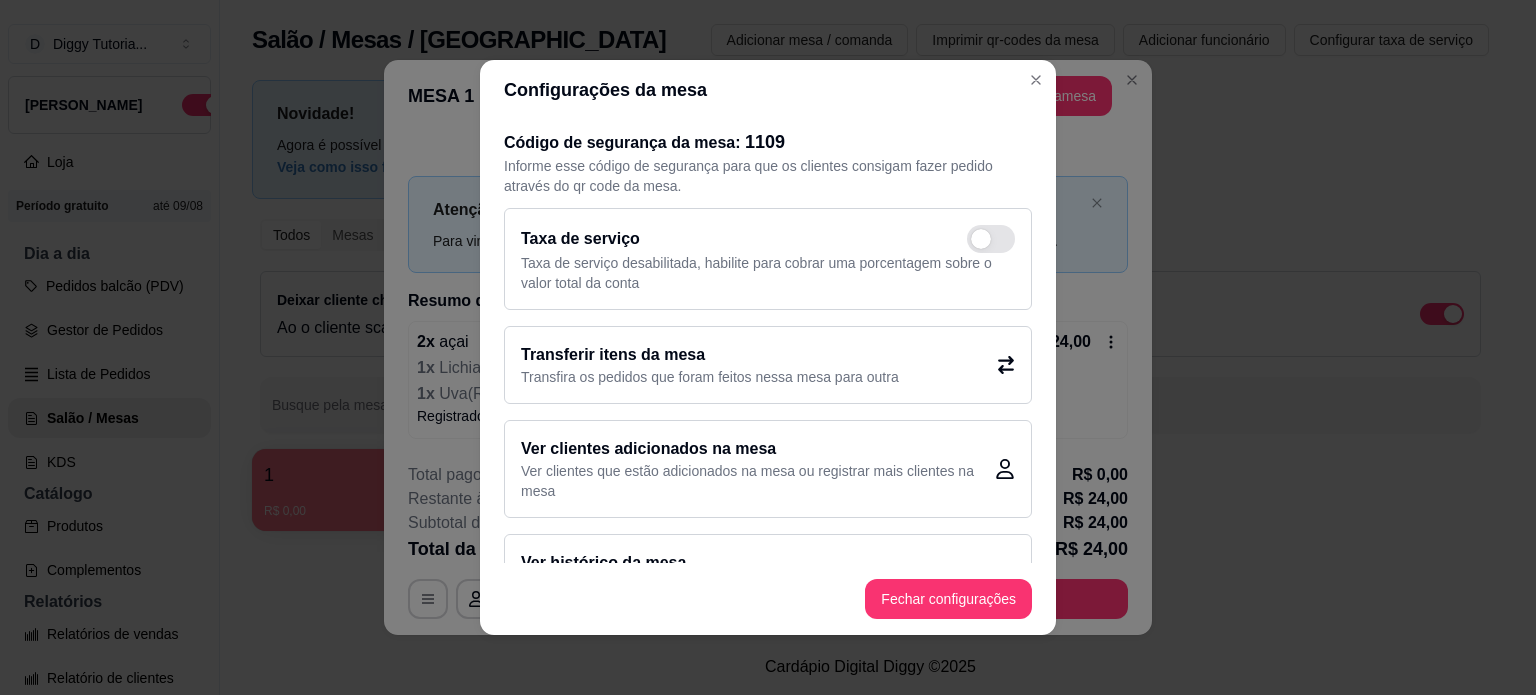 scroll, scrollTop: 55, scrollLeft: 0, axis: vertical 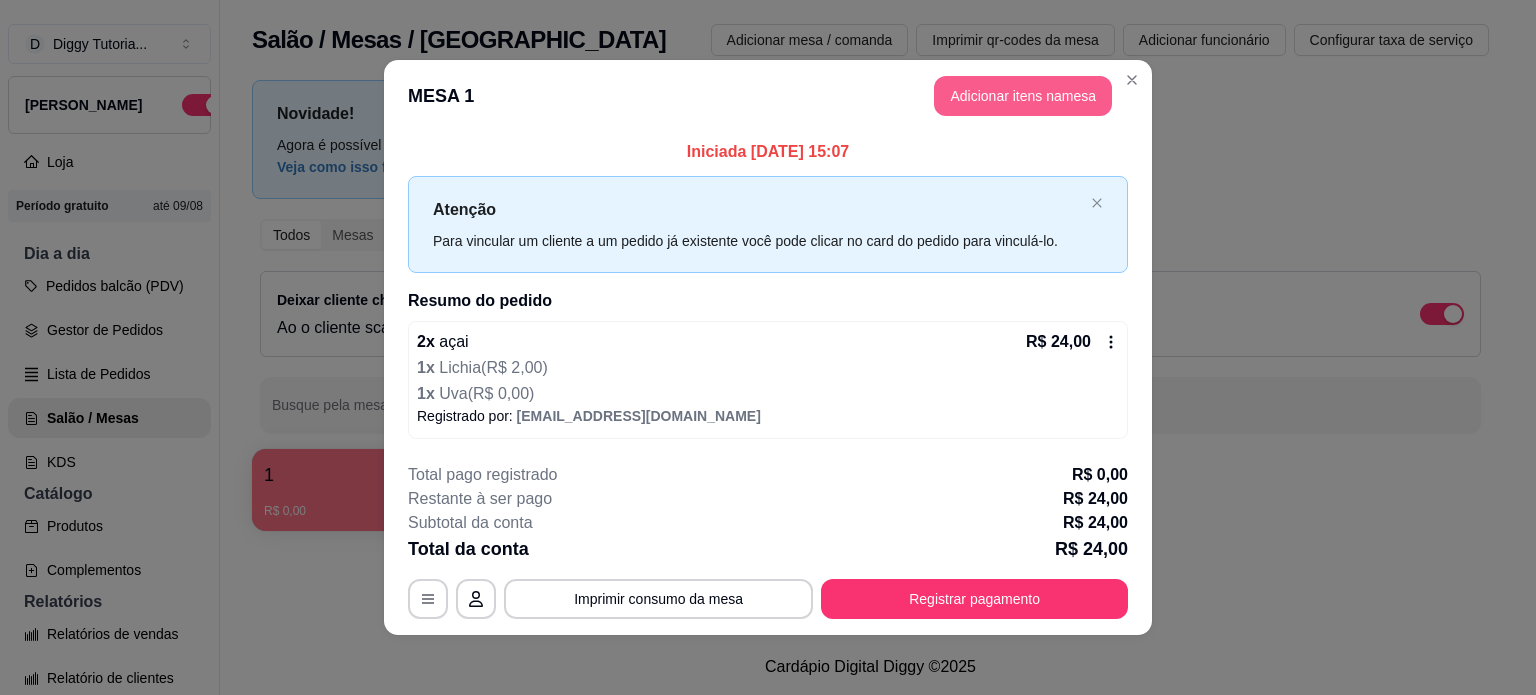 click on "Adicionar itens na  mesa" at bounding box center (1023, 96) 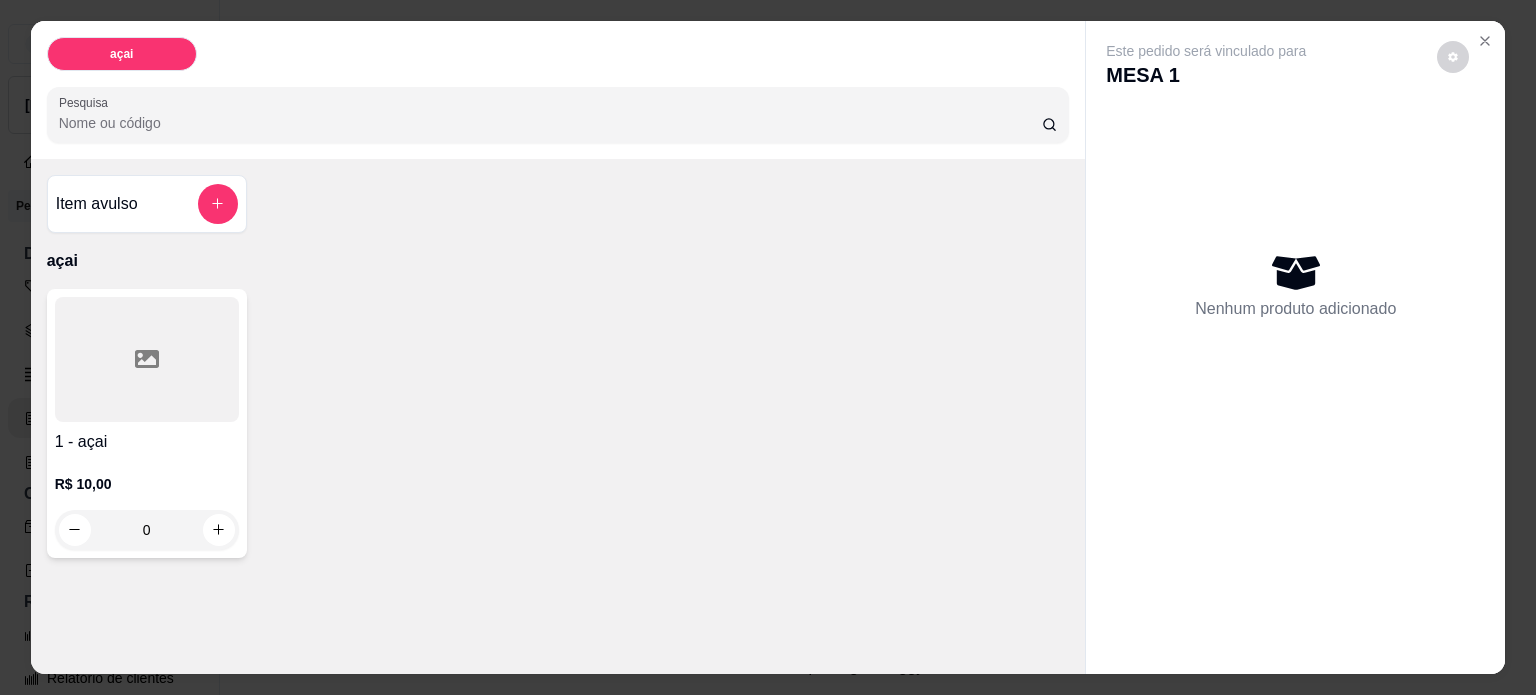 click on "0" at bounding box center [147, 530] 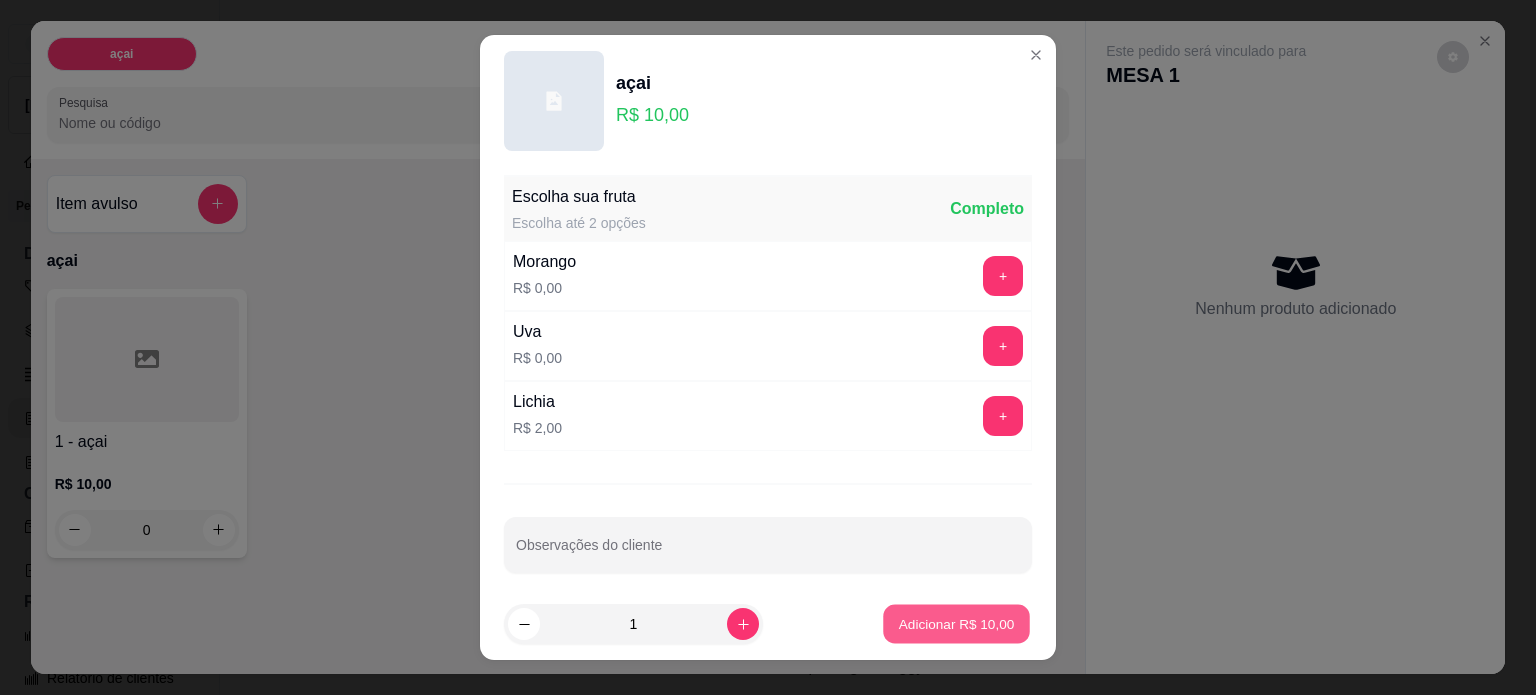 click on "Adicionar   R$ 10,00" at bounding box center [957, 624] 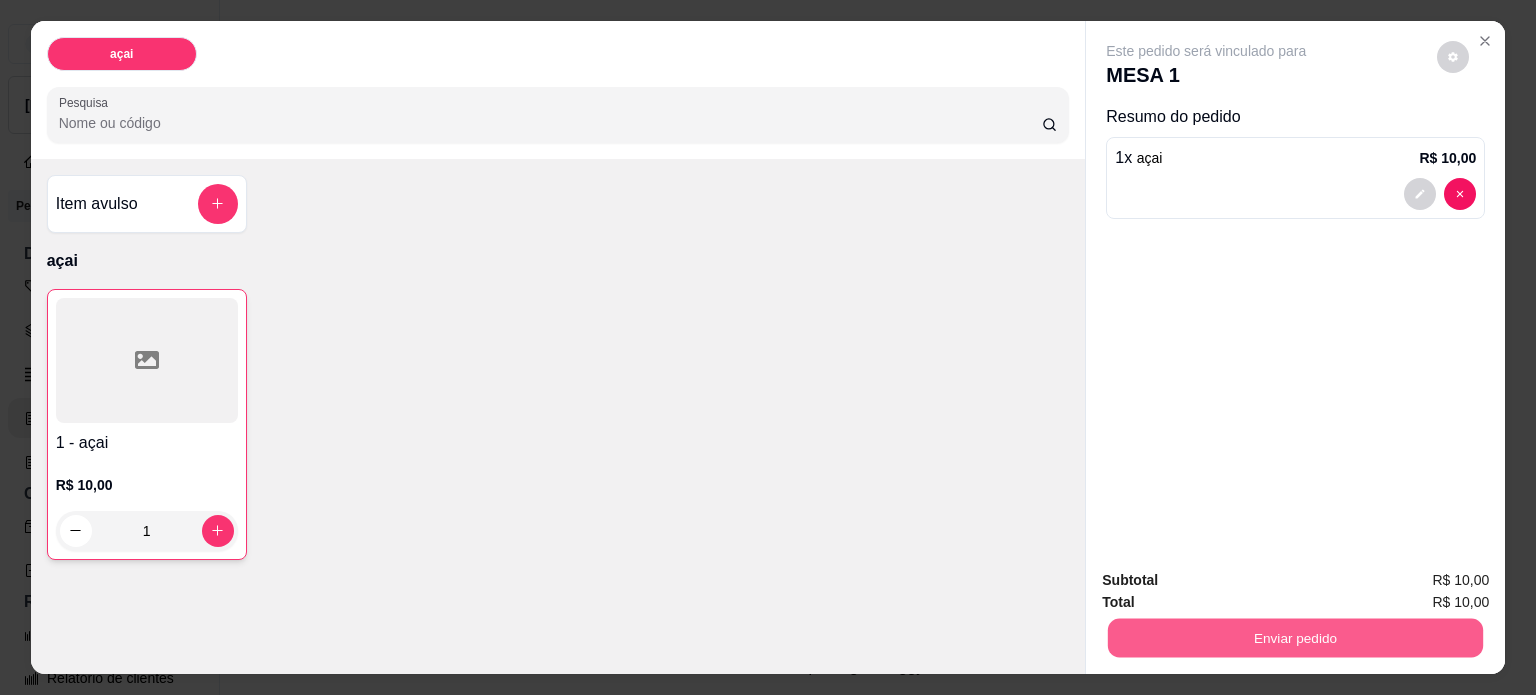 click on "Enviar pedido" at bounding box center (1295, 638) 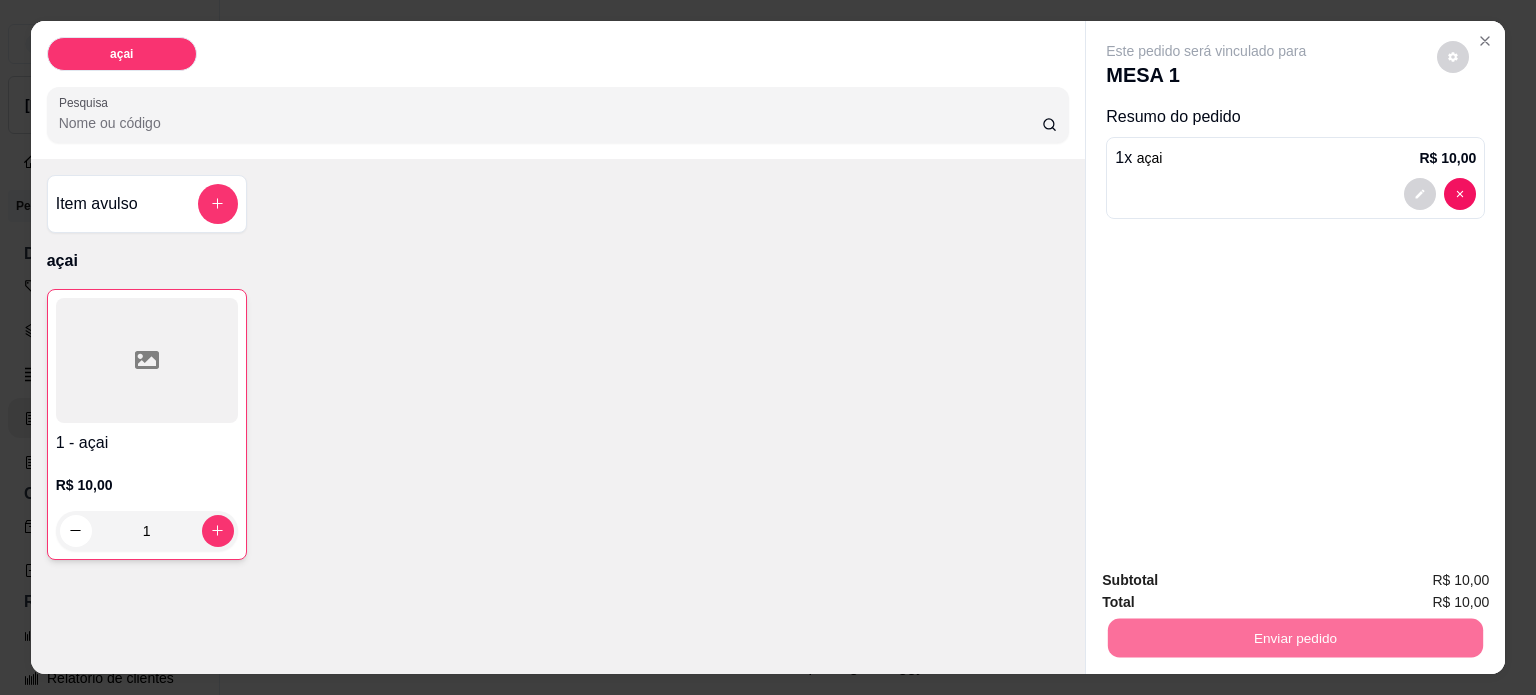 click on "Sim, quero registrar" at bounding box center [1419, 581] 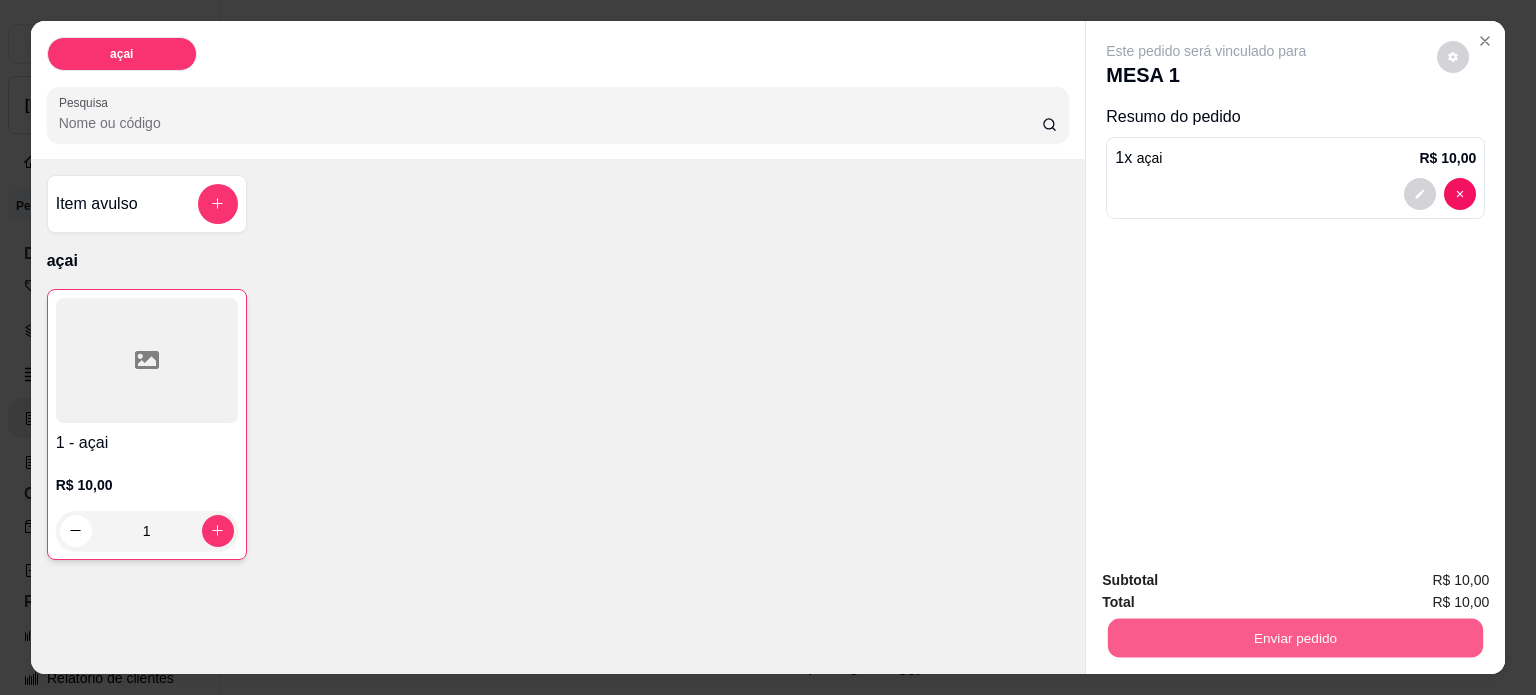 click on "Enviar pedido" at bounding box center [1295, 638] 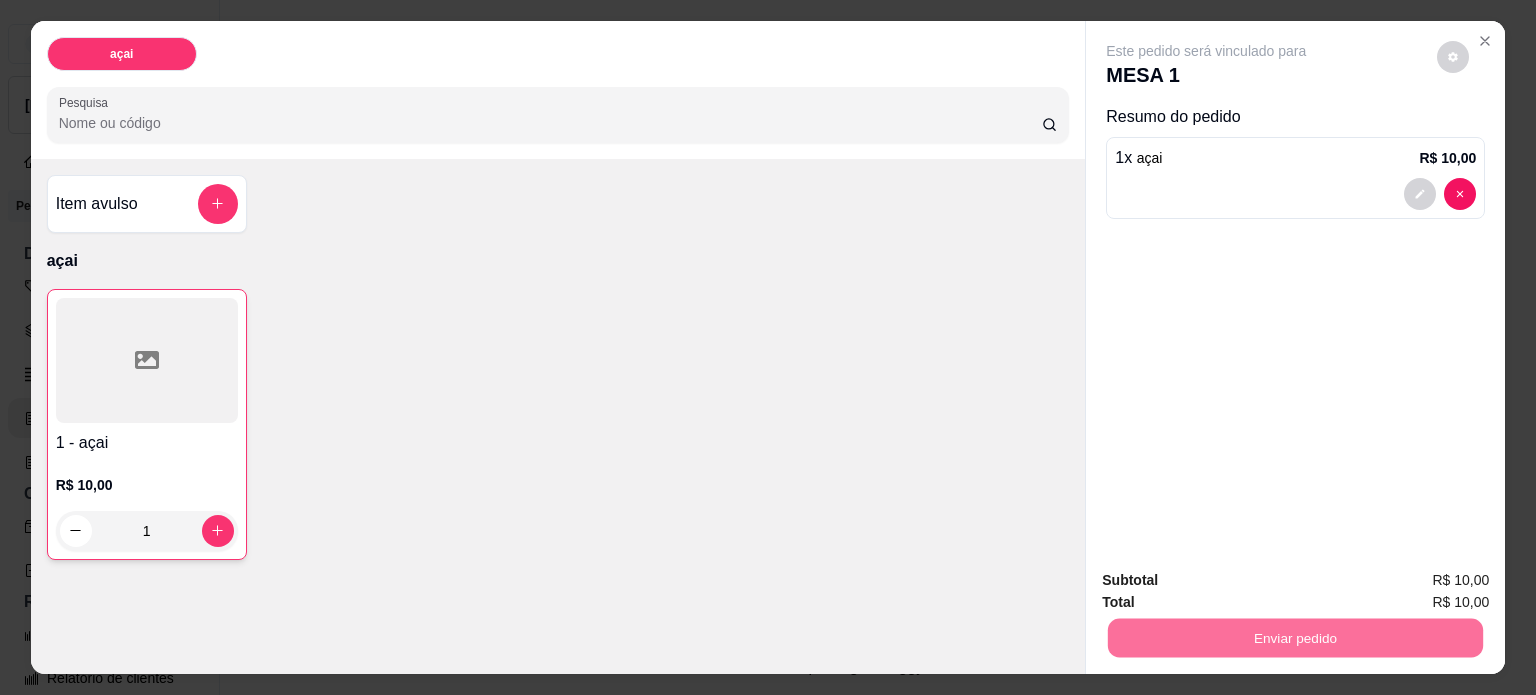 click on "Não registrar e enviar pedido" at bounding box center [1229, 581] 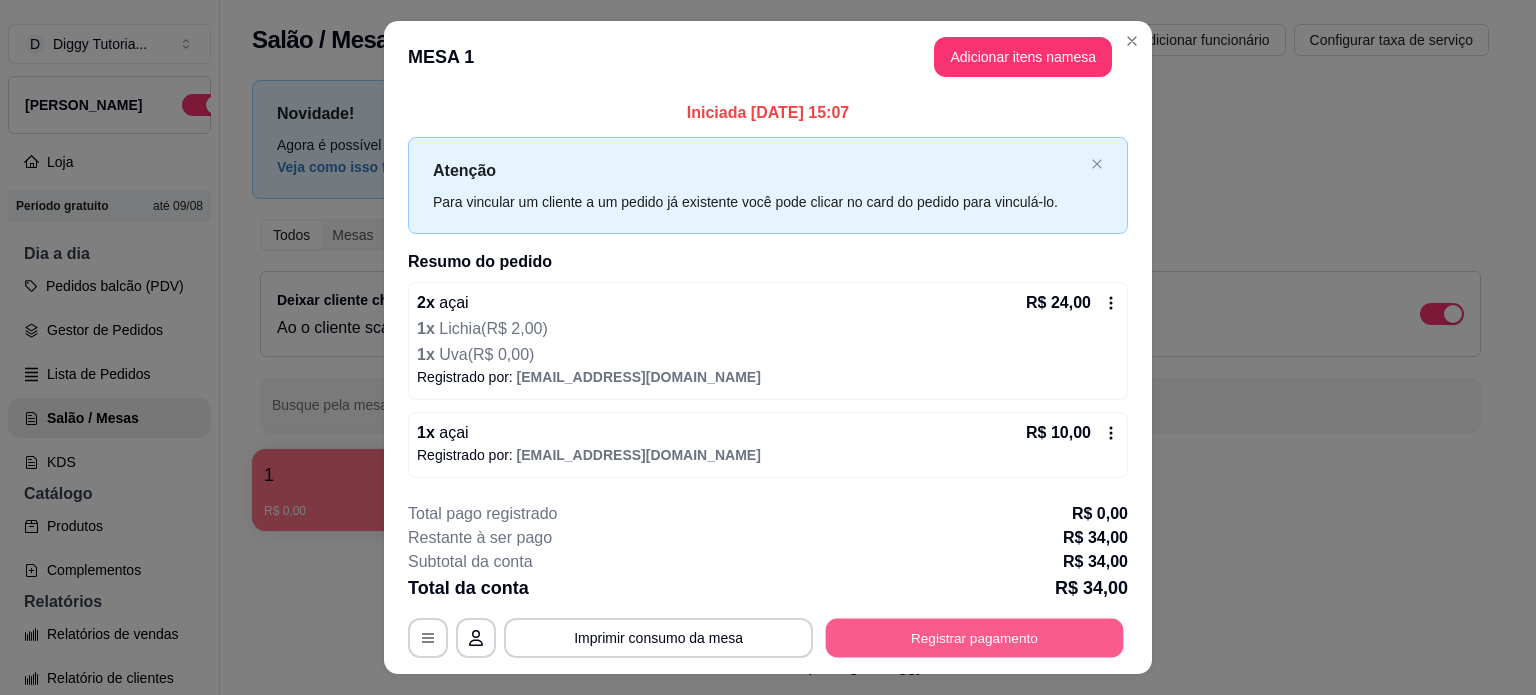 click on "Registrar pagamento" at bounding box center [975, 638] 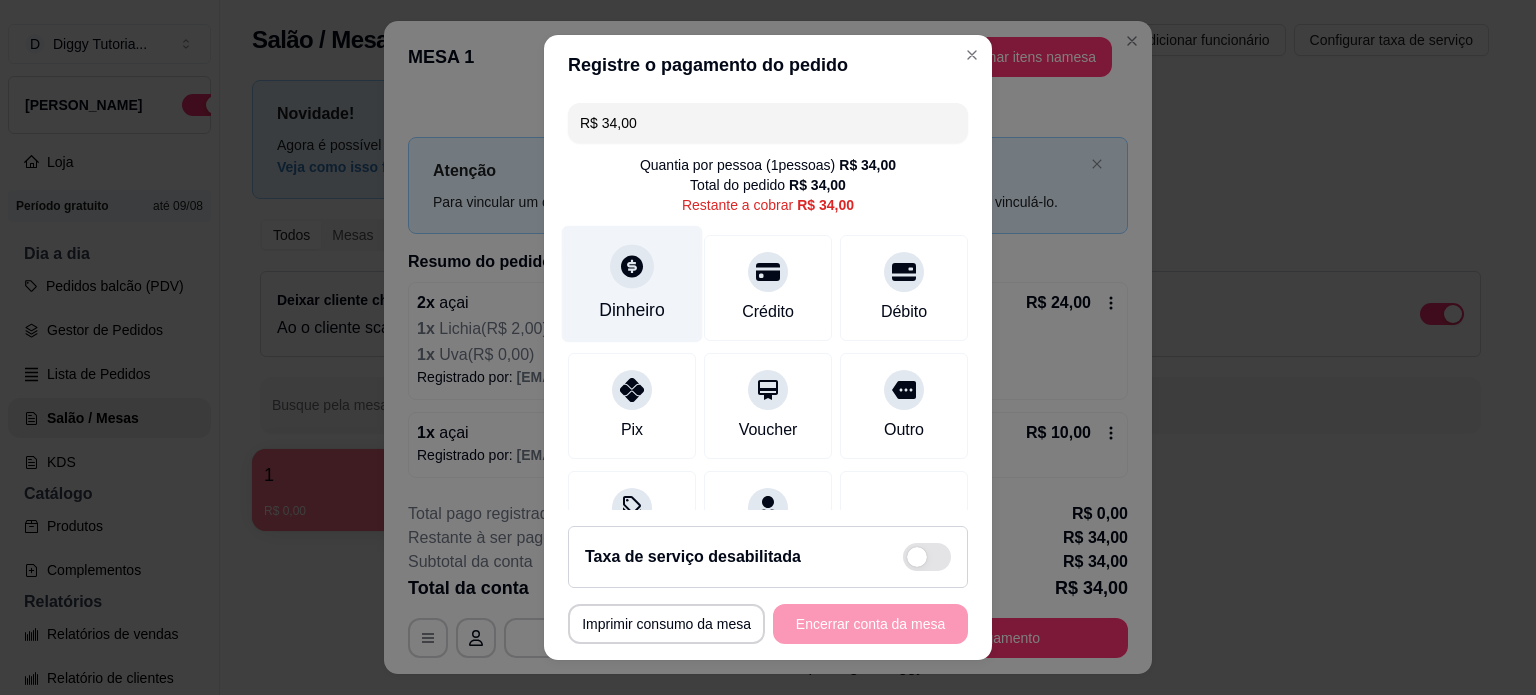 click on "Dinheiro" at bounding box center [632, 283] 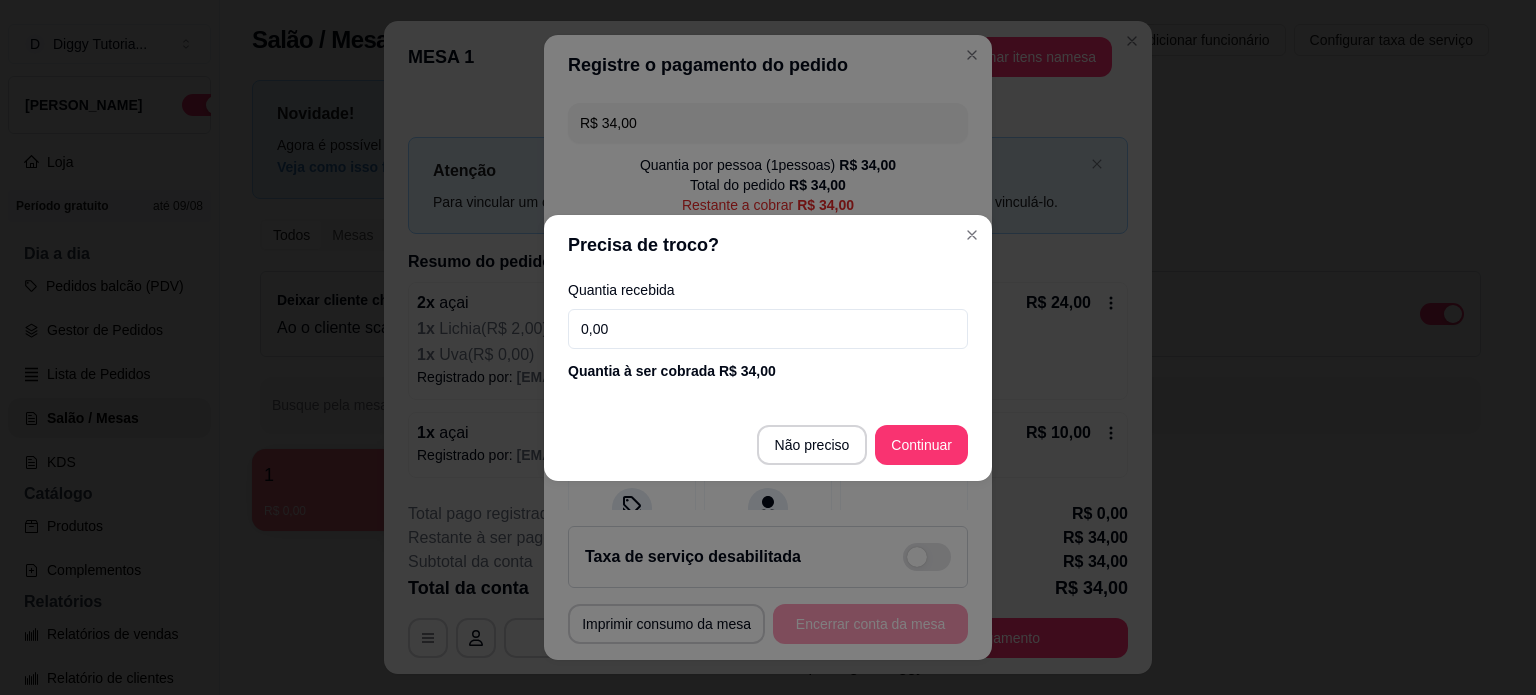 click on "0,00" at bounding box center (768, 329) 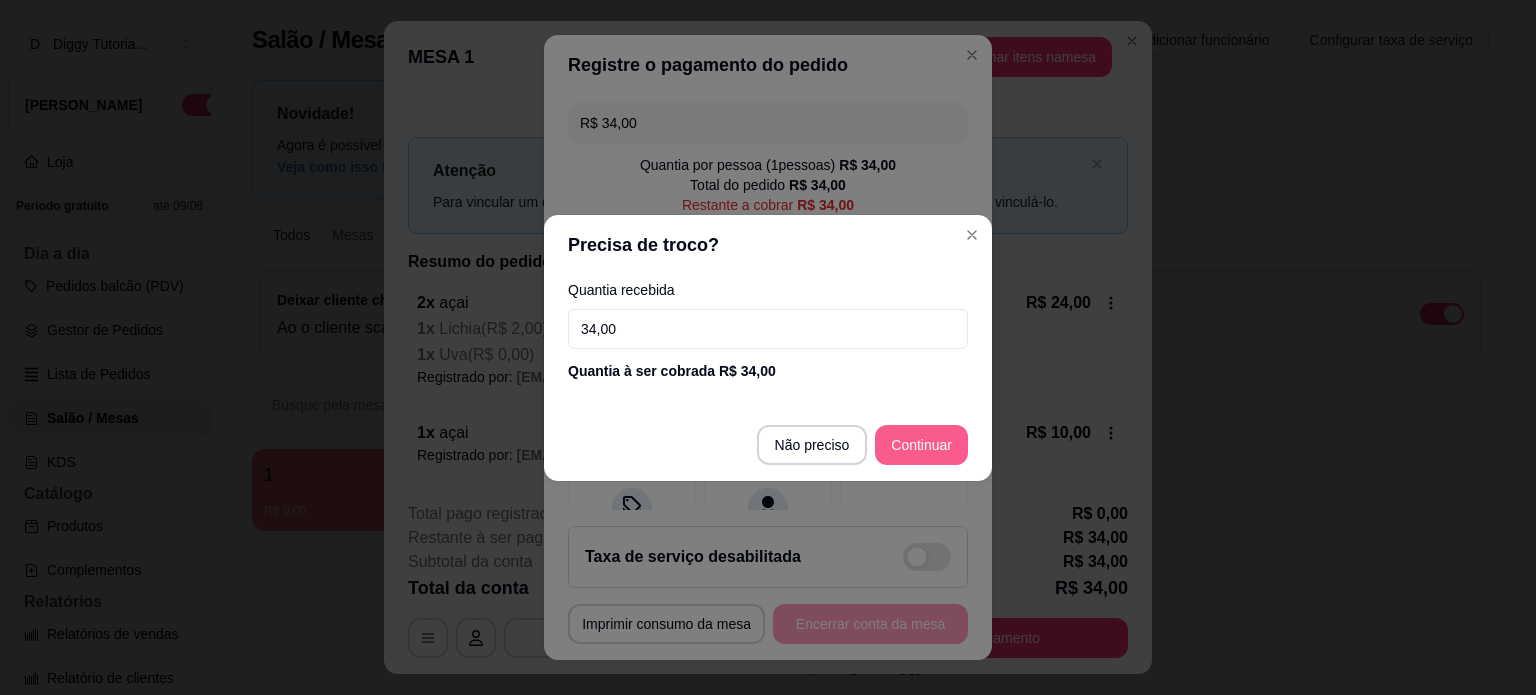 type on "34,00" 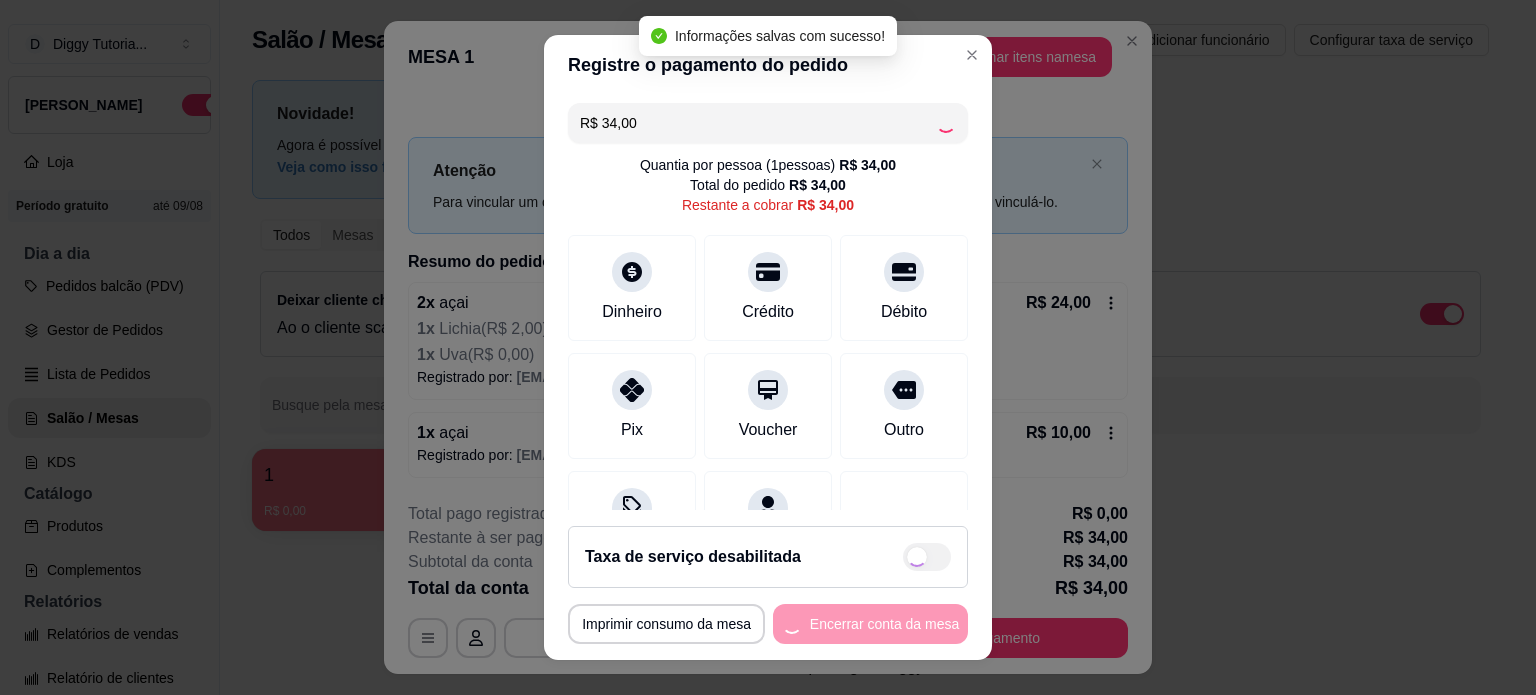 type on "R$ 0,00" 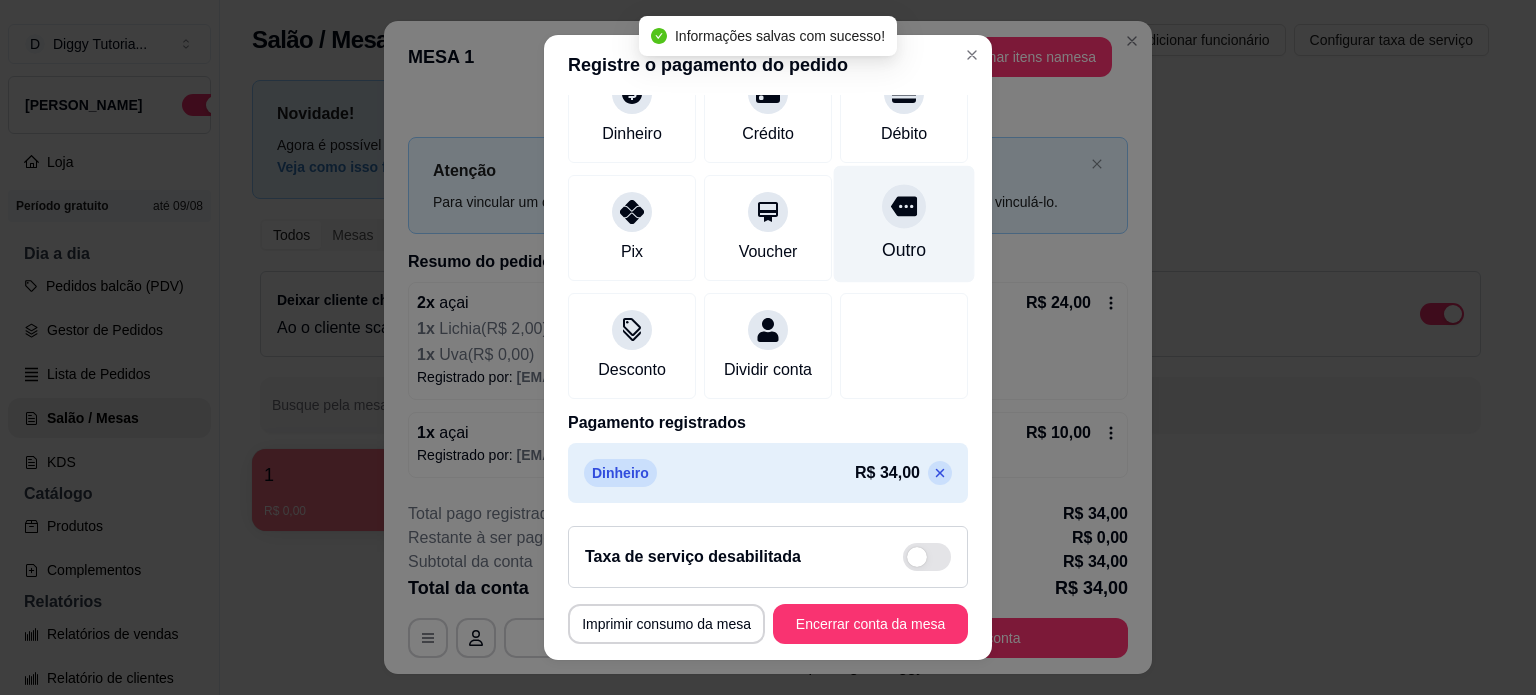 scroll, scrollTop: 180, scrollLeft: 0, axis: vertical 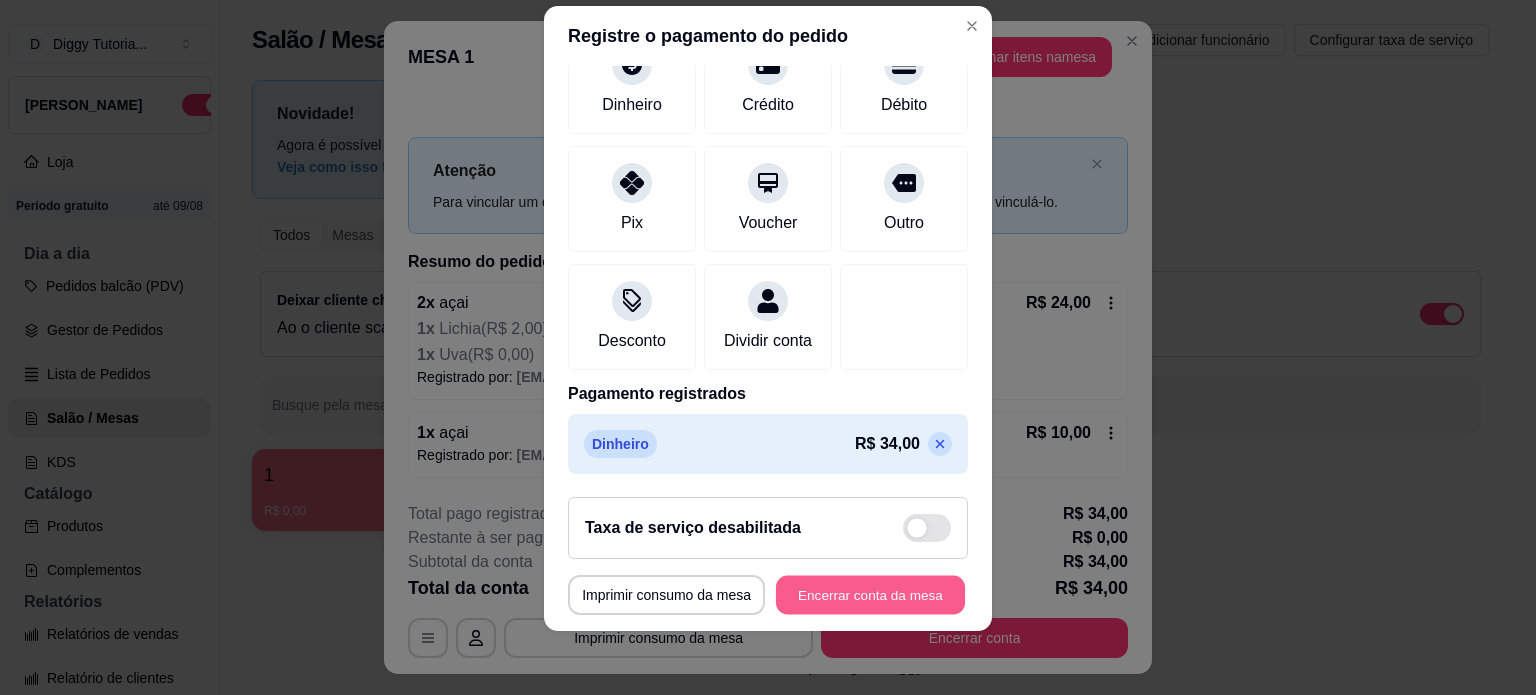 click on "Encerrar conta da mesa" at bounding box center [870, 595] 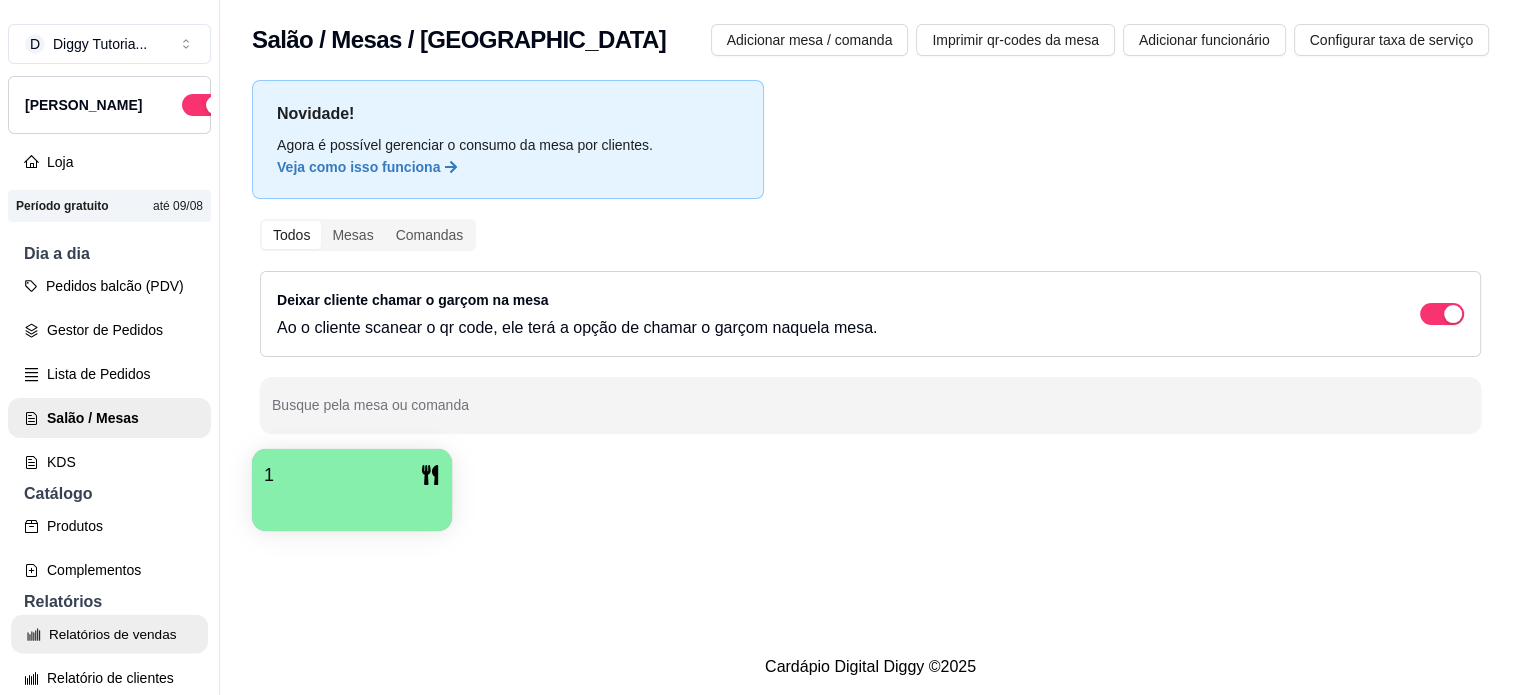 click on "Relatórios de vendas" at bounding box center [109, 634] 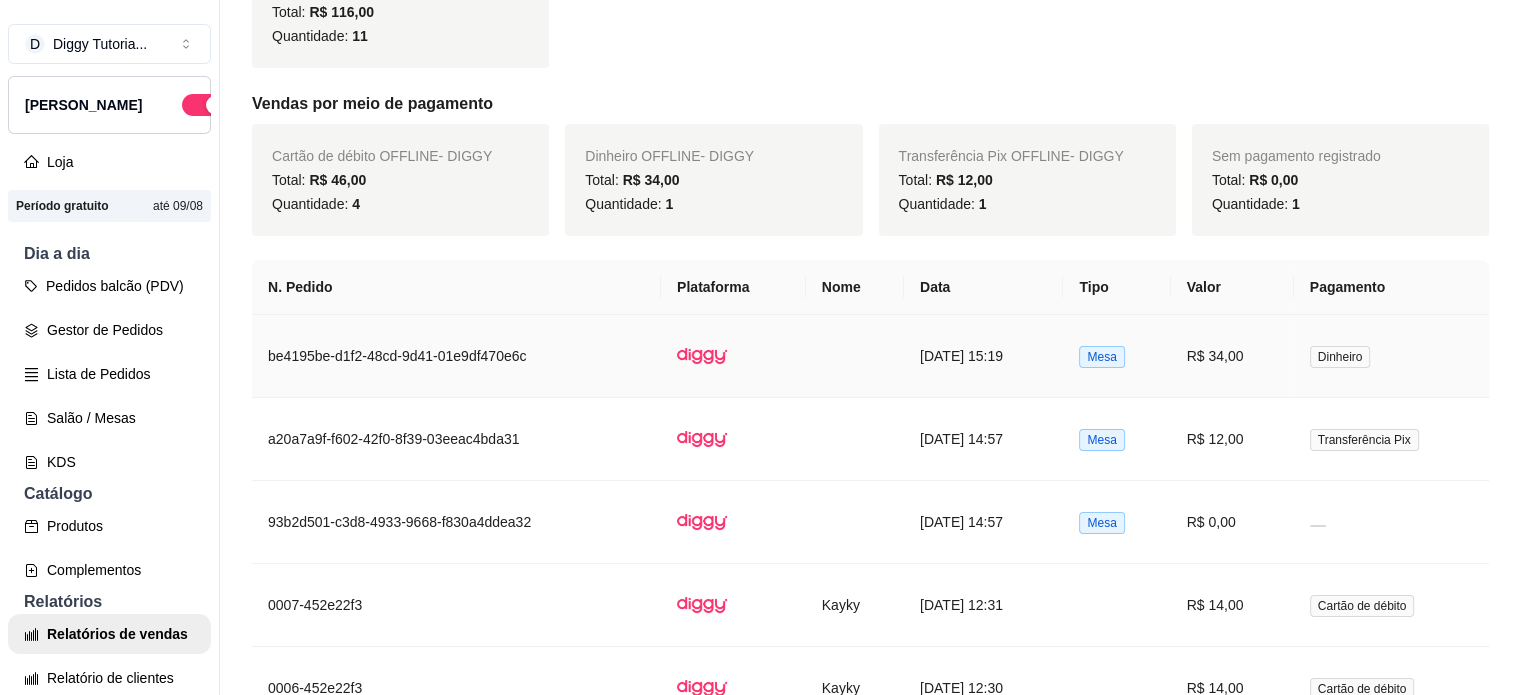 scroll, scrollTop: 510, scrollLeft: 0, axis: vertical 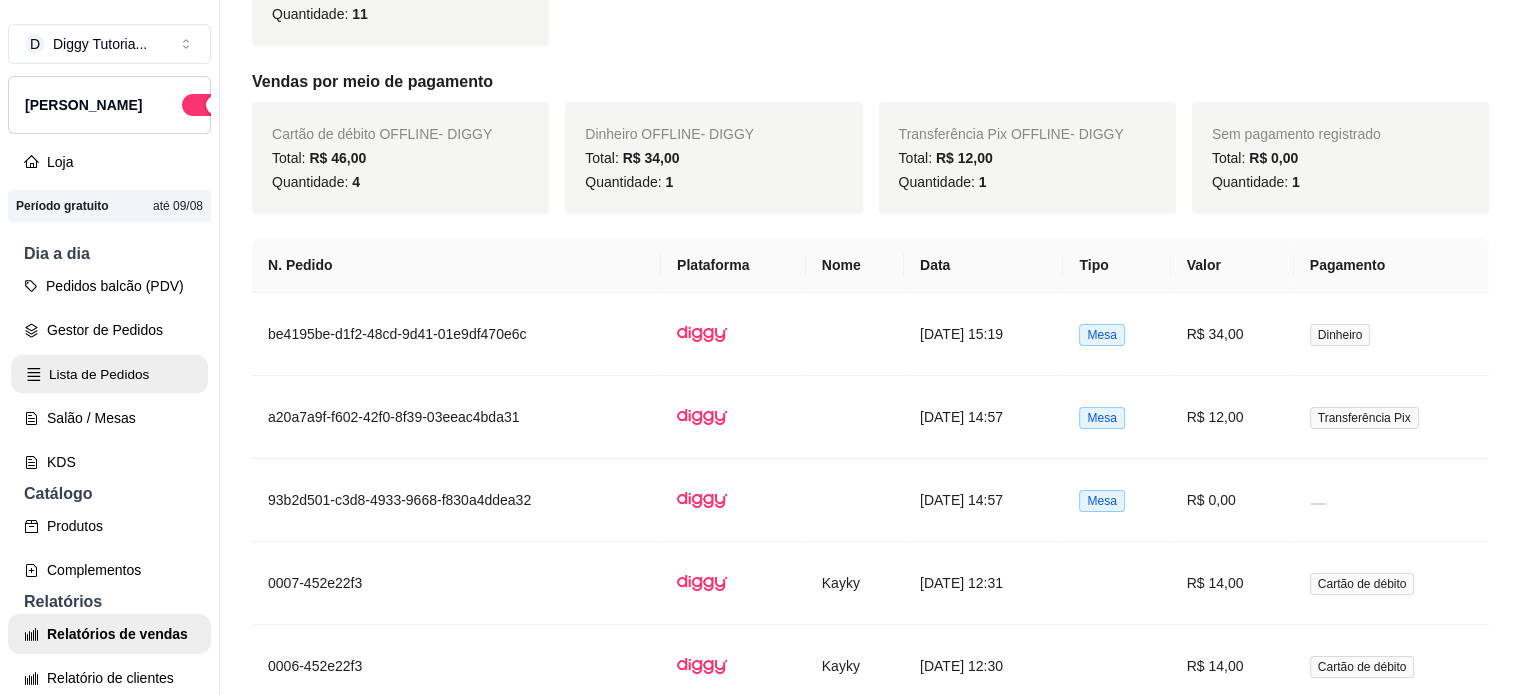 click on "Lista de Pedidos" at bounding box center (109, 374) 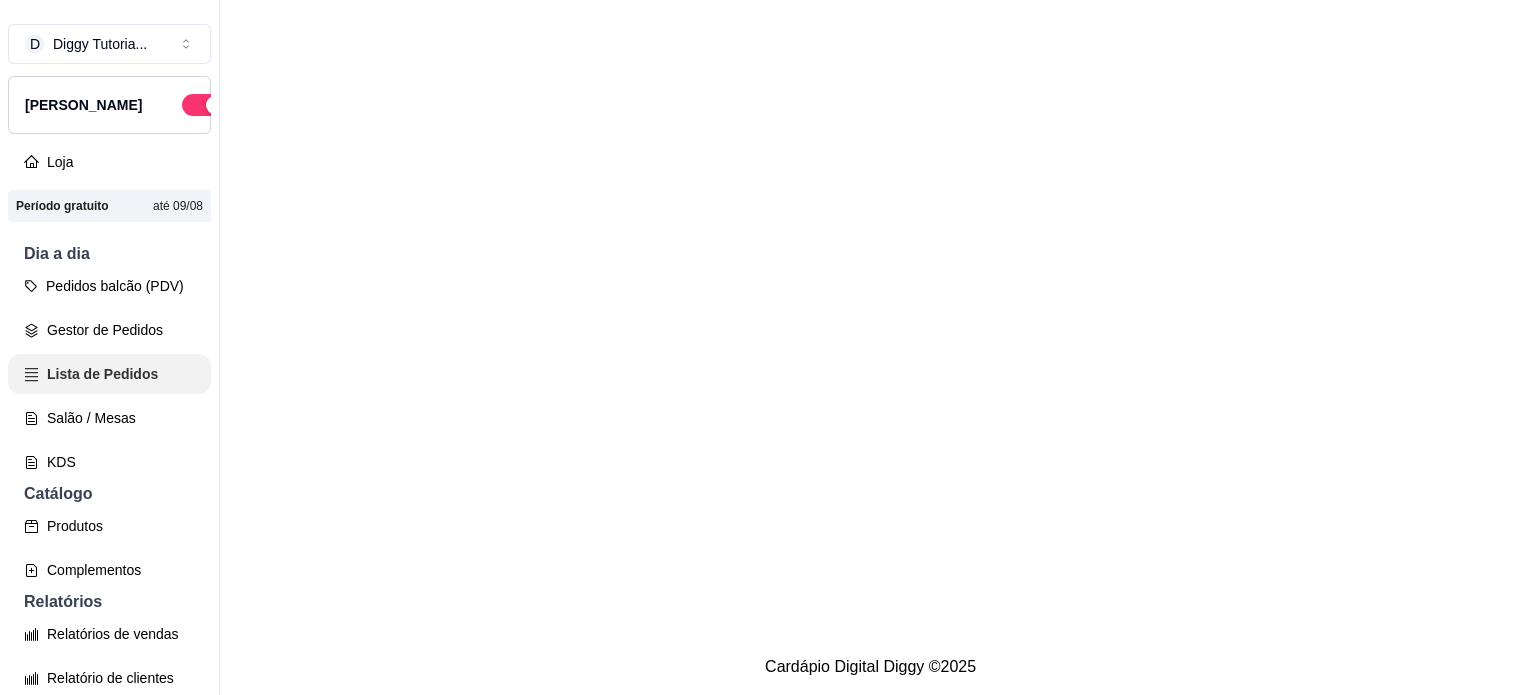 scroll, scrollTop: 0, scrollLeft: 0, axis: both 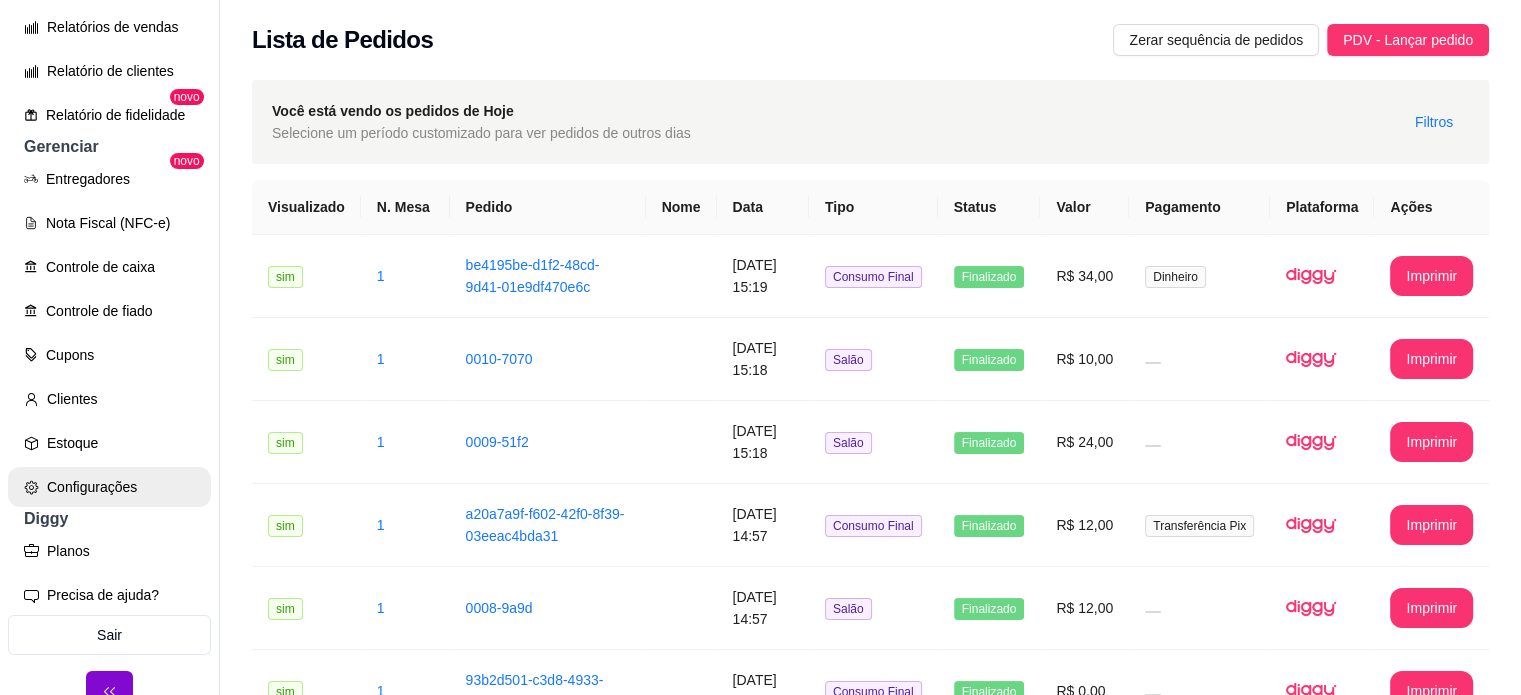click on "Configurações" at bounding box center (109, 487) 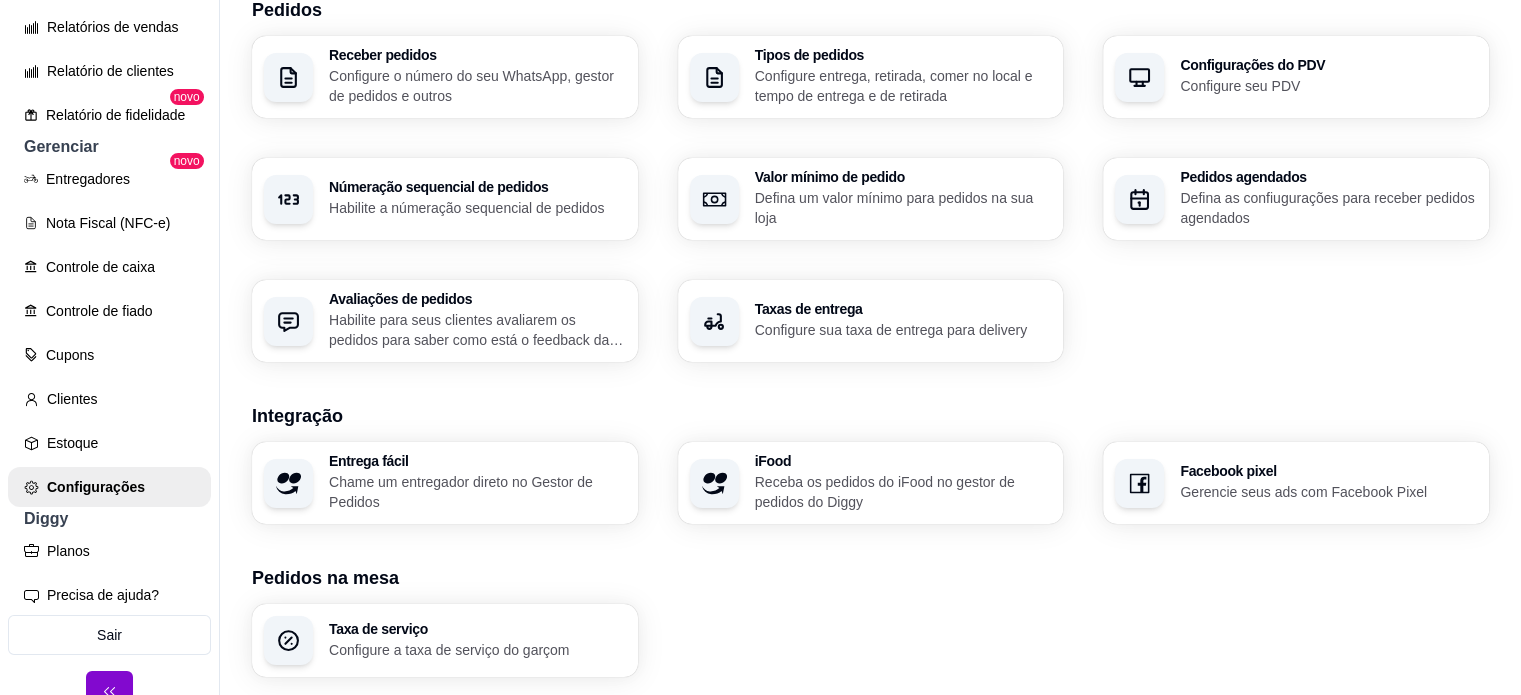 scroll, scrollTop: 491, scrollLeft: 0, axis: vertical 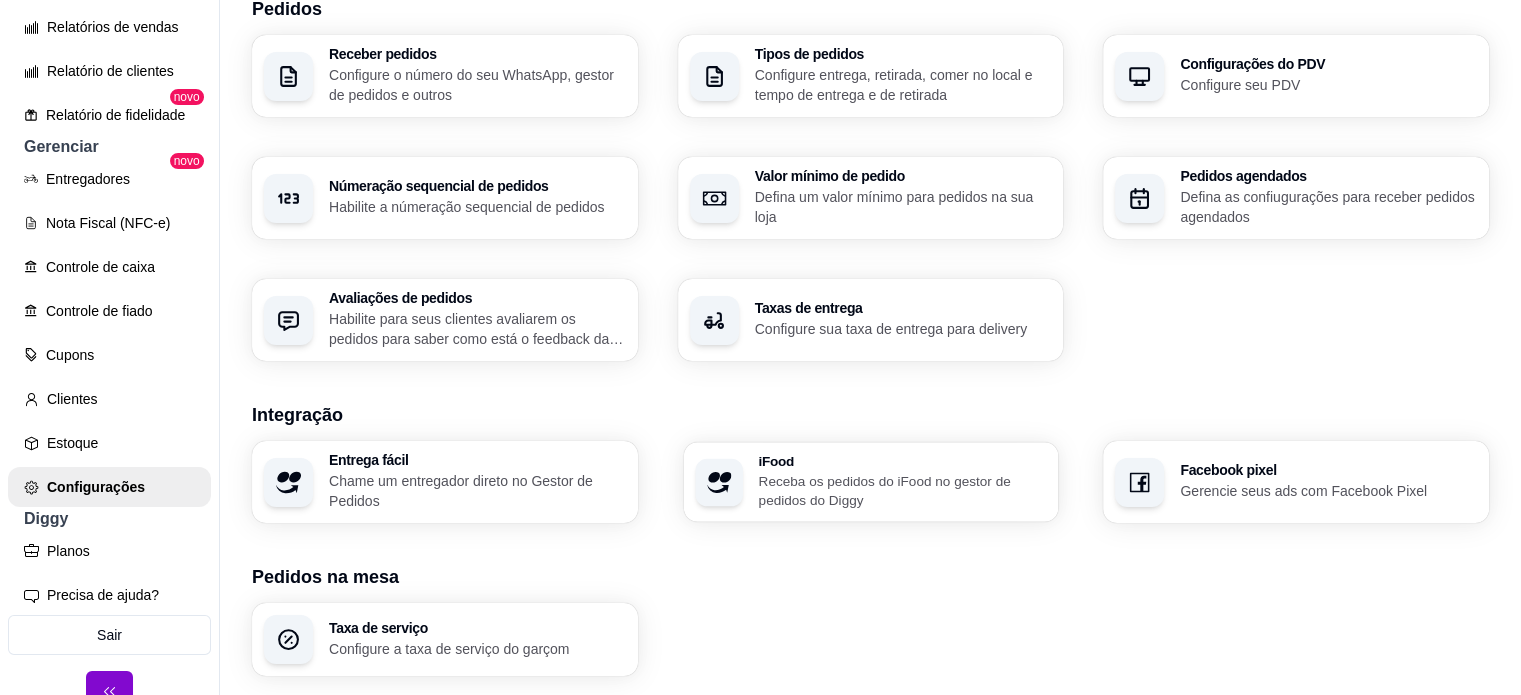 click on "Receba os pedidos do iFood no gestor de pedidos do Diggy" at bounding box center [902, 490] 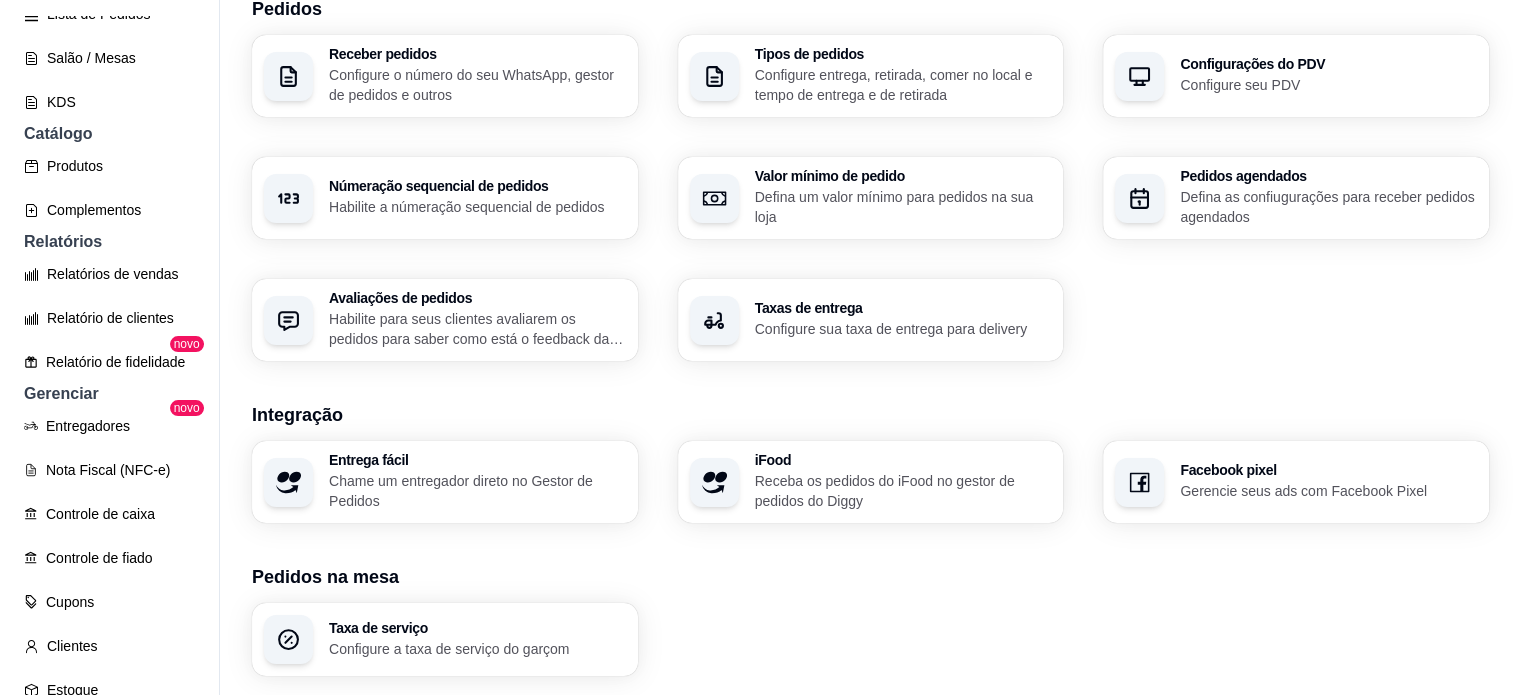 scroll, scrollTop: 358, scrollLeft: 0, axis: vertical 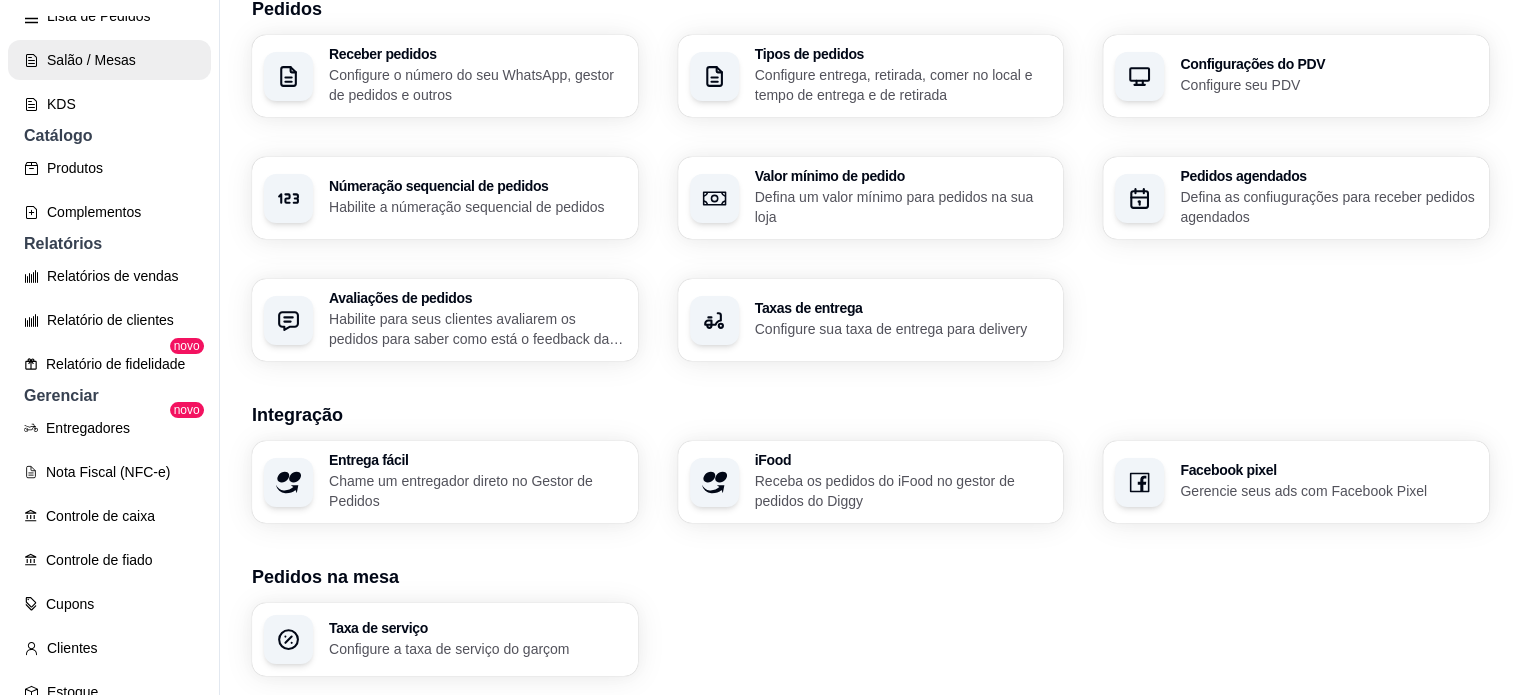click on "Salão / Mesas" at bounding box center (109, 60) 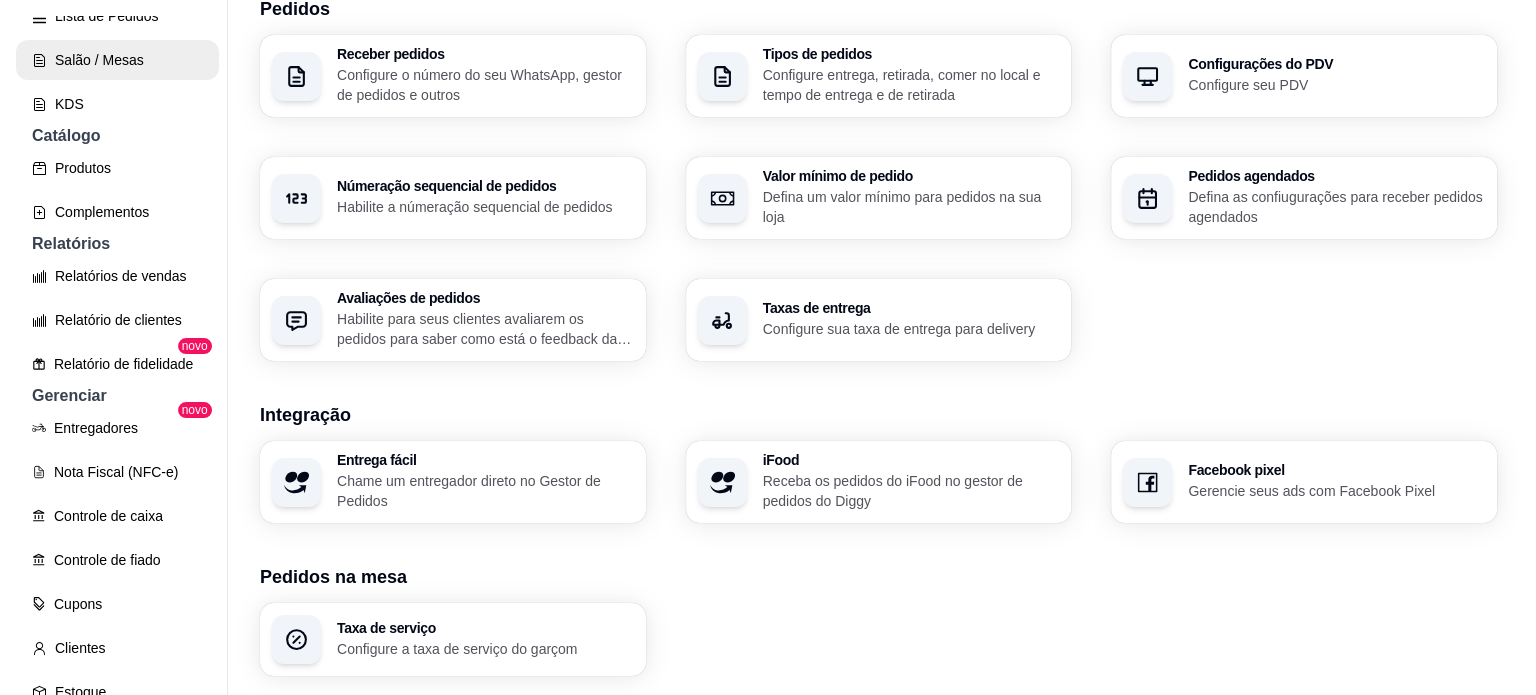 scroll, scrollTop: 0, scrollLeft: 0, axis: both 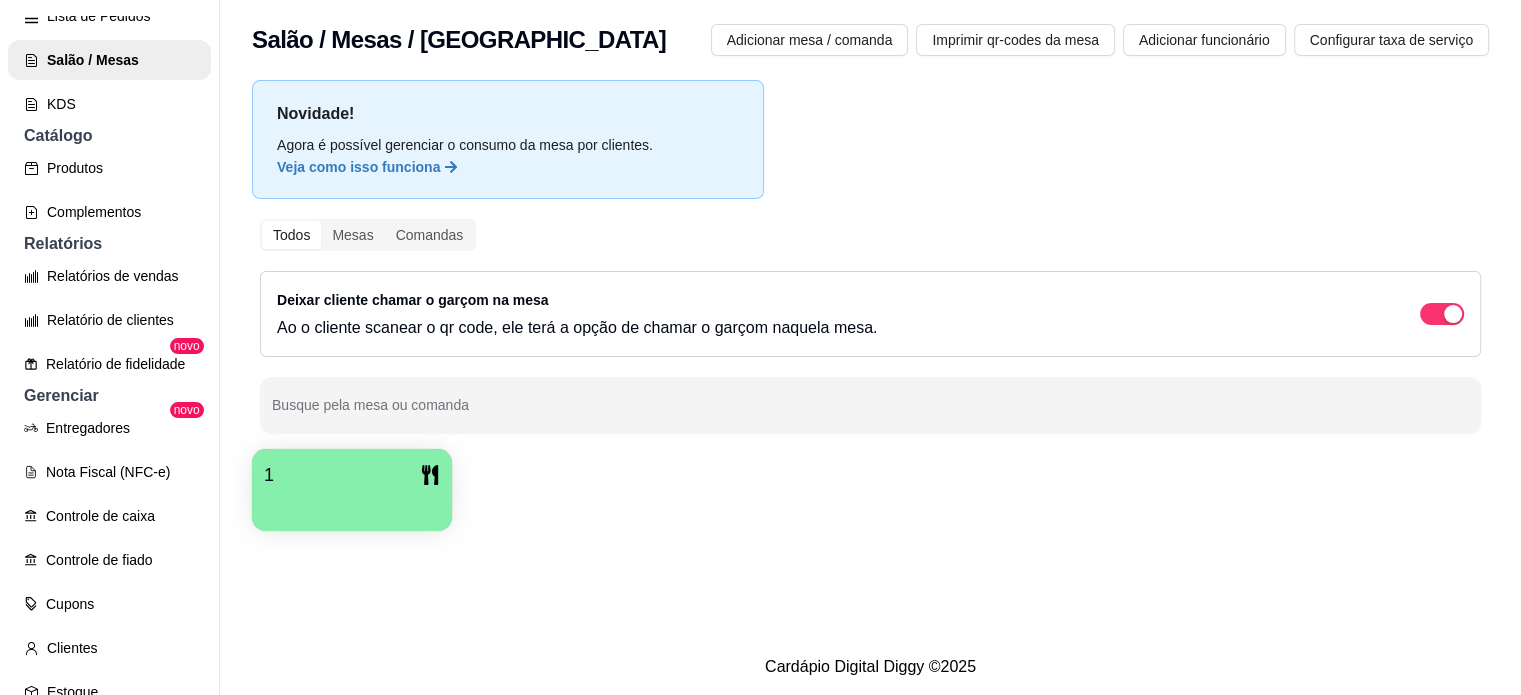 click on "1" at bounding box center [352, 475] 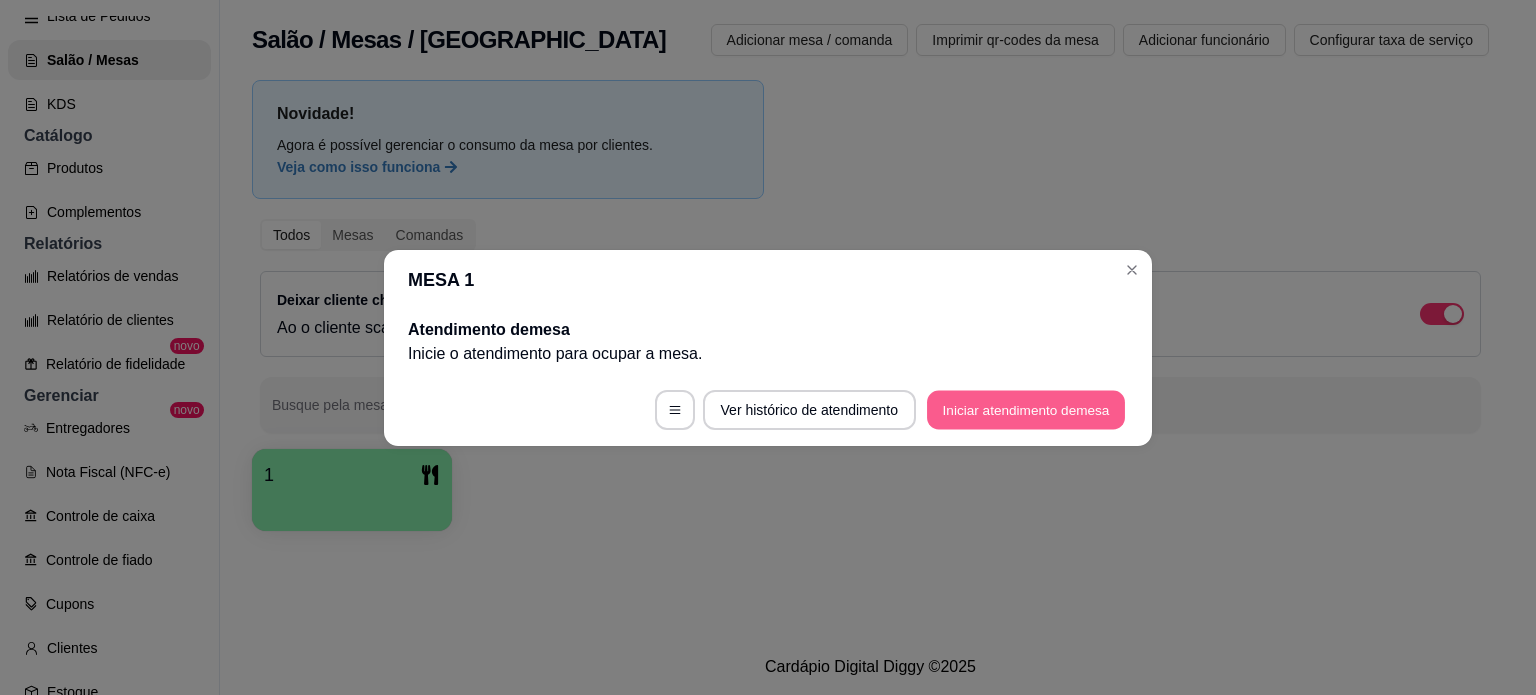 click on "Iniciar atendimento de  mesa" at bounding box center [1026, 409] 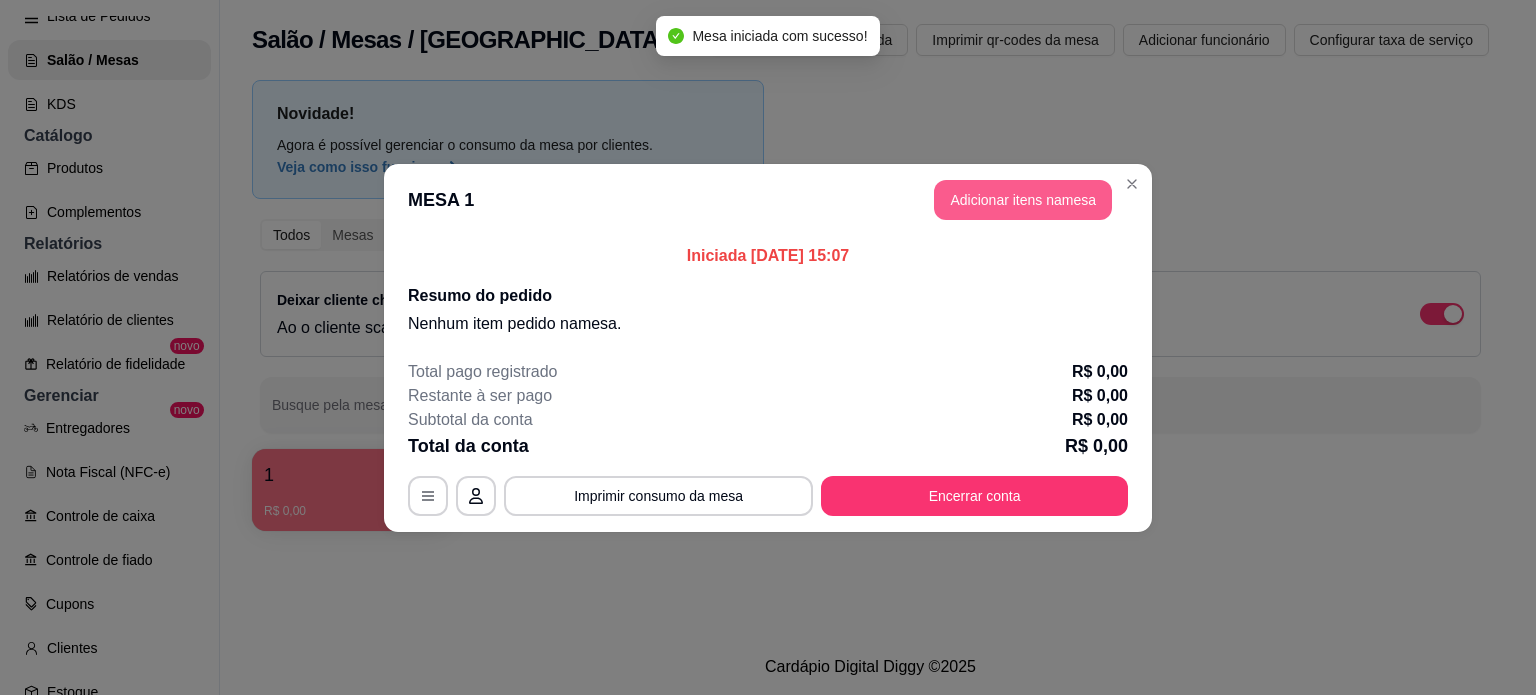 click on "Adicionar itens na  mesa" at bounding box center [1023, 200] 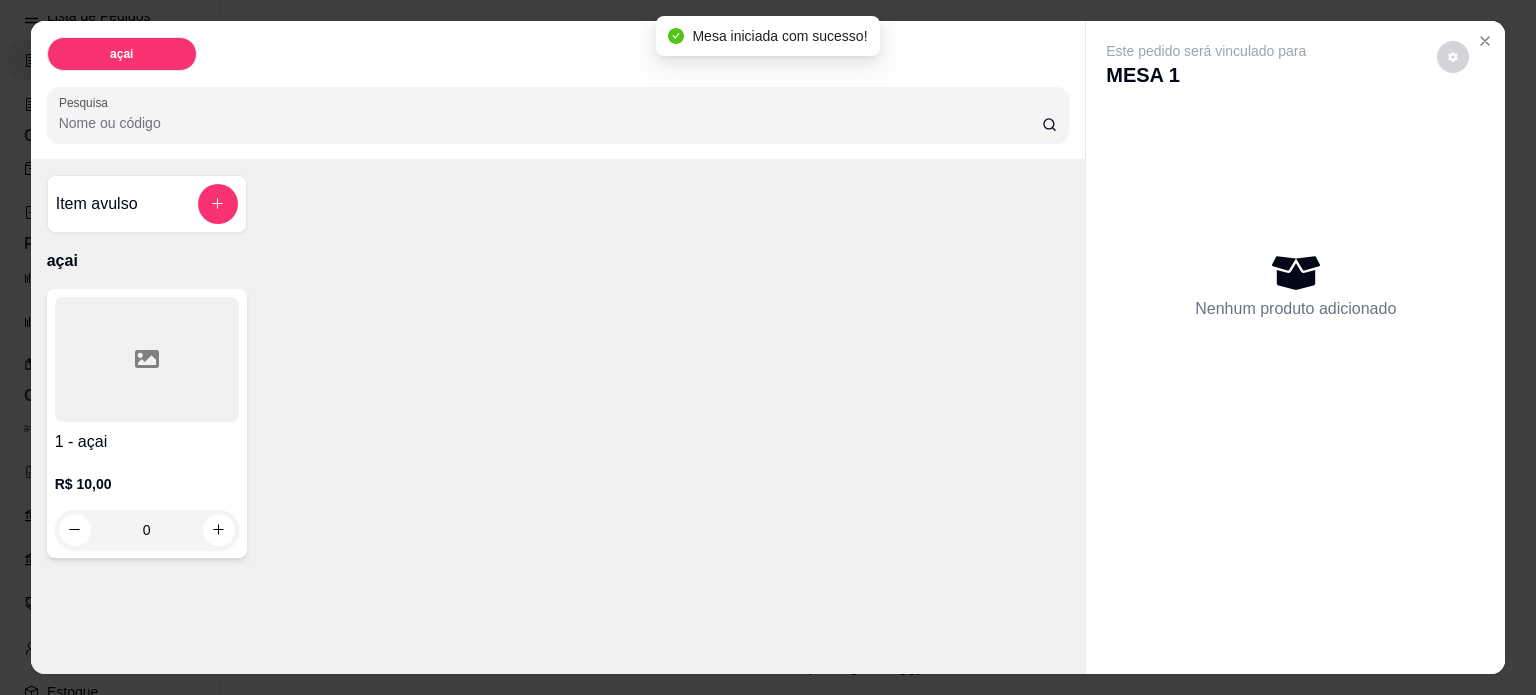 click on "0" at bounding box center [147, 530] 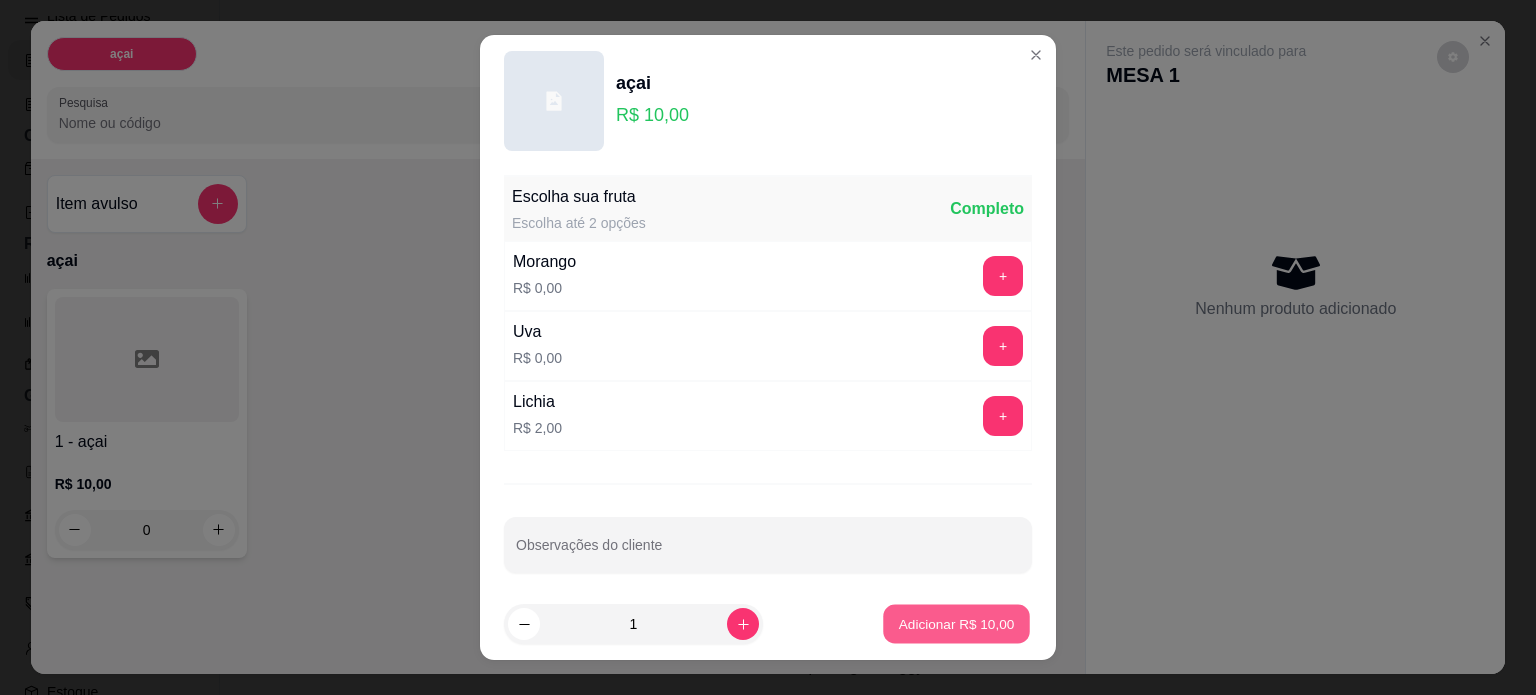 click on "Adicionar   R$ 10,00" at bounding box center (957, 624) 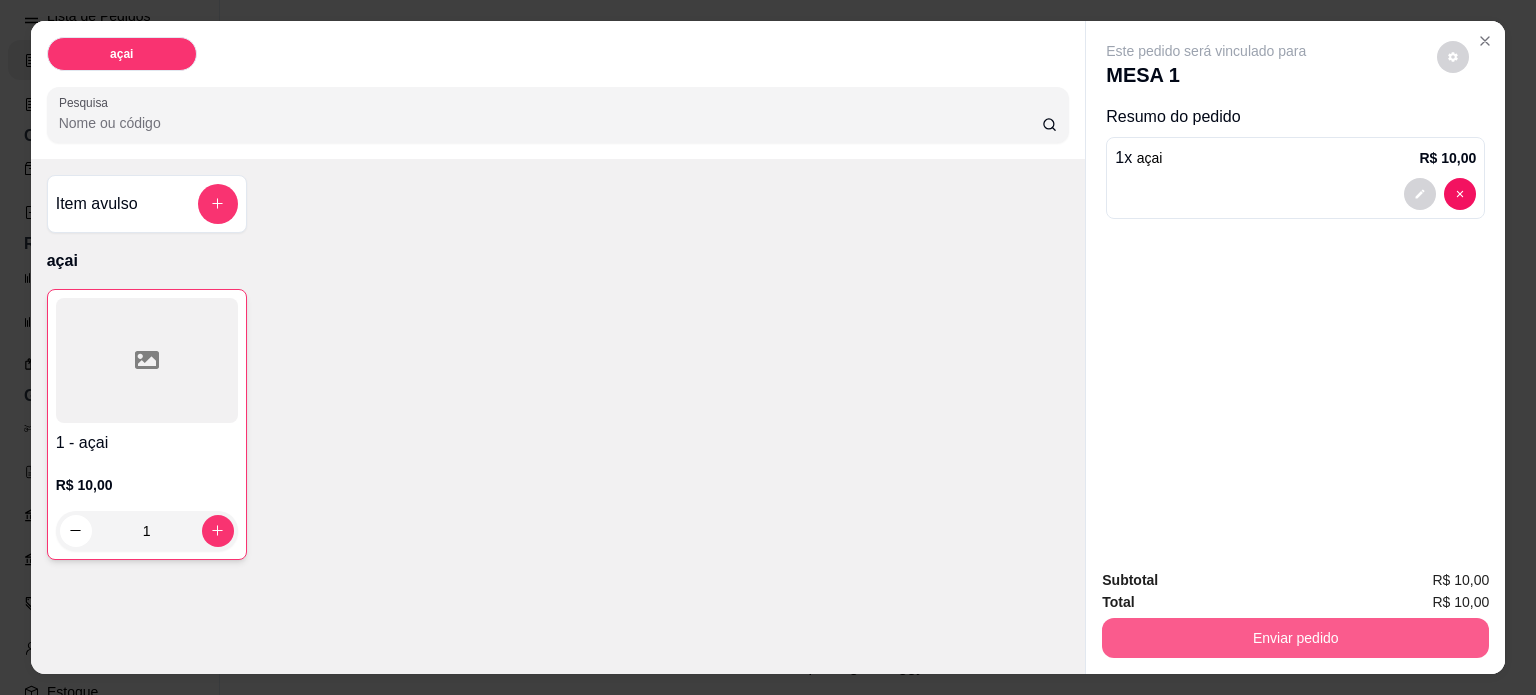 click on "Enviar pedido" at bounding box center (1295, 638) 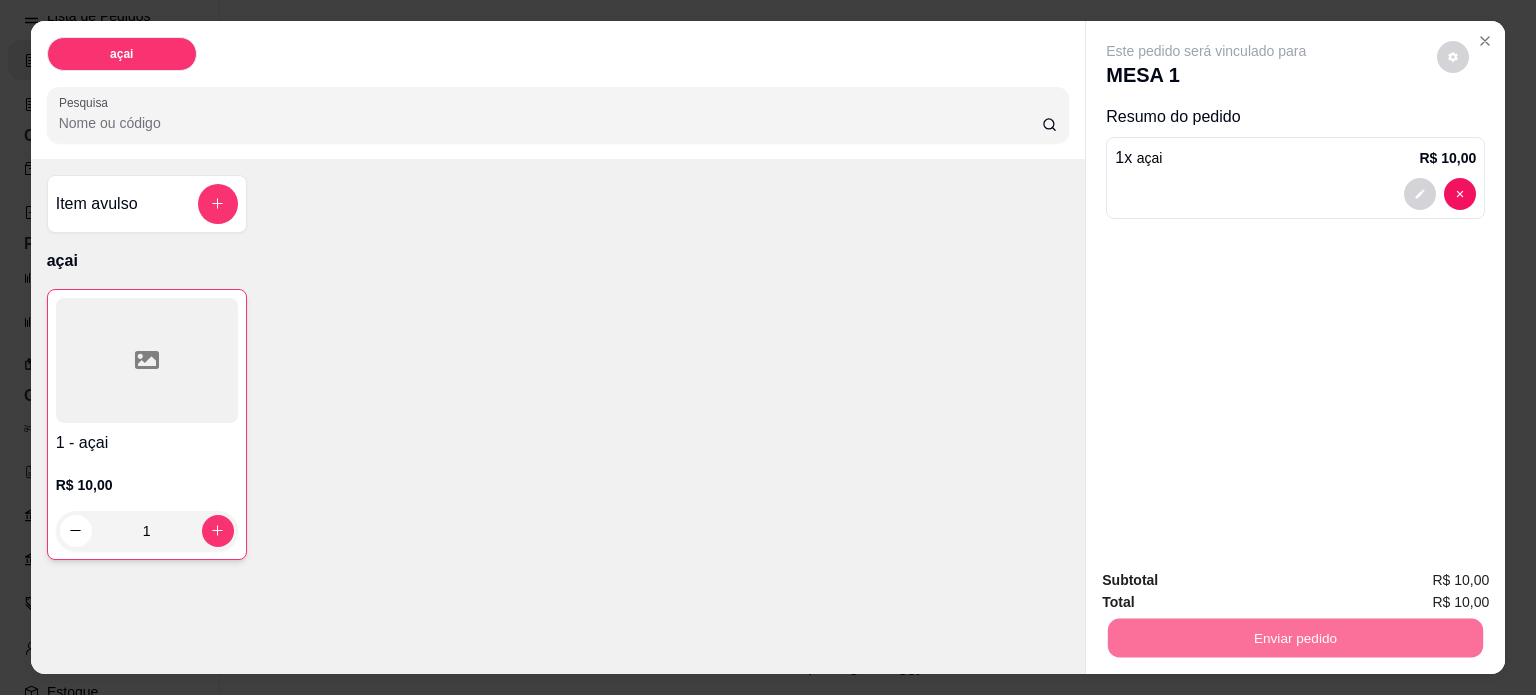 click on "Não registrar e enviar pedido" at bounding box center (1229, 581) 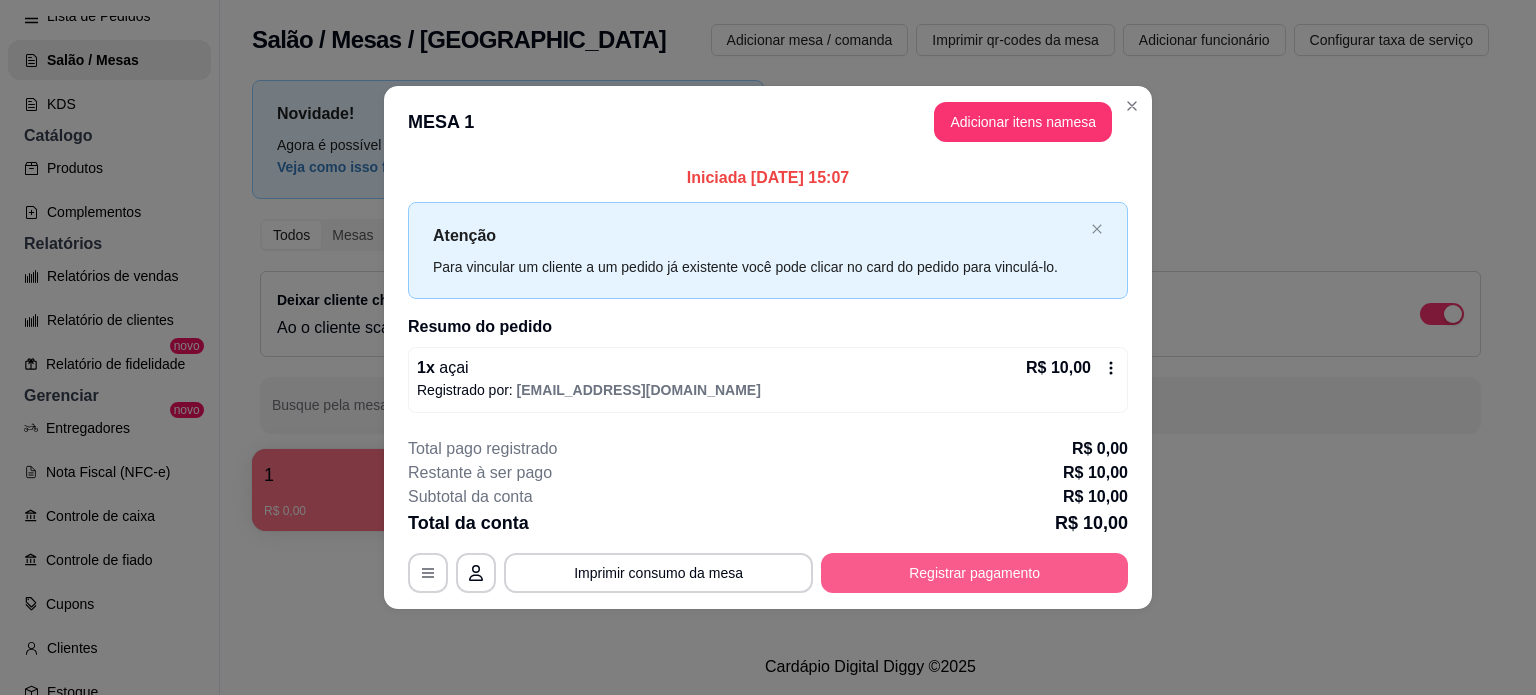 click on "Registrar pagamento" at bounding box center (974, 573) 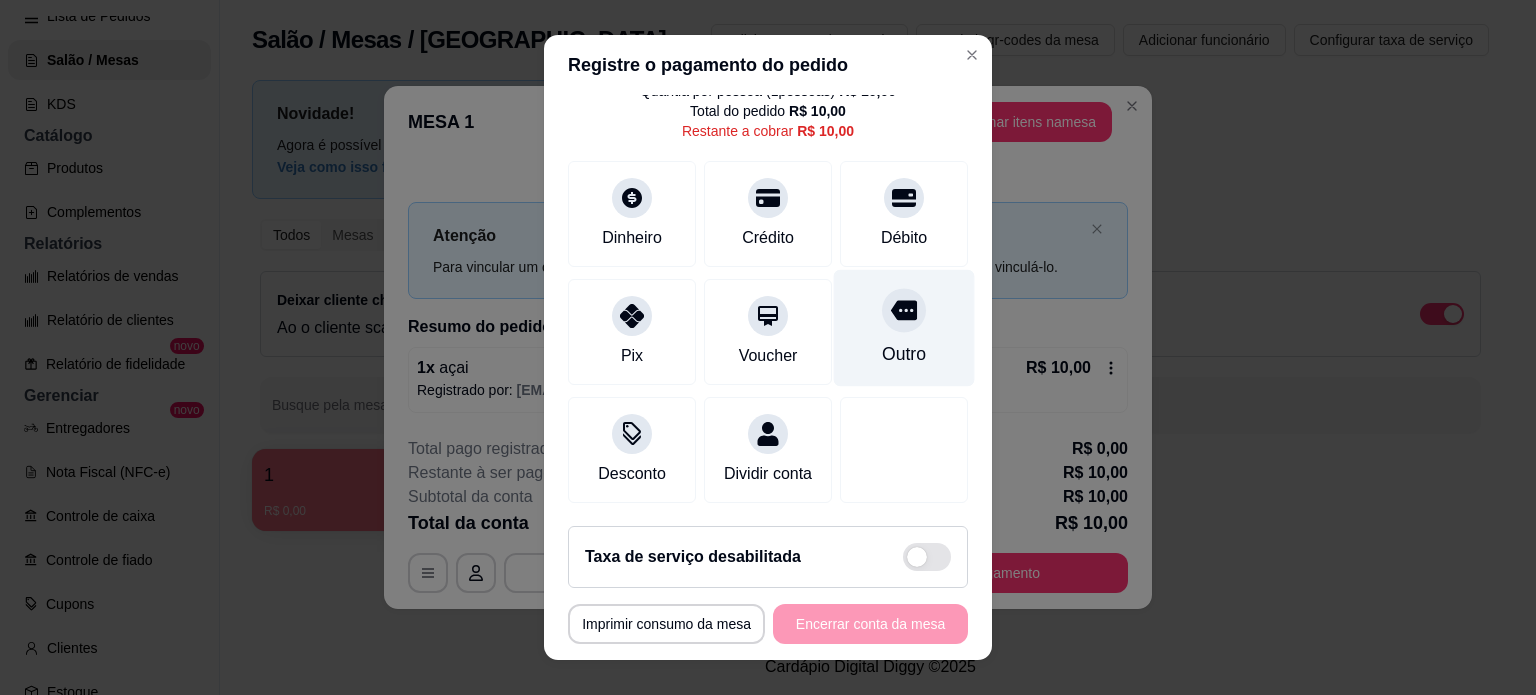 scroll, scrollTop: 95, scrollLeft: 0, axis: vertical 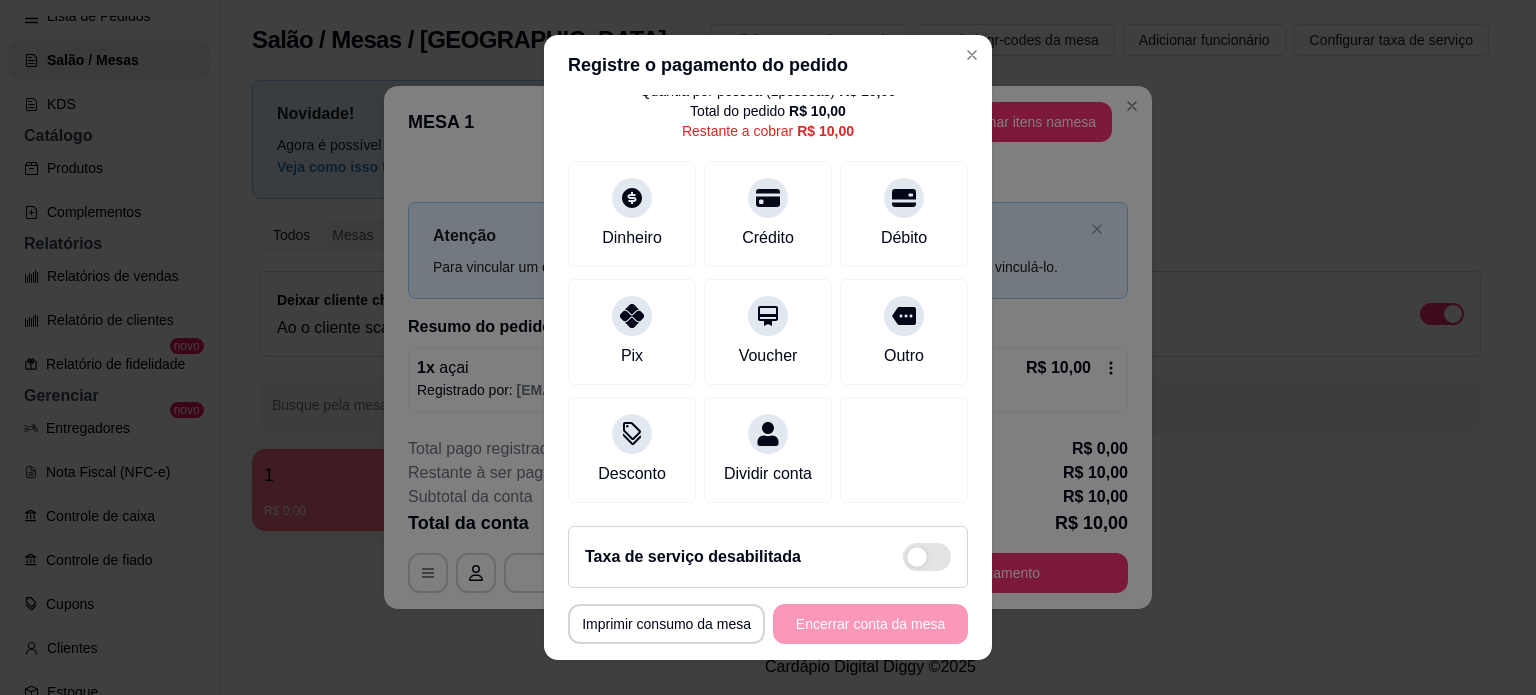 click on "Taxa de serviço   desabilitada" at bounding box center [768, 557] 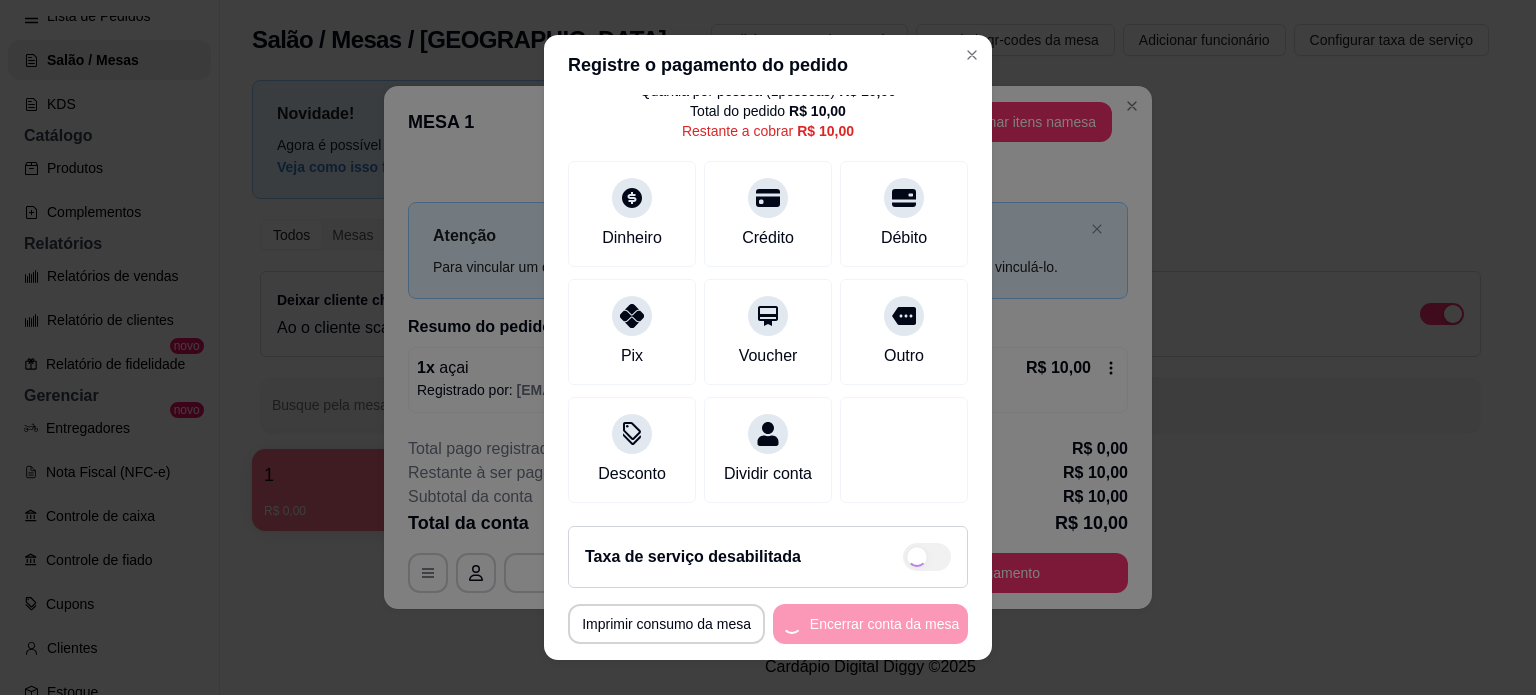 checkbox on "true" 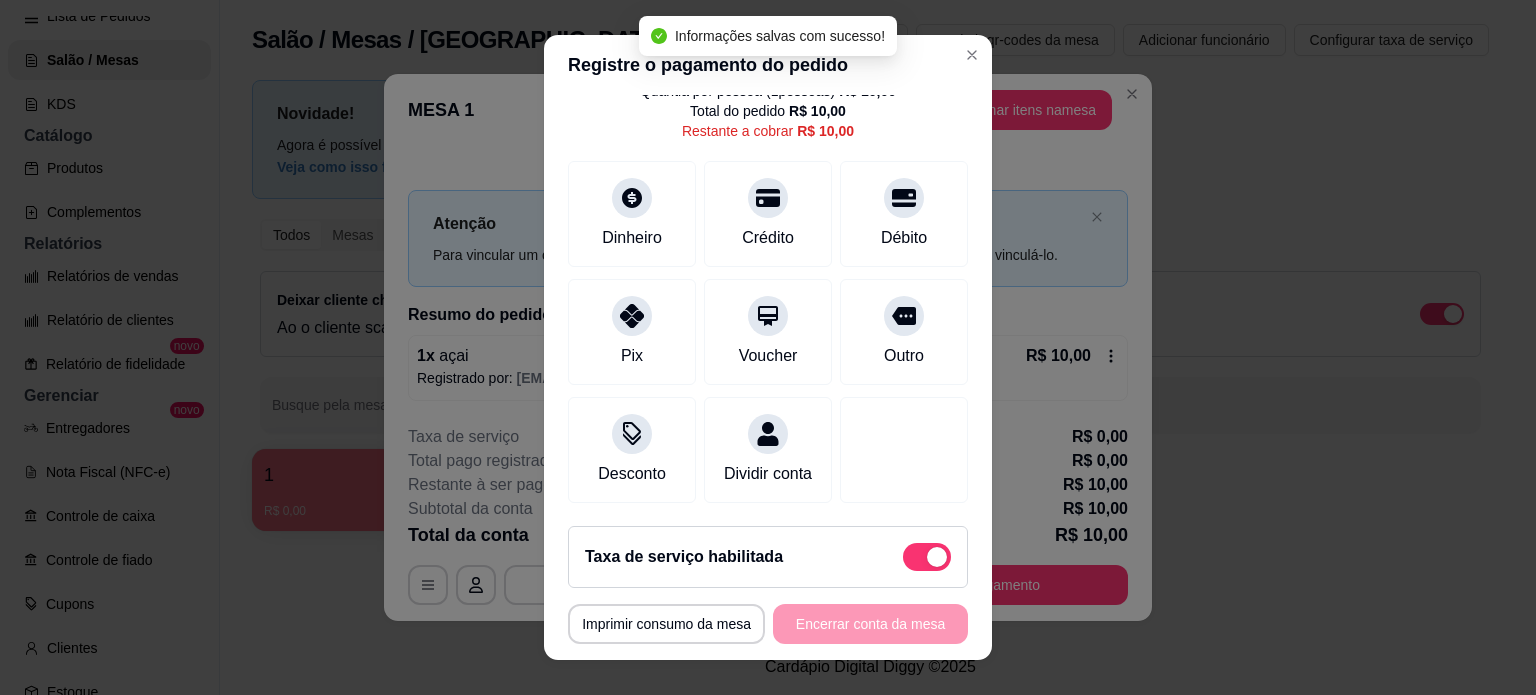 scroll, scrollTop: 115, scrollLeft: 0, axis: vertical 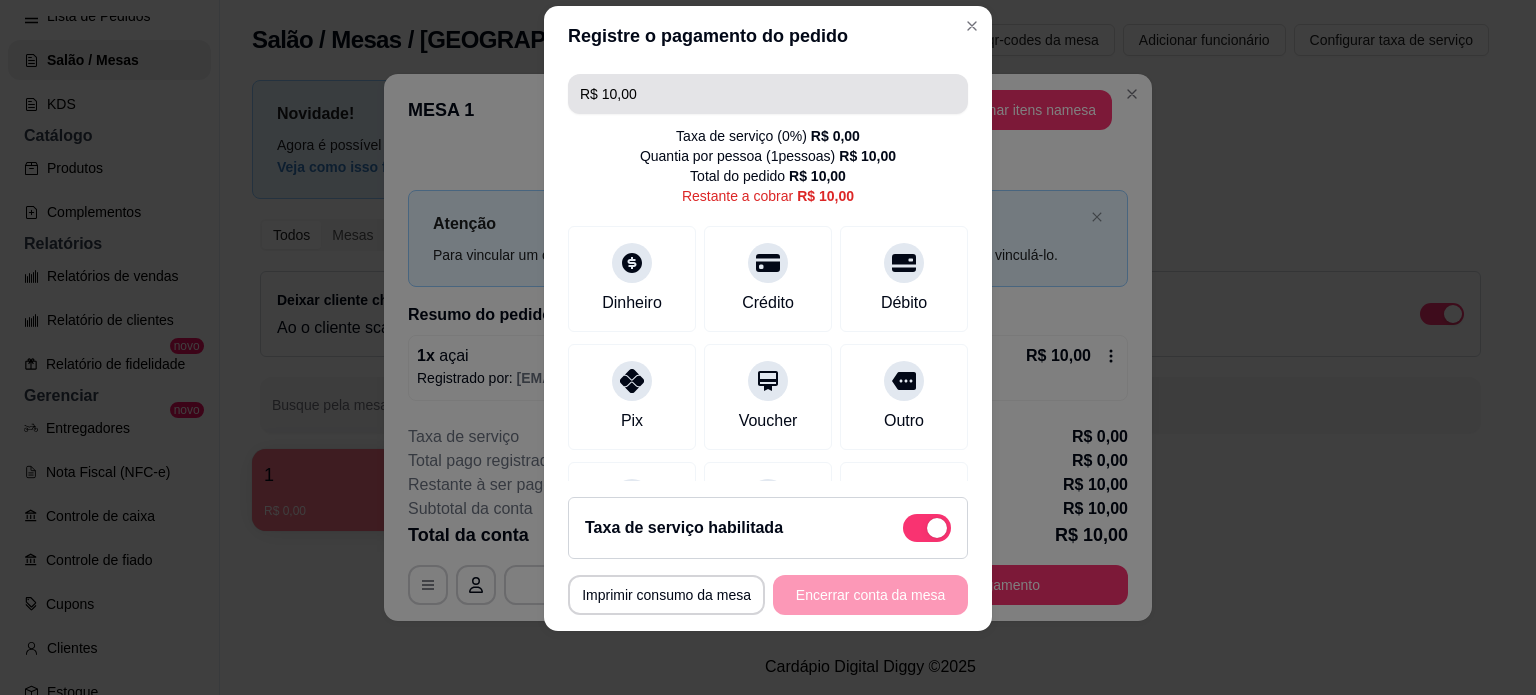 click on "R$ 10,00" at bounding box center (768, 94) 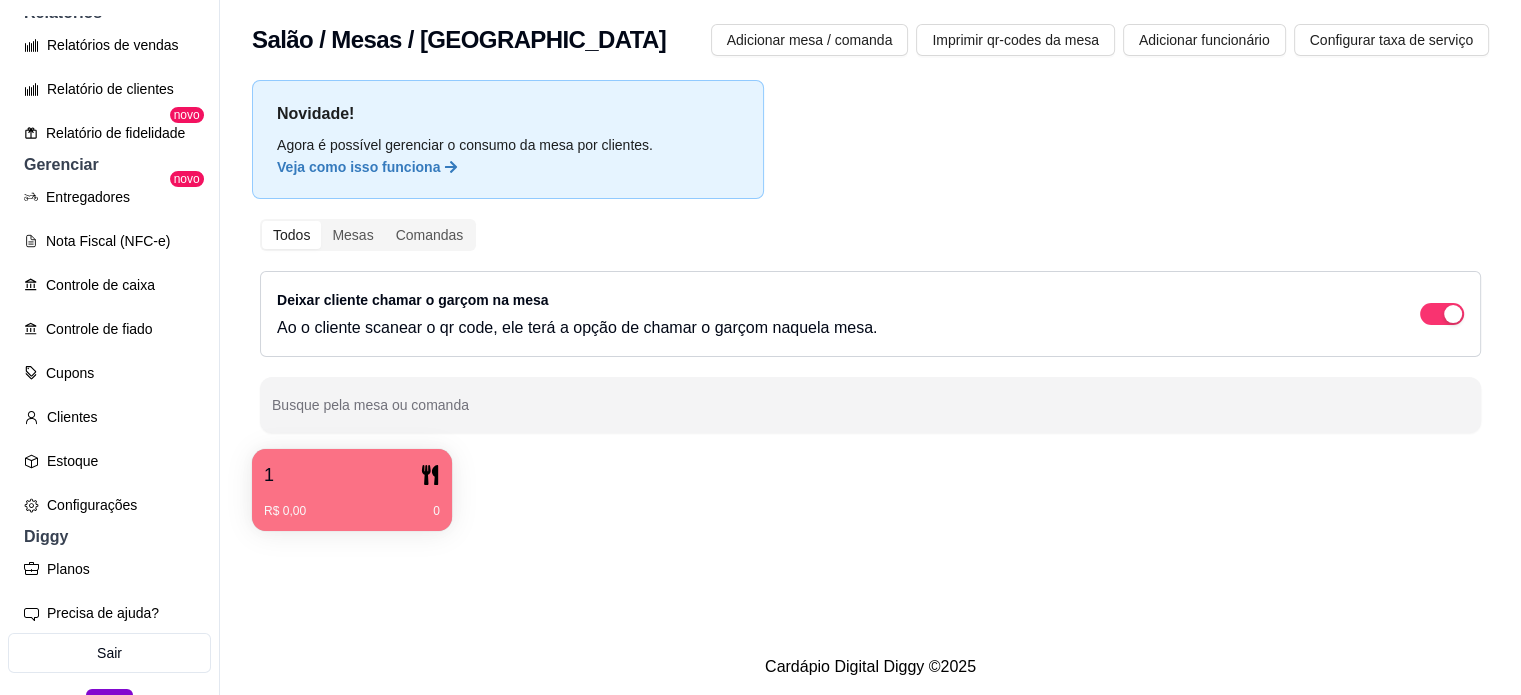 scroll, scrollTop: 592, scrollLeft: 0, axis: vertical 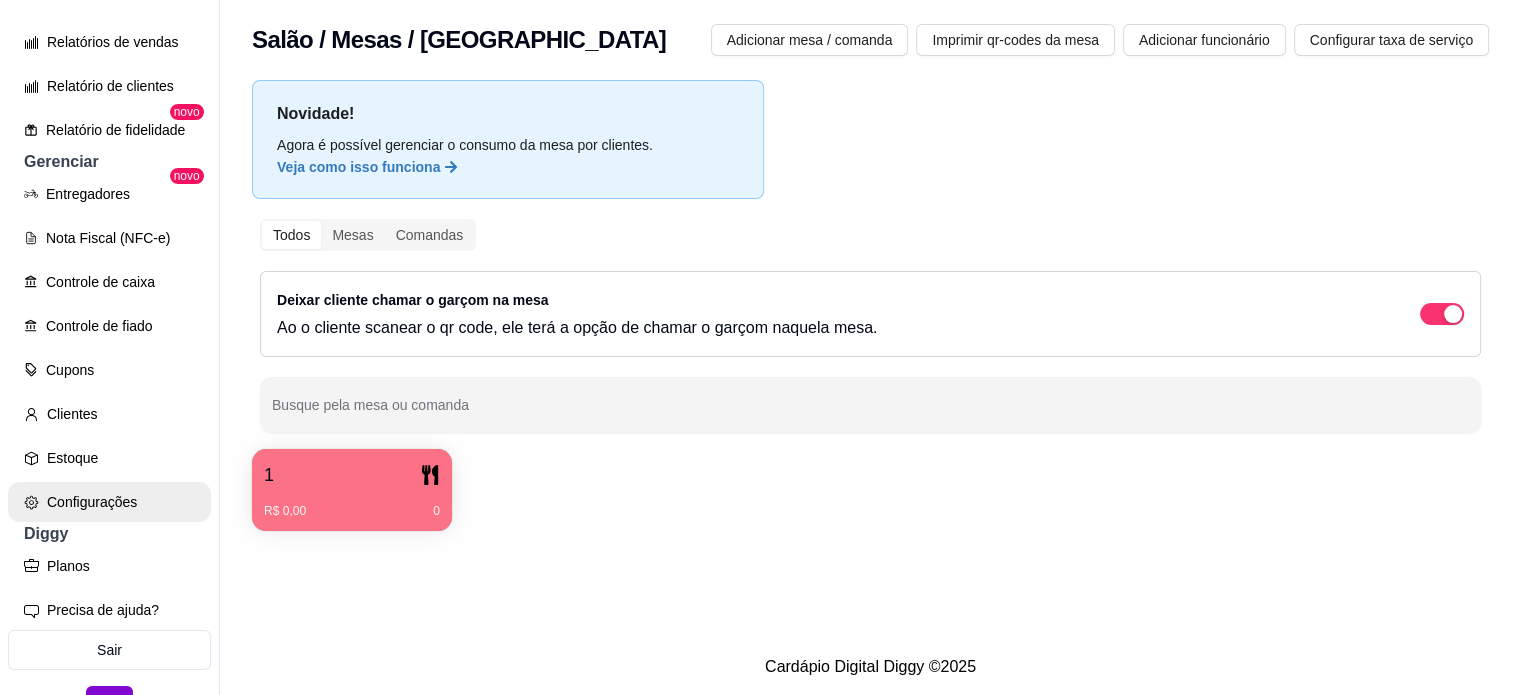 click on "Configurações" at bounding box center [109, 502] 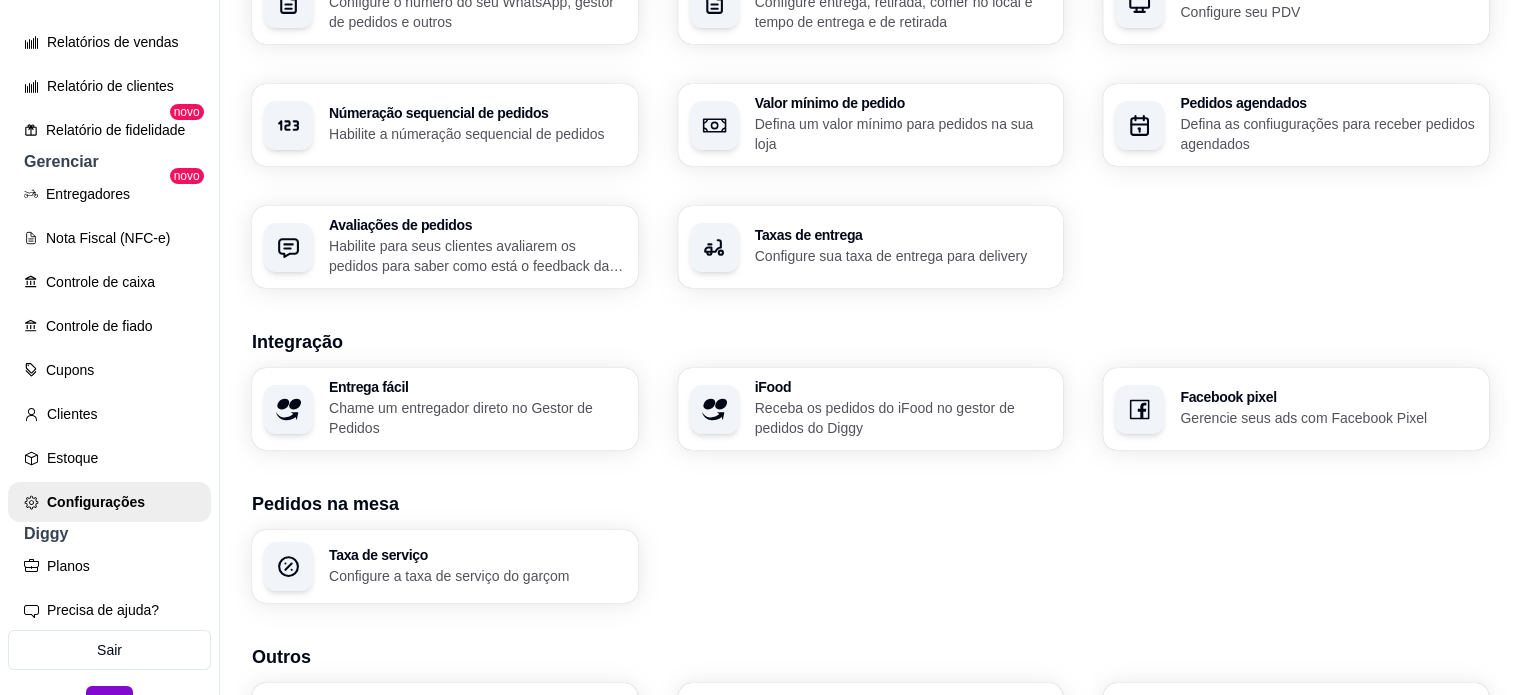 scroll, scrollTop: 567, scrollLeft: 0, axis: vertical 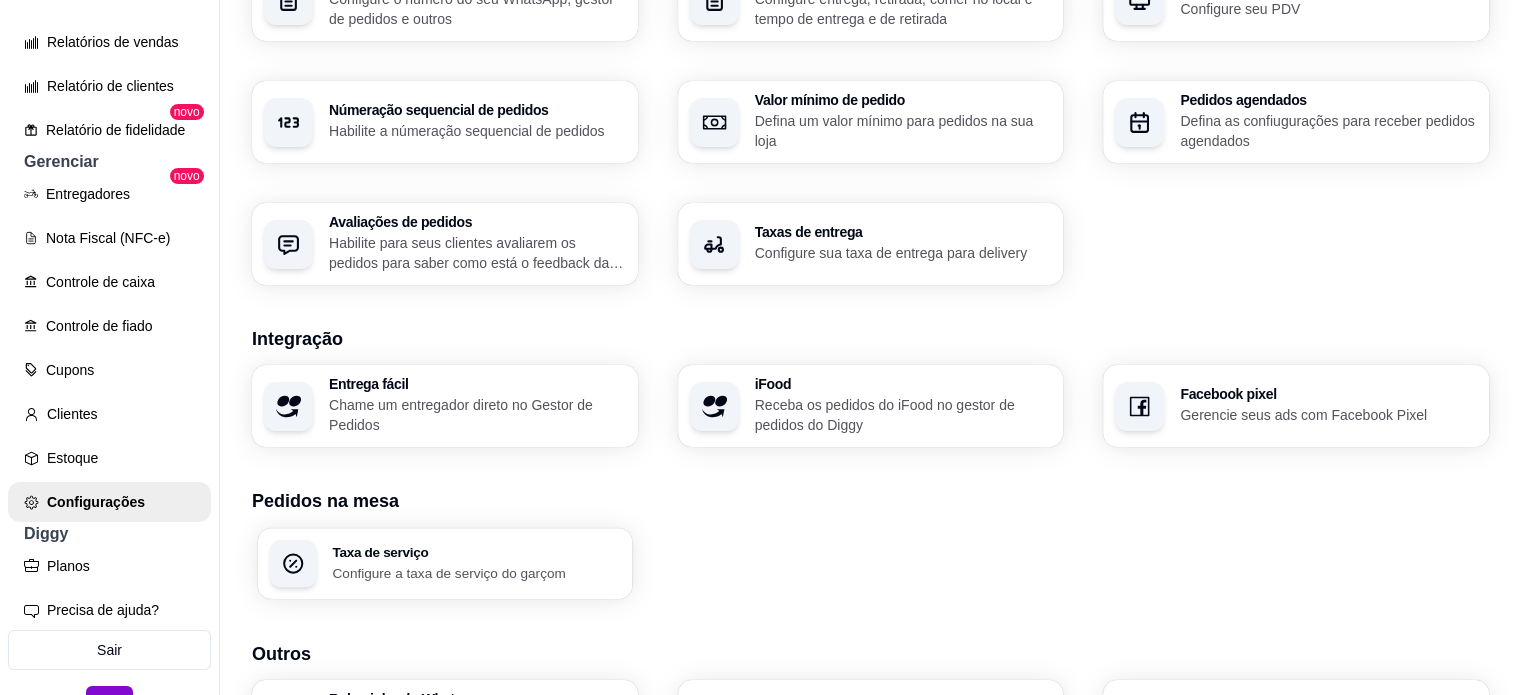 click on "Configure a taxa de serviço do garçom" at bounding box center [476, 572] 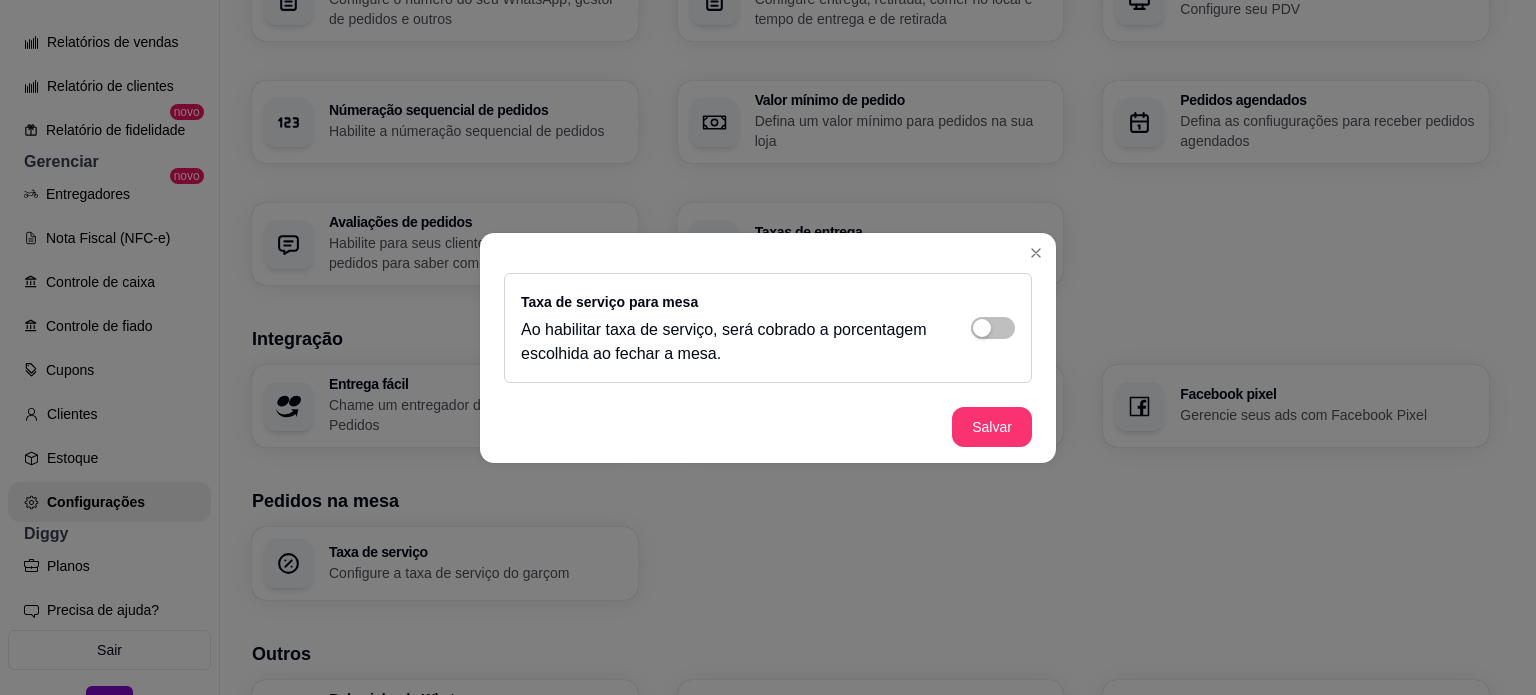 click on "Taxa de serviço para mesa Ao habilitar taxa de serviço, será cobrado a porcentagem escolhida ao fechar a mesa." at bounding box center (768, 328) 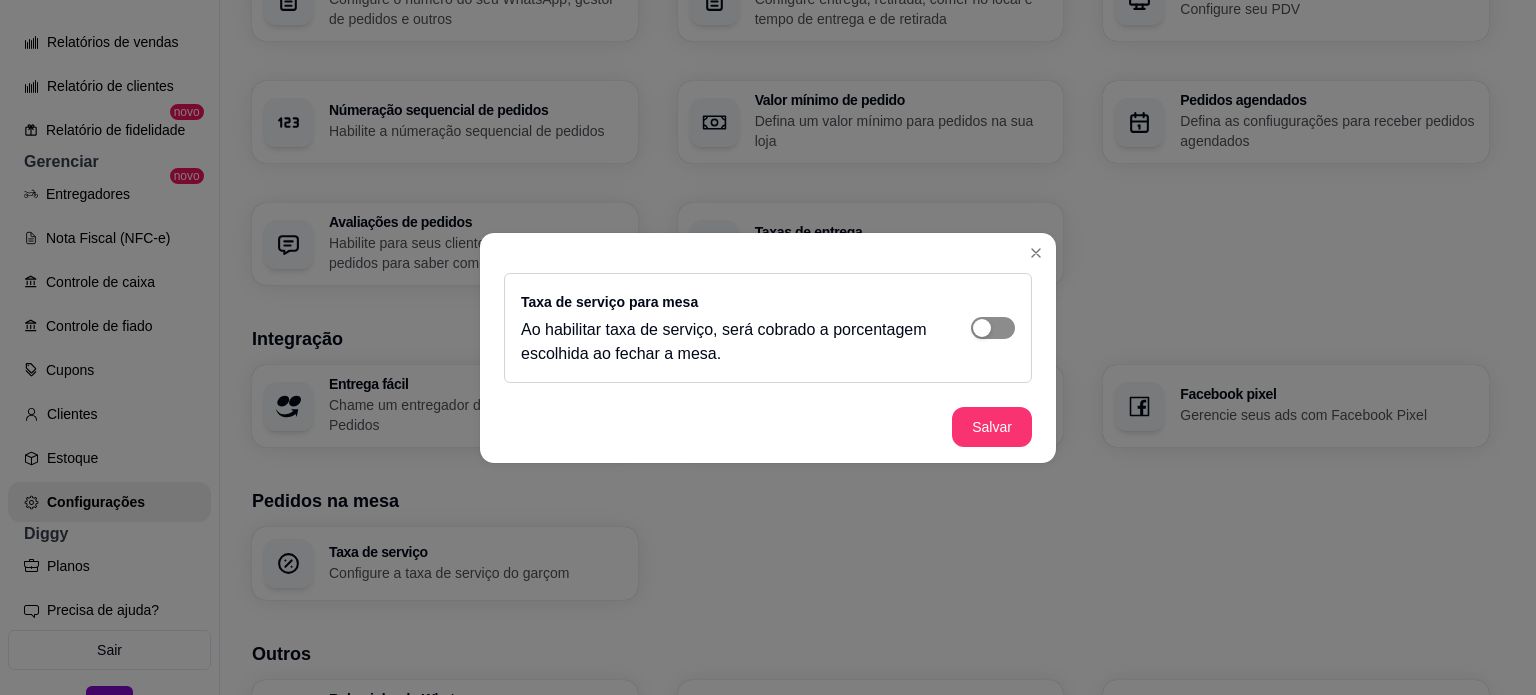 click at bounding box center [993, 328] 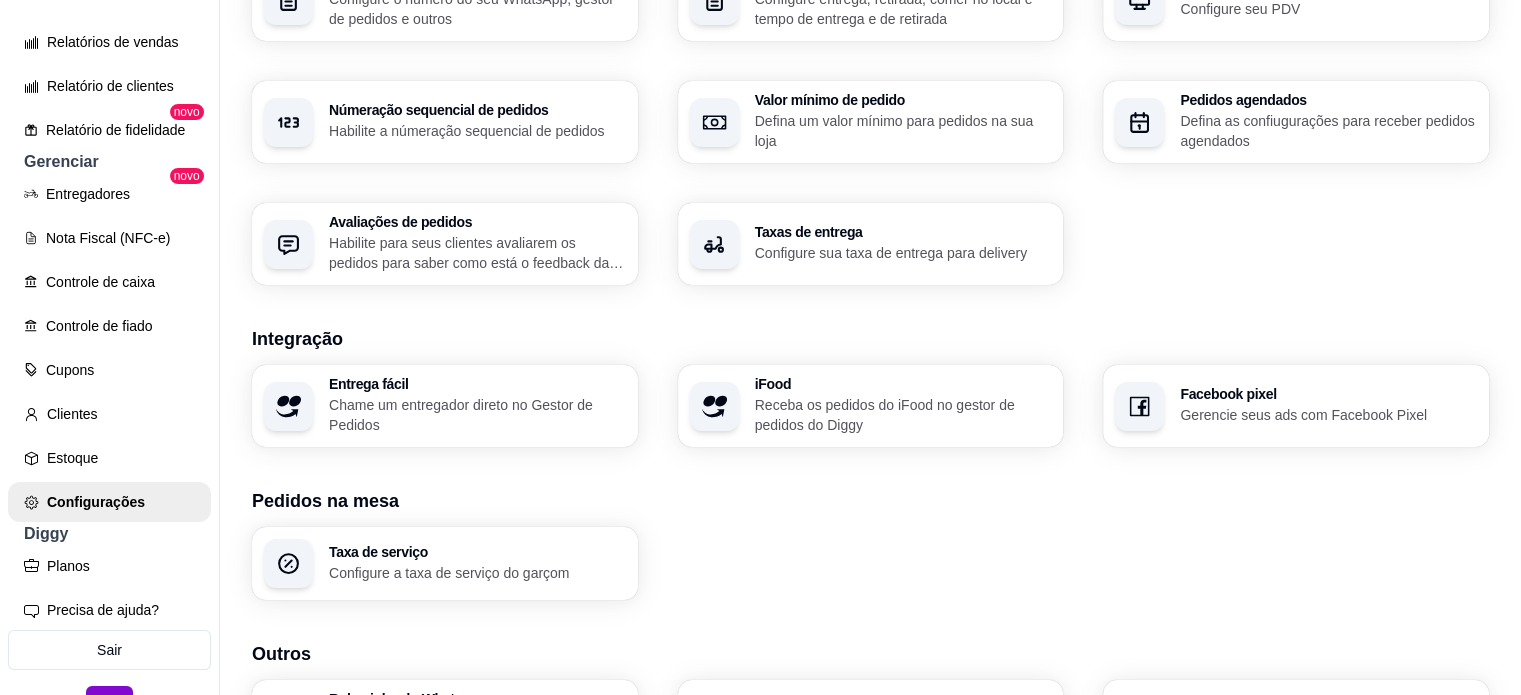 scroll, scrollTop: 727, scrollLeft: 0, axis: vertical 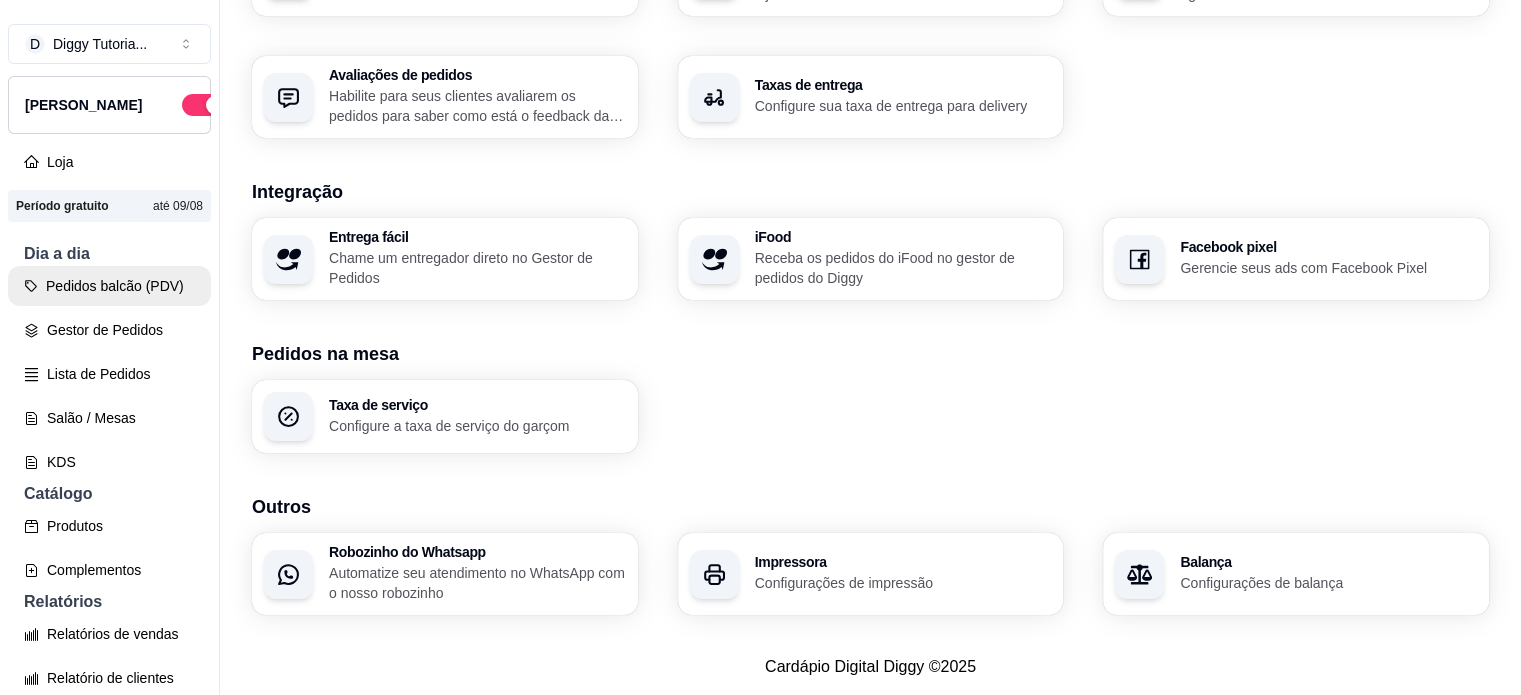 click on "Pedidos balcão (PDV)" at bounding box center (109, 286) 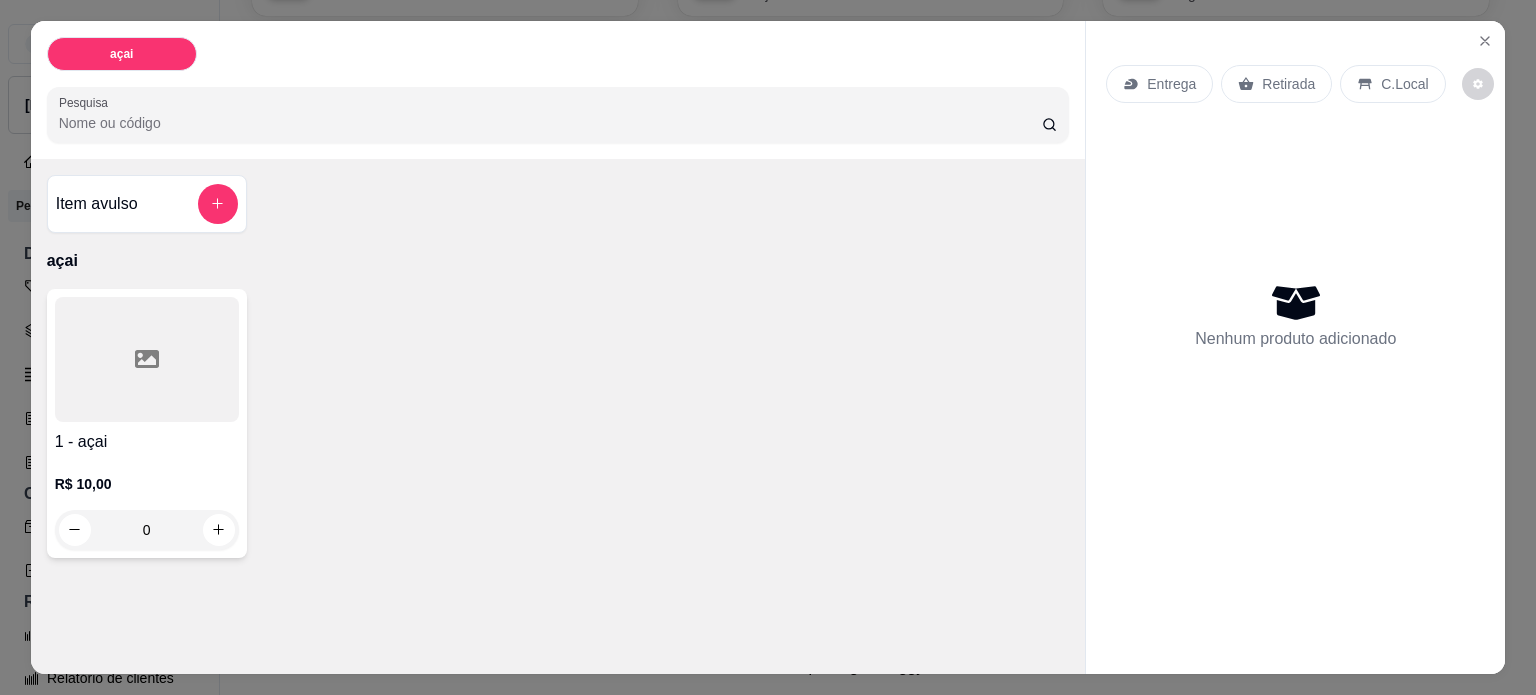 click on "0" at bounding box center (147, 530) 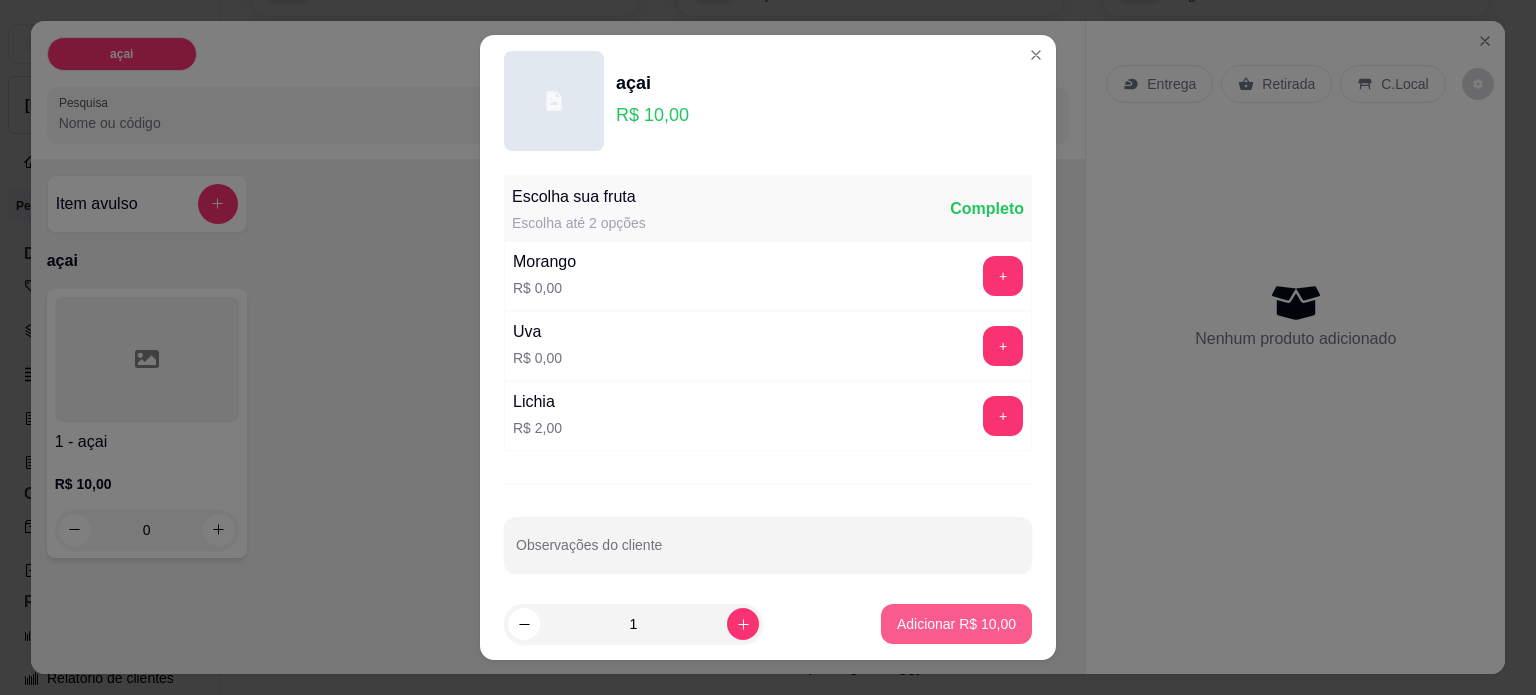 click on "Adicionar   R$ 10,00" at bounding box center [956, 624] 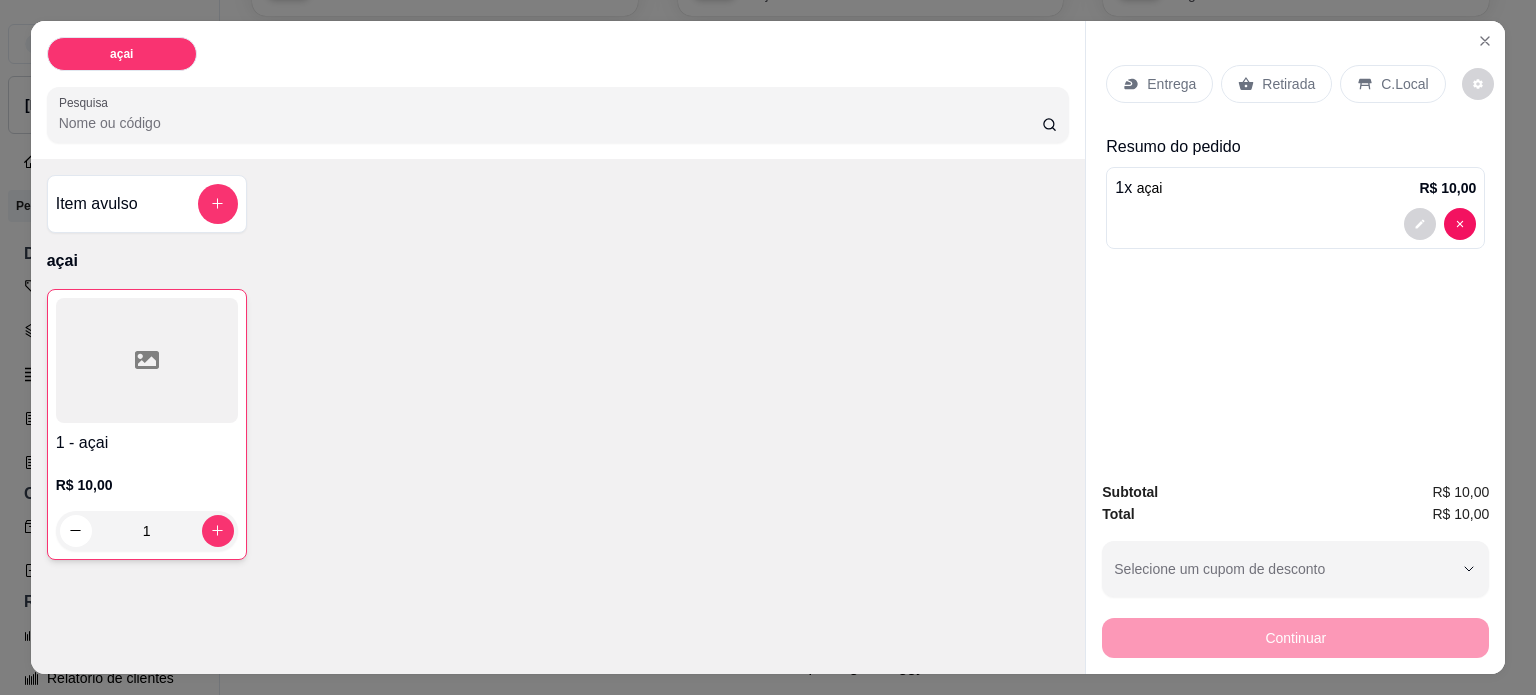 click on "C.Local" at bounding box center [1392, 84] 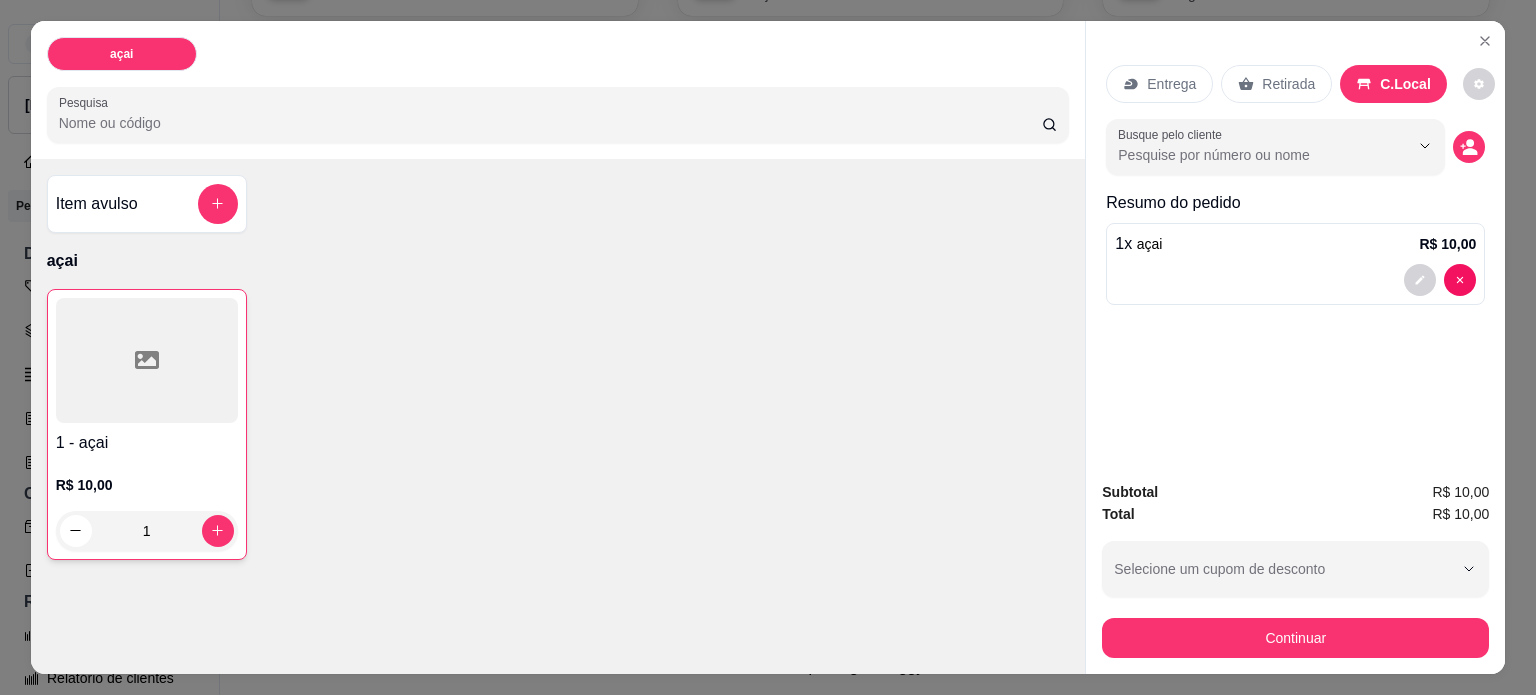 click on "Entrega Retirada C.Local Busque pelo cliente Resumo do pedido 1 x   açai R$ 10,00" at bounding box center (1295, 243) 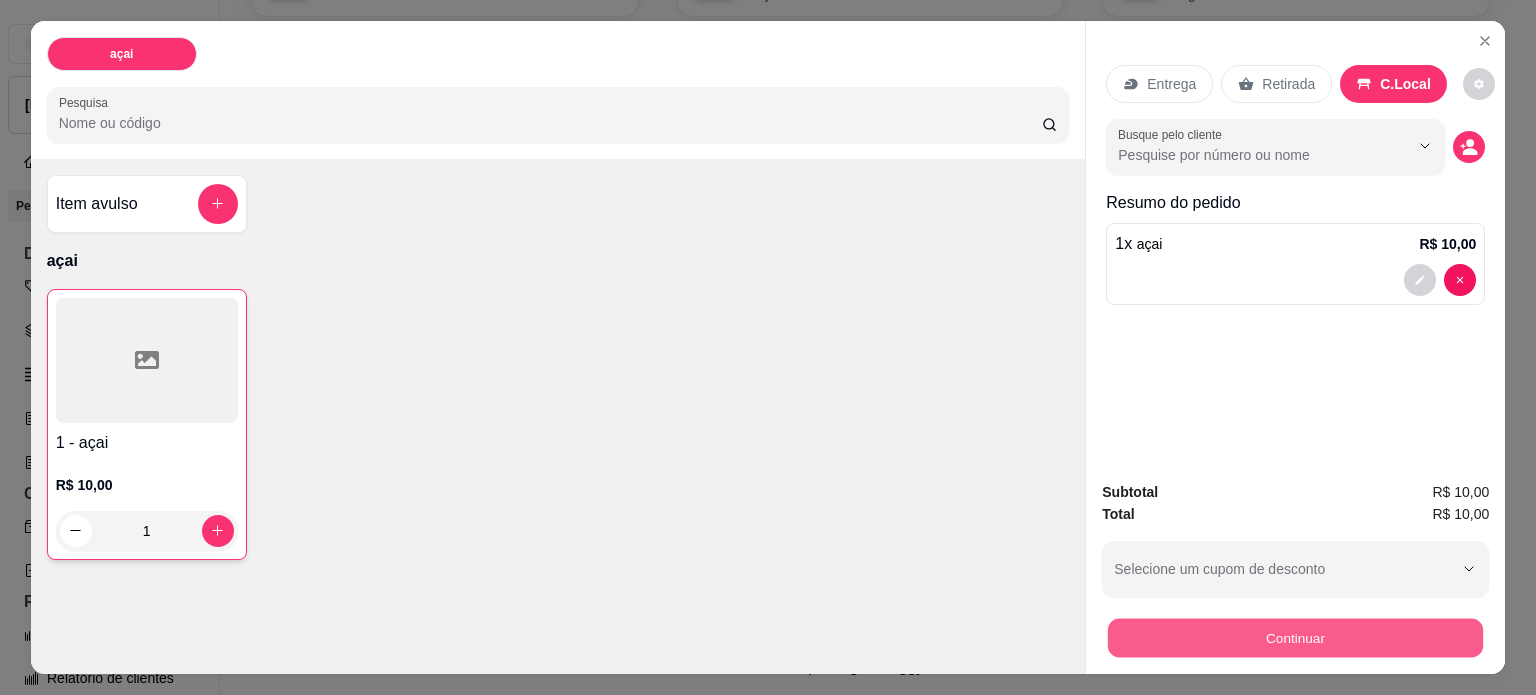 click on "Continuar" at bounding box center (1295, 638) 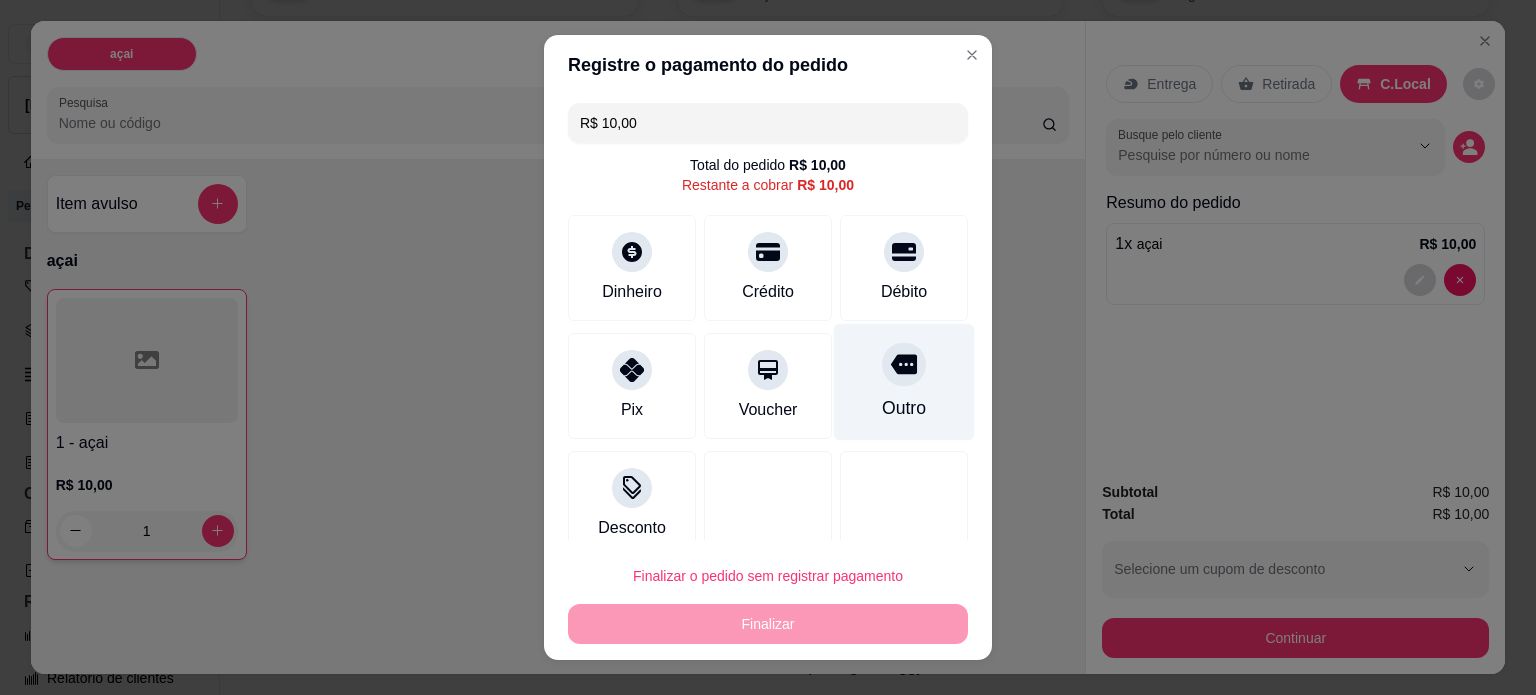 scroll, scrollTop: 22, scrollLeft: 0, axis: vertical 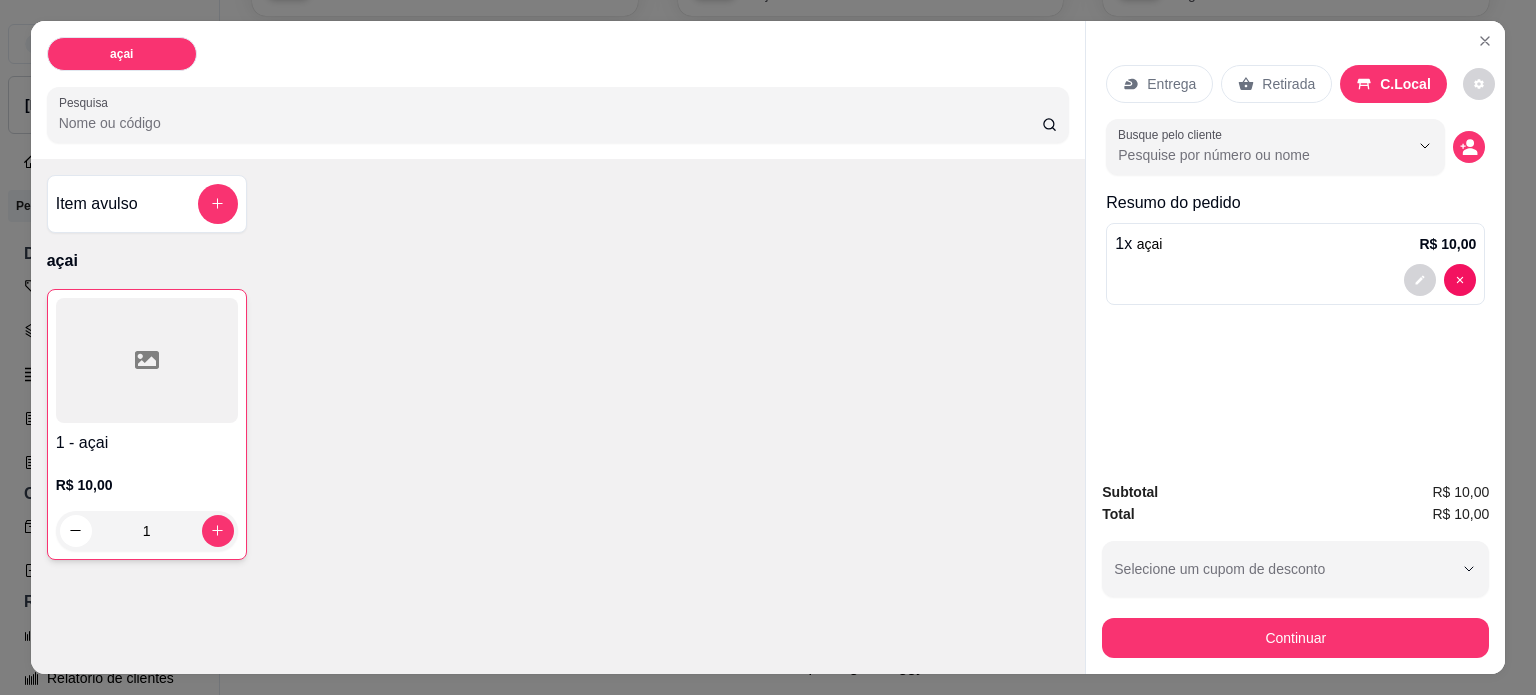 type 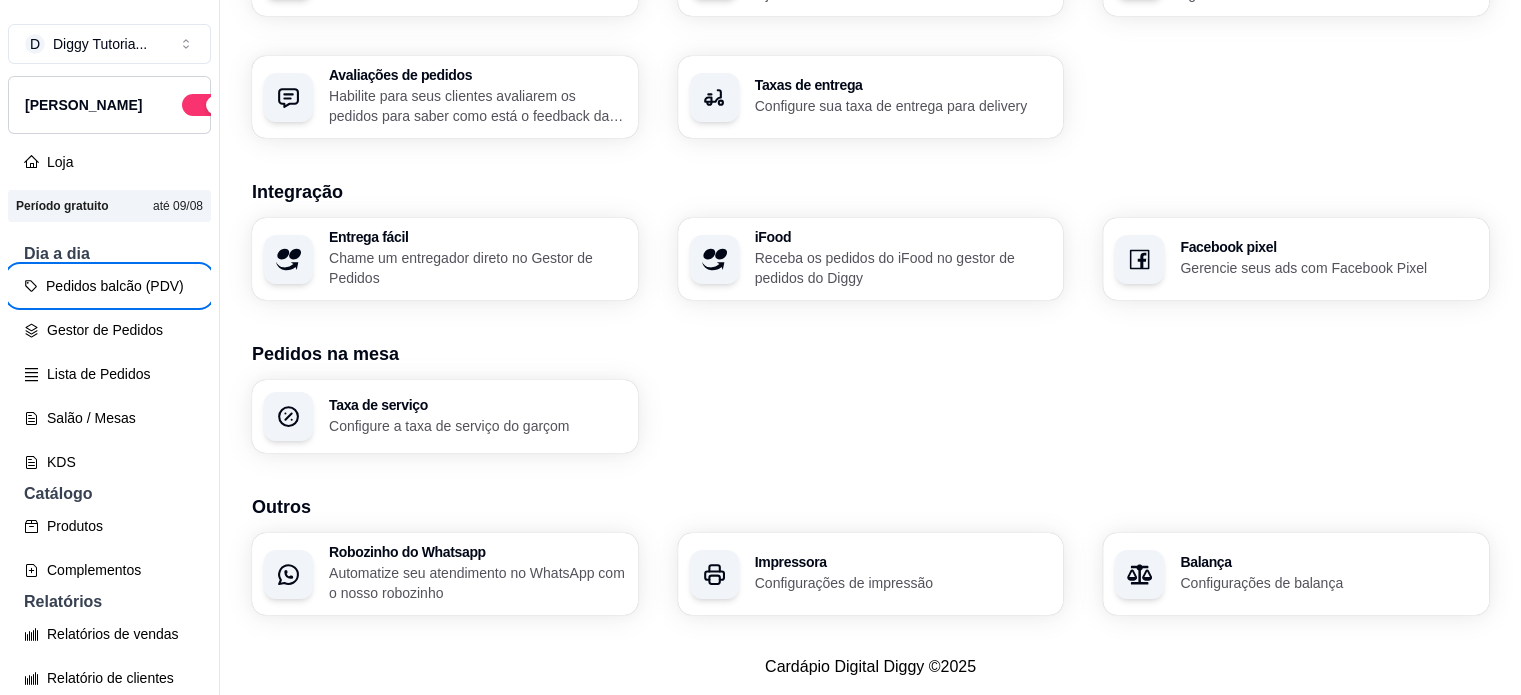 type 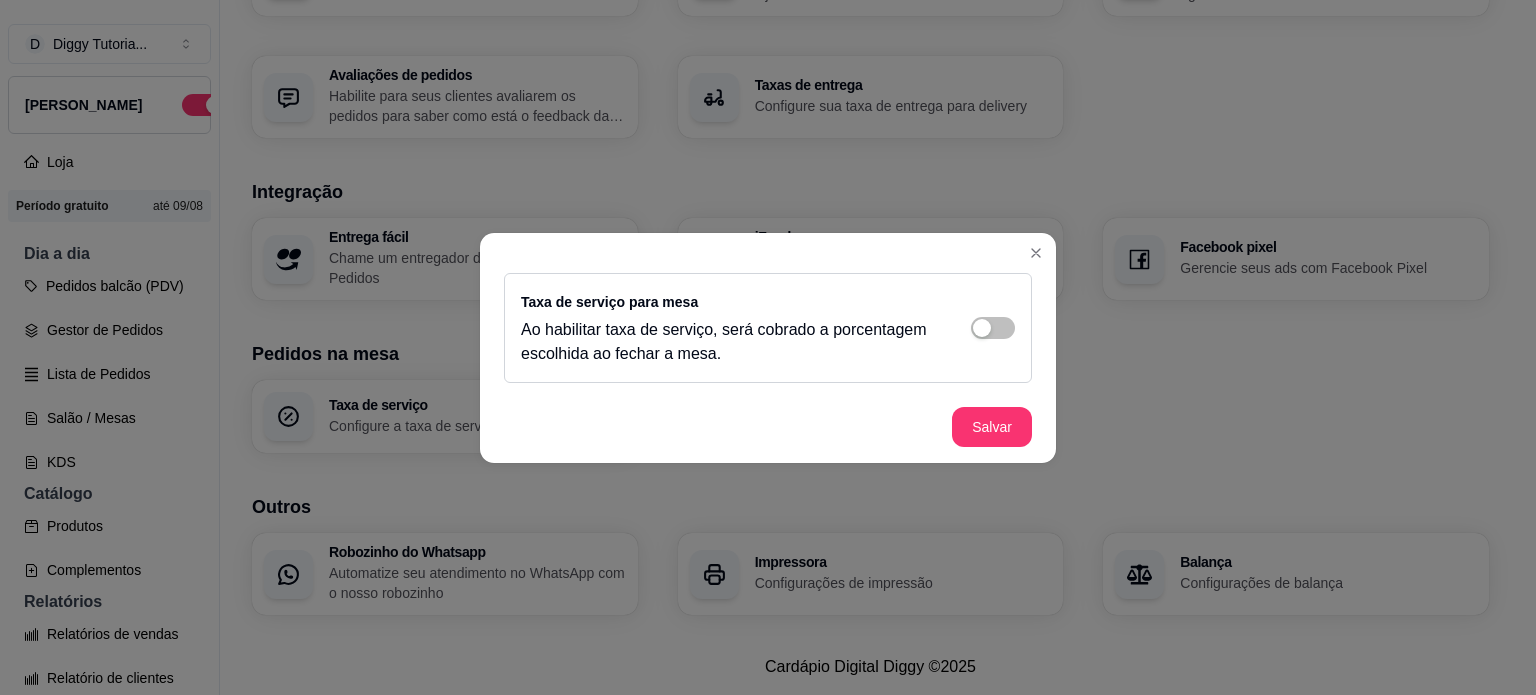 click on "Taxa de serviço para mesa Ao habilitar taxa de serviço, será cobrado a porcentagem escolhida ao fechar a mesa." at bounding box center (768, 328) 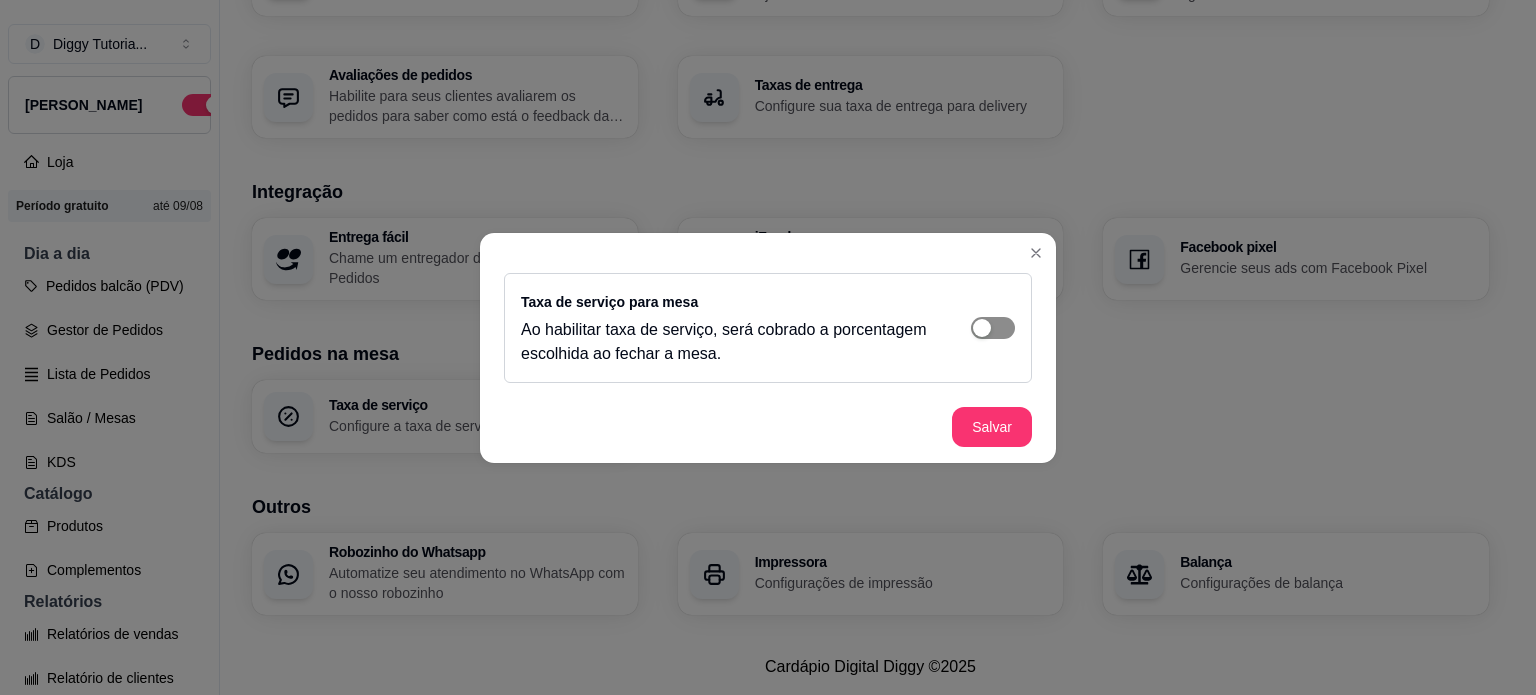 click at bounding box center (993, 328) 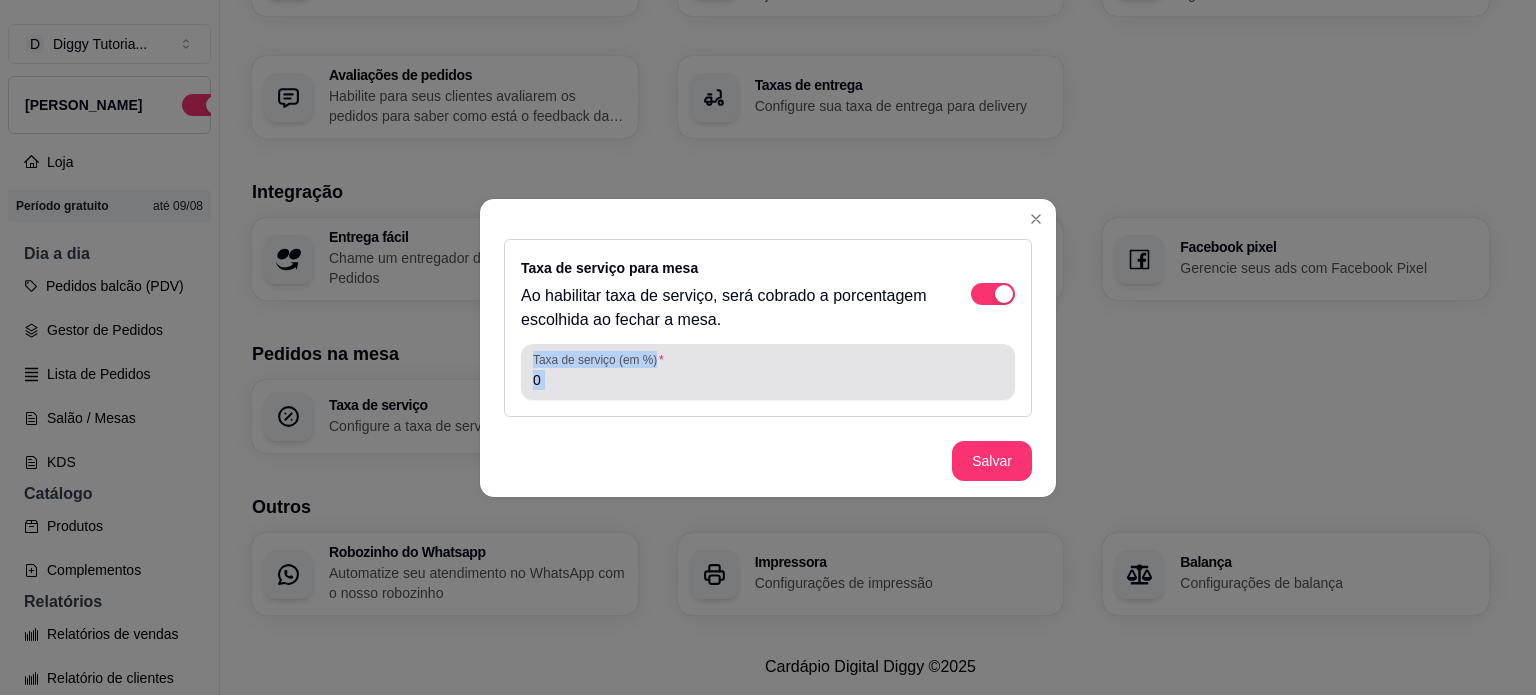 drag, startPoint x: 971, startPoint y: 327, endPoint x: 945, endPoint y: 367, distance: 47.707443 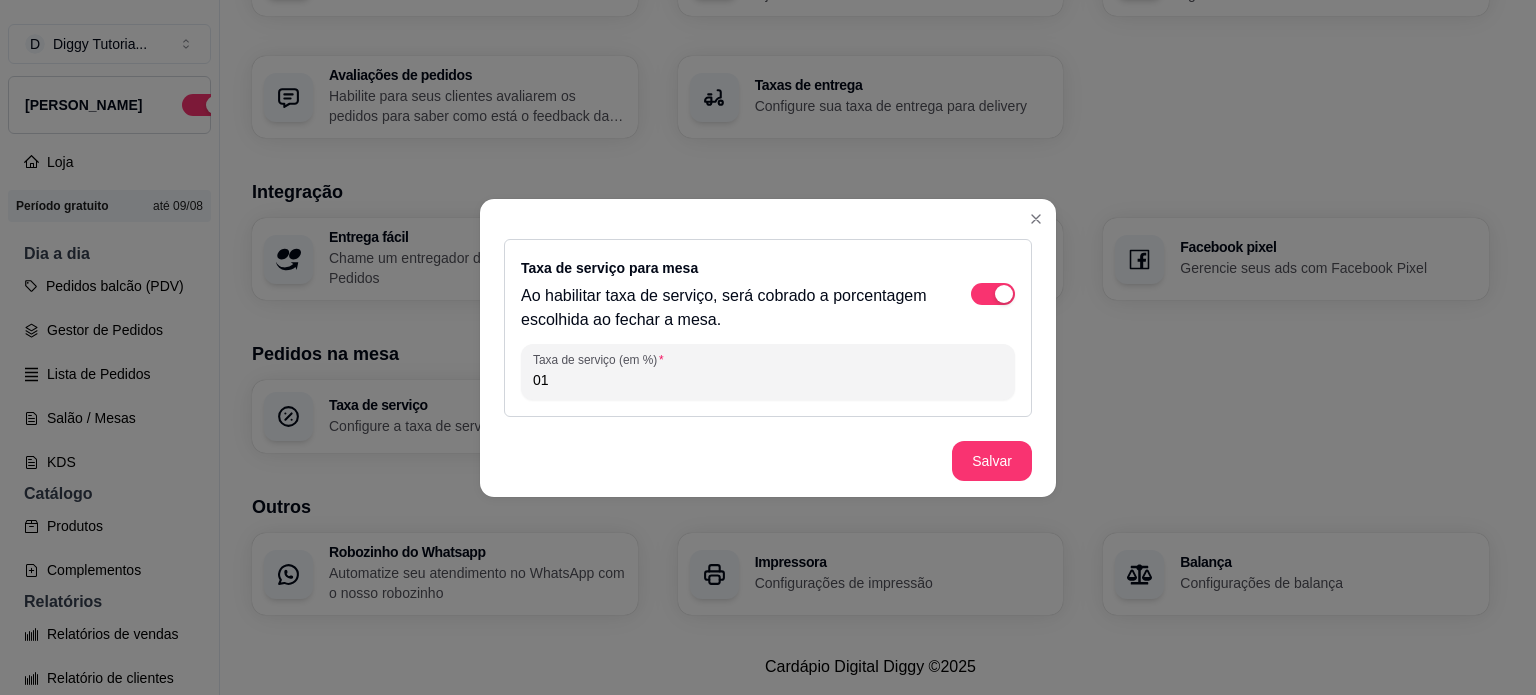 type on "0" 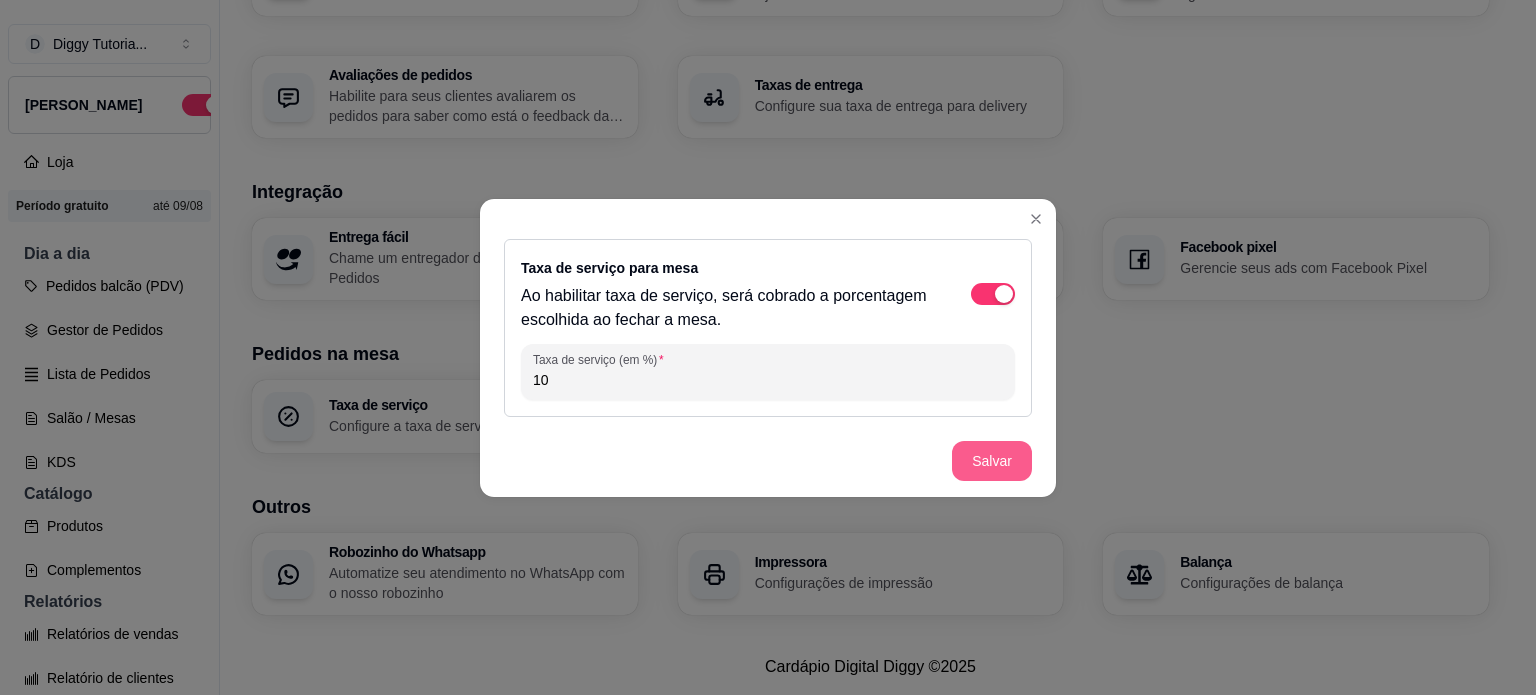 type on "10" 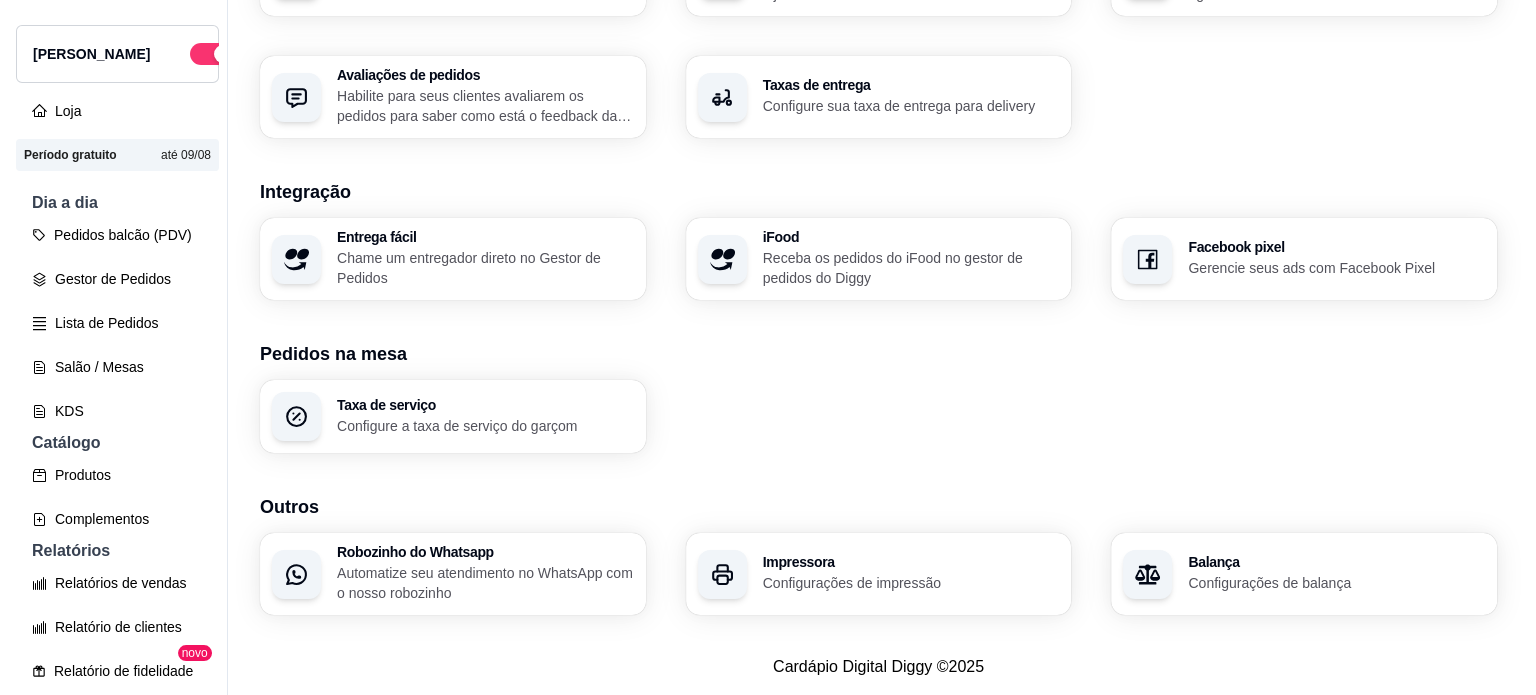 scroll, scrollTop: 52, scrollLeft: 0, axis: vertical 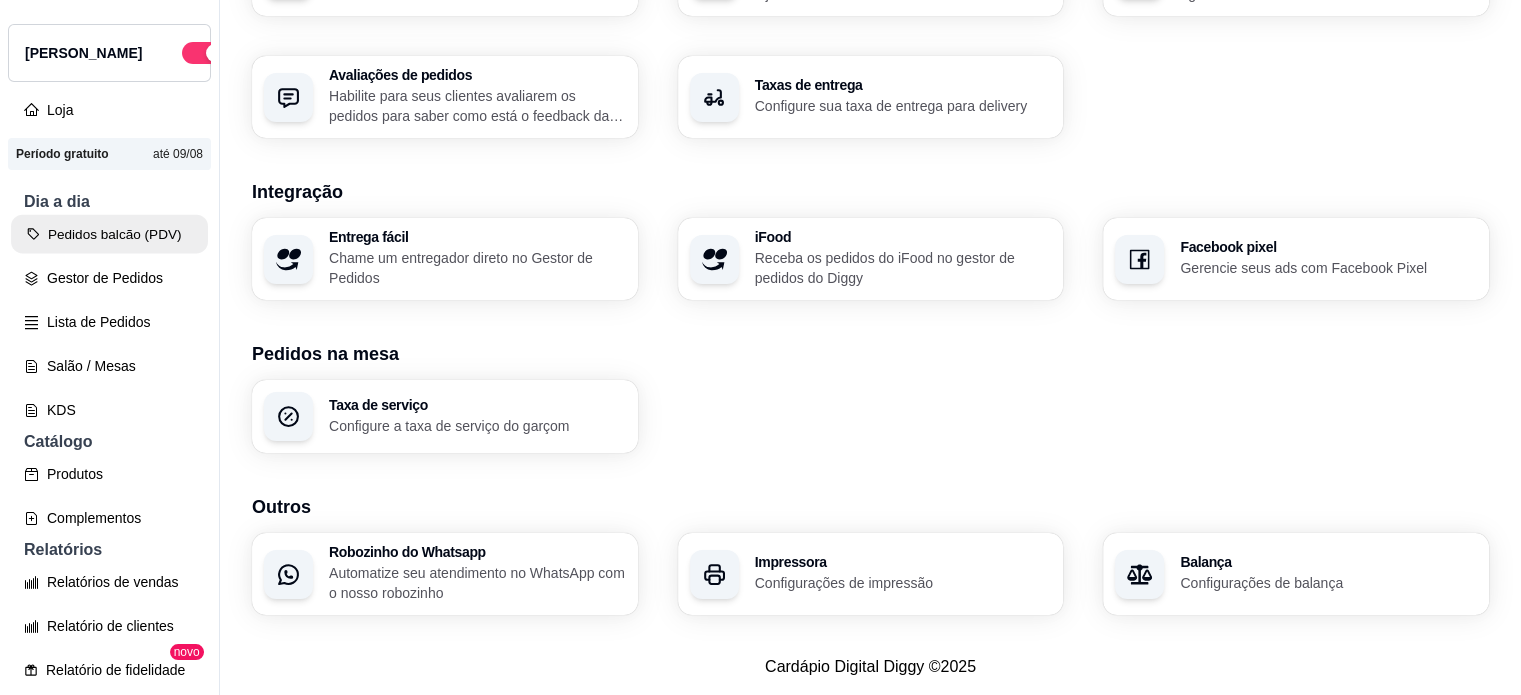 click on "Pedidos balcão (PDV)" at bounding box center (109, 234) 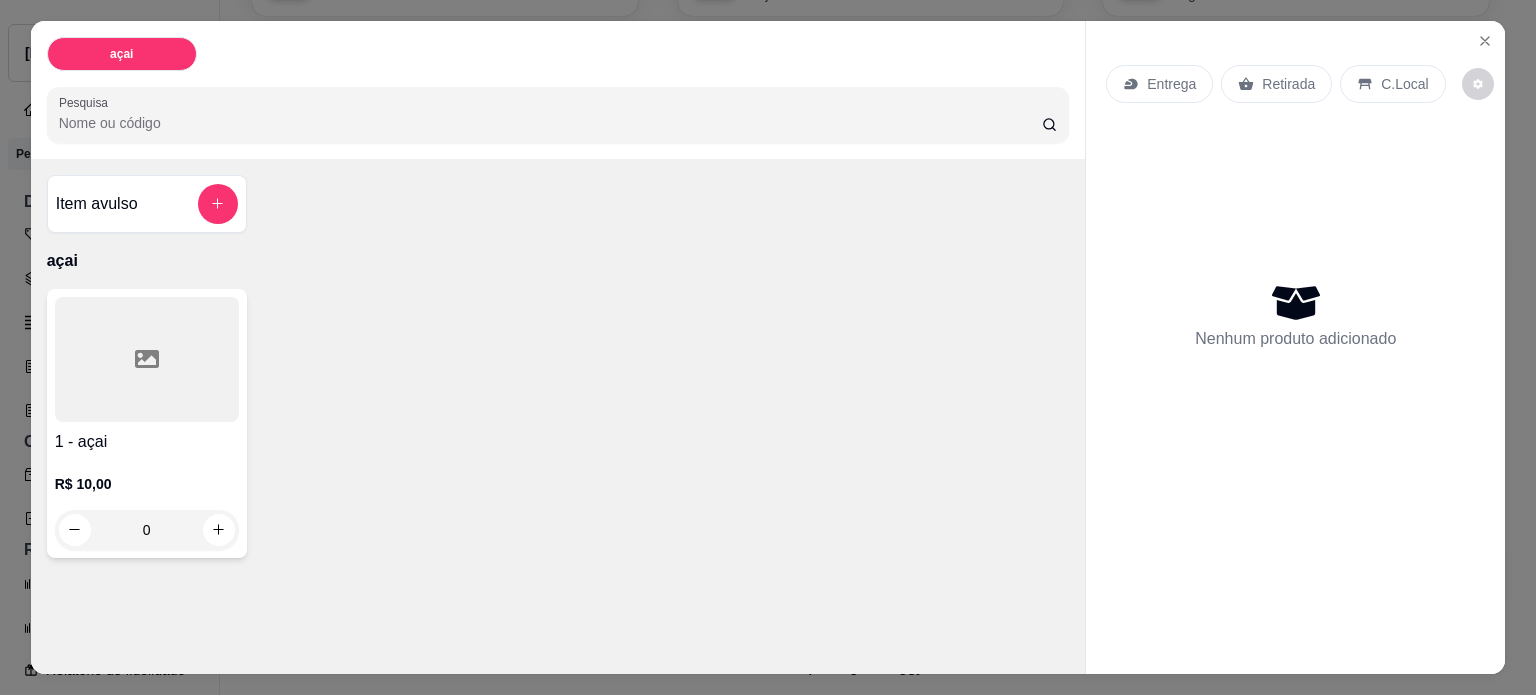 click on "C.Local" at bounding box center [1404, 84] 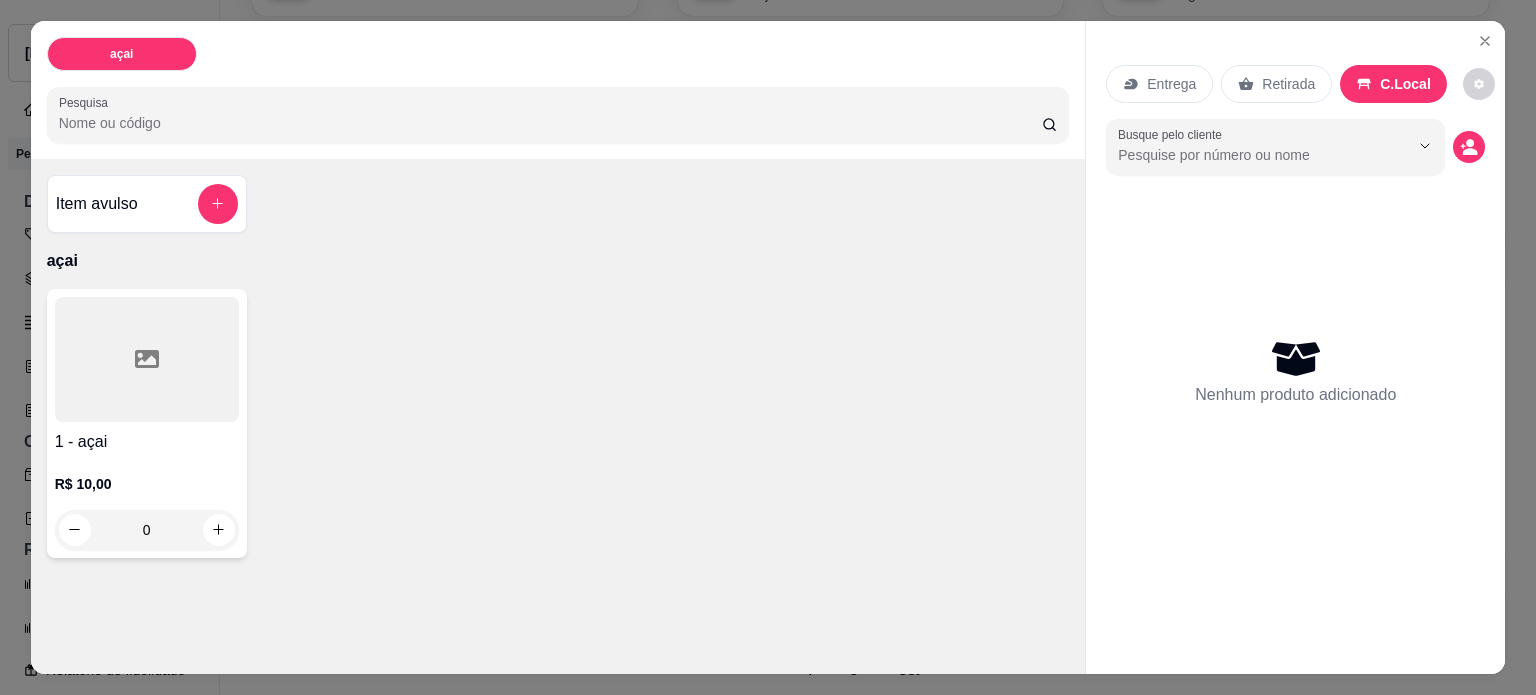 click at bounding box center [147, 359] 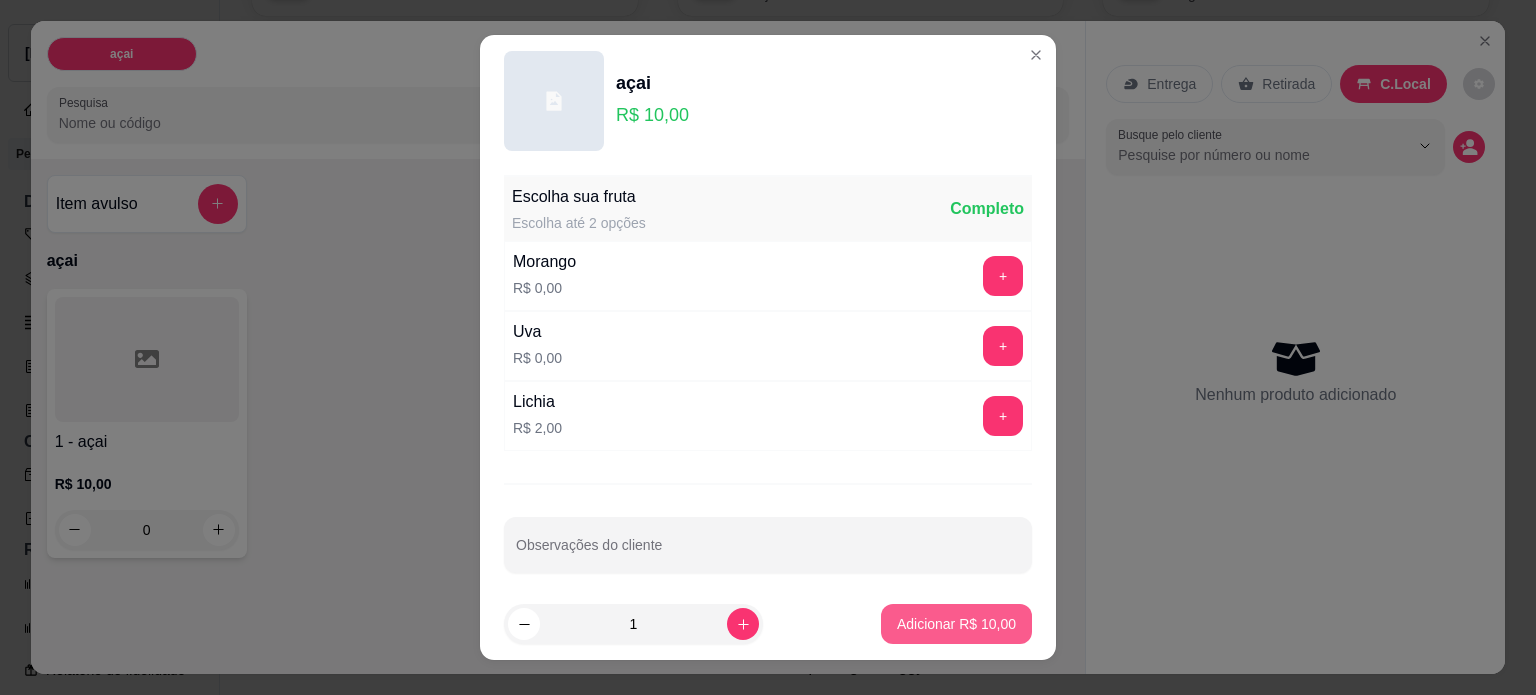 click on "Adicionar   R$ 10,00" at bounding box center (956, 624) 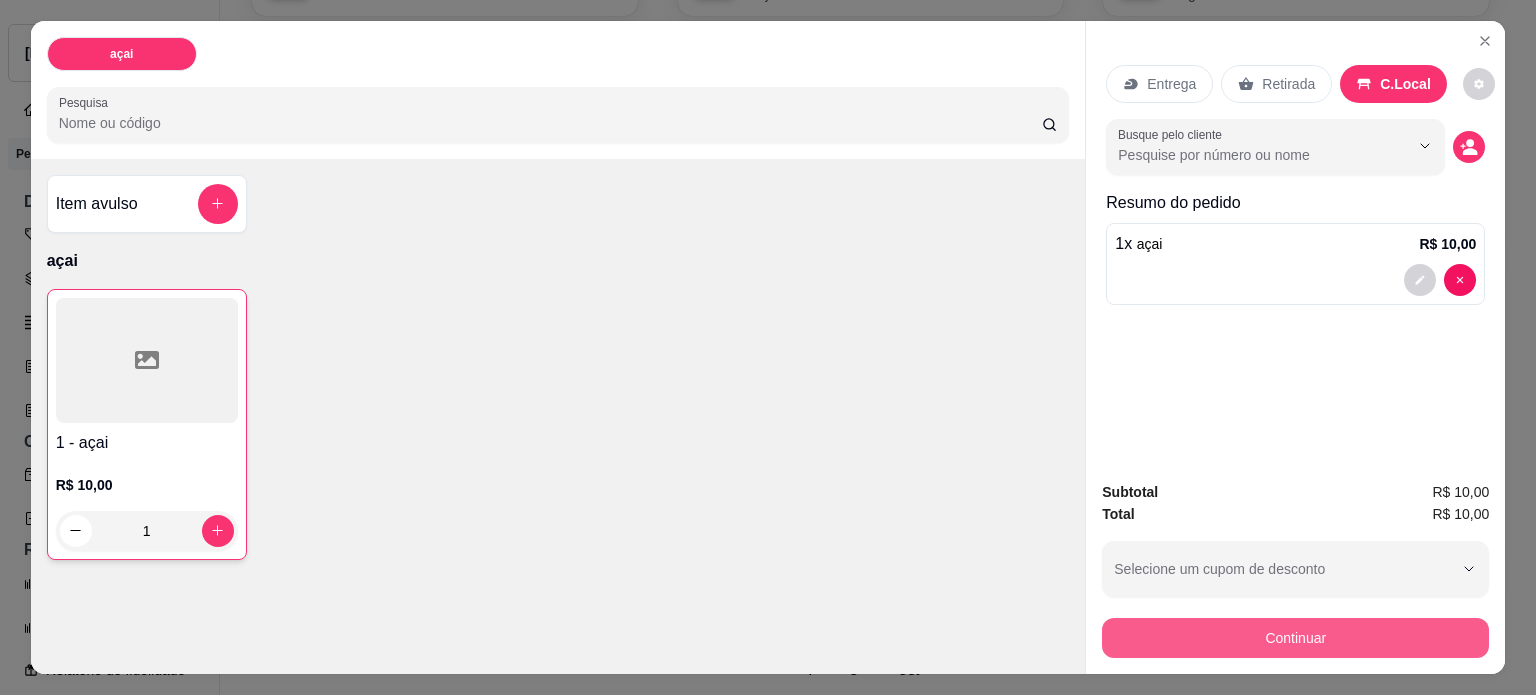 click on "Continuar" at bounding box center [1295, 638] 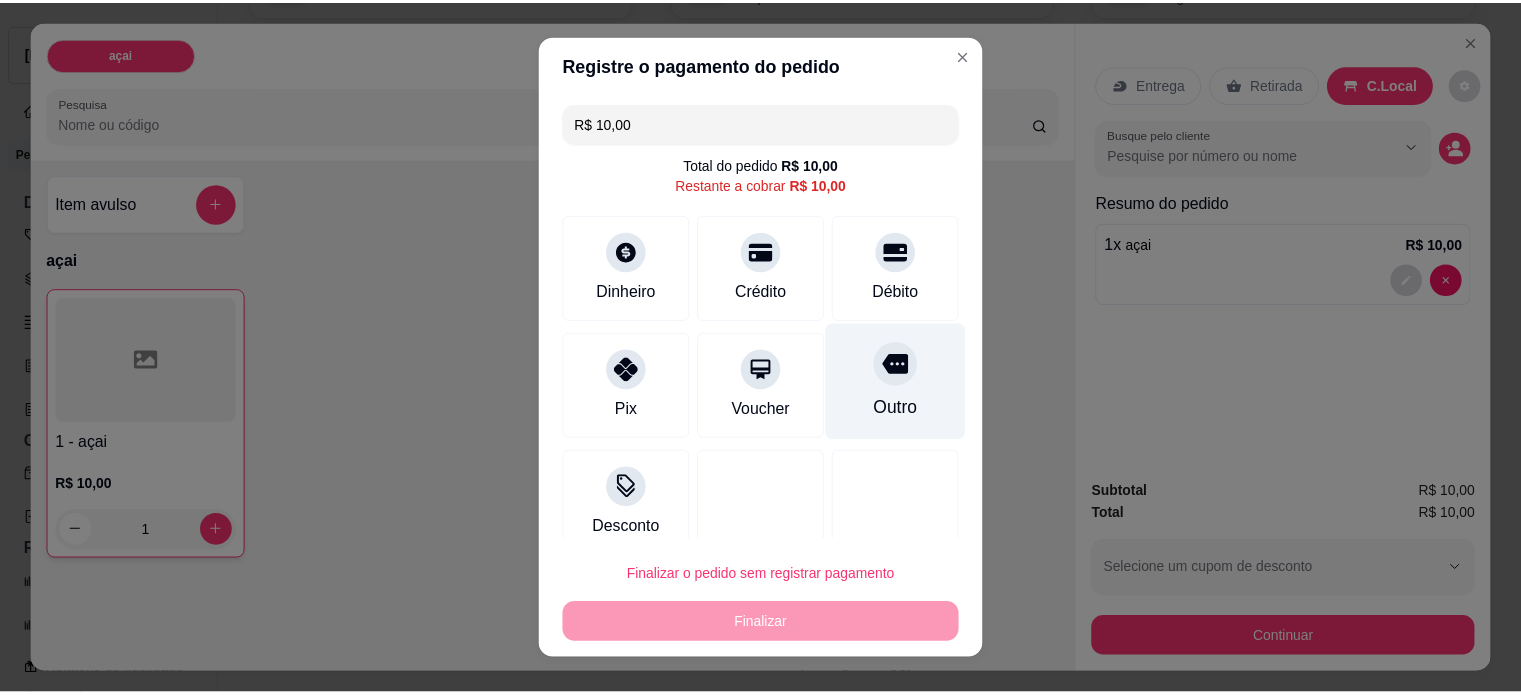 scroll, scrollTop: 22, scrollLeft: 0, axis: vertical 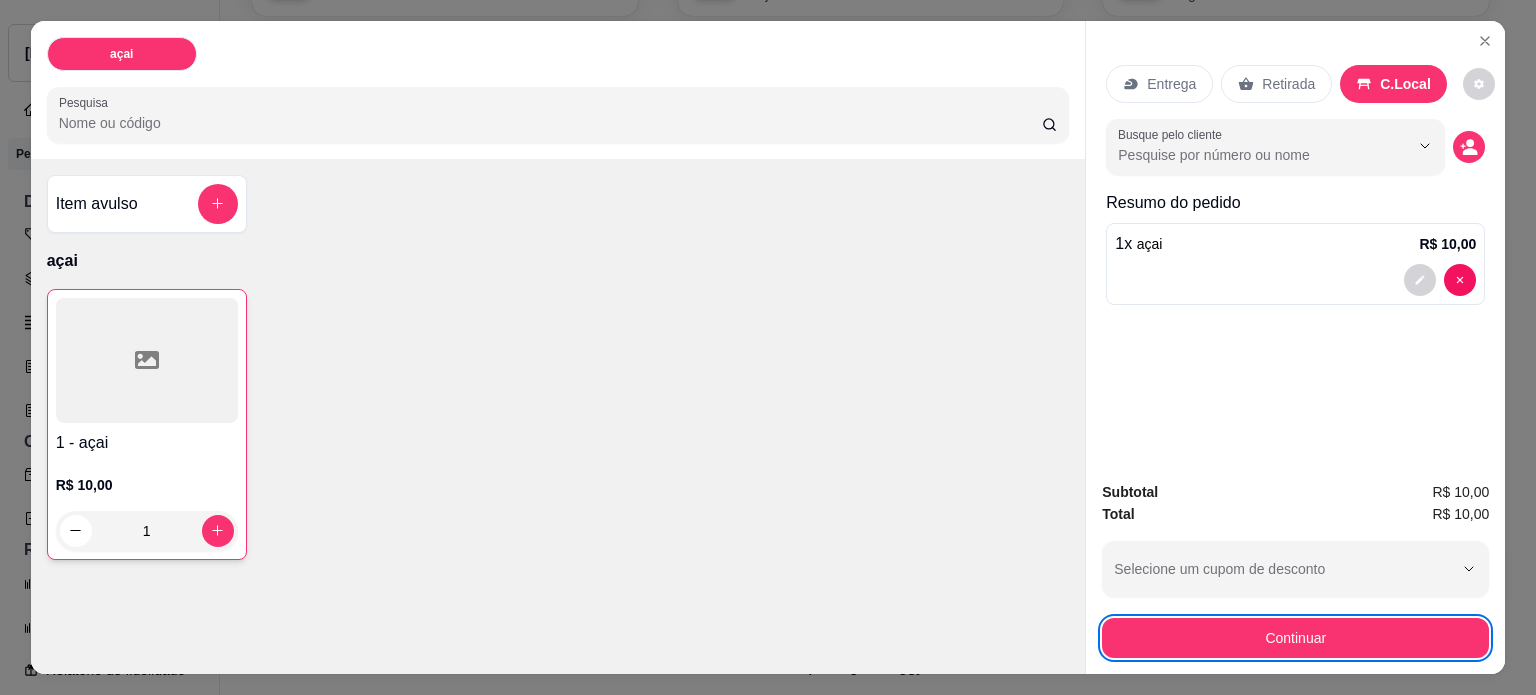 type 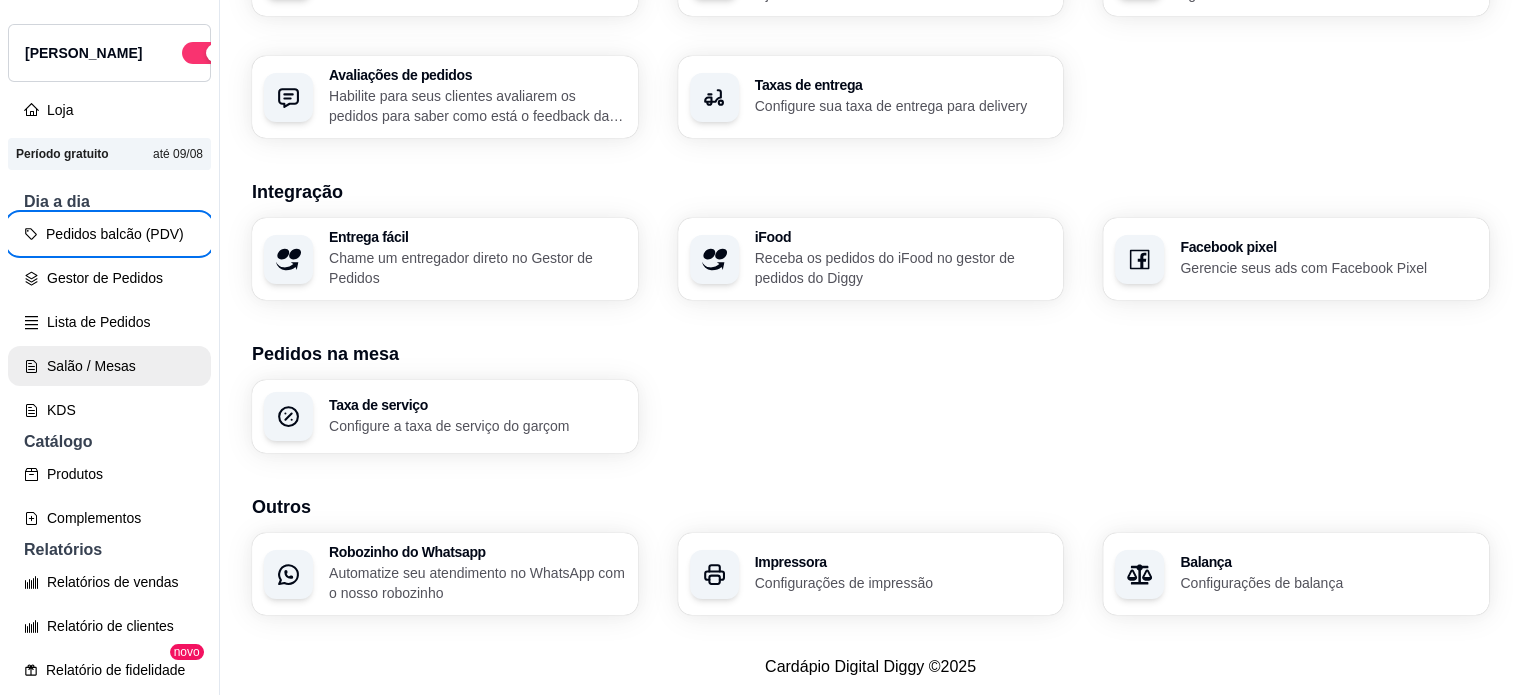 click on "Salão / Mesas" at bounding box center [109, 366] 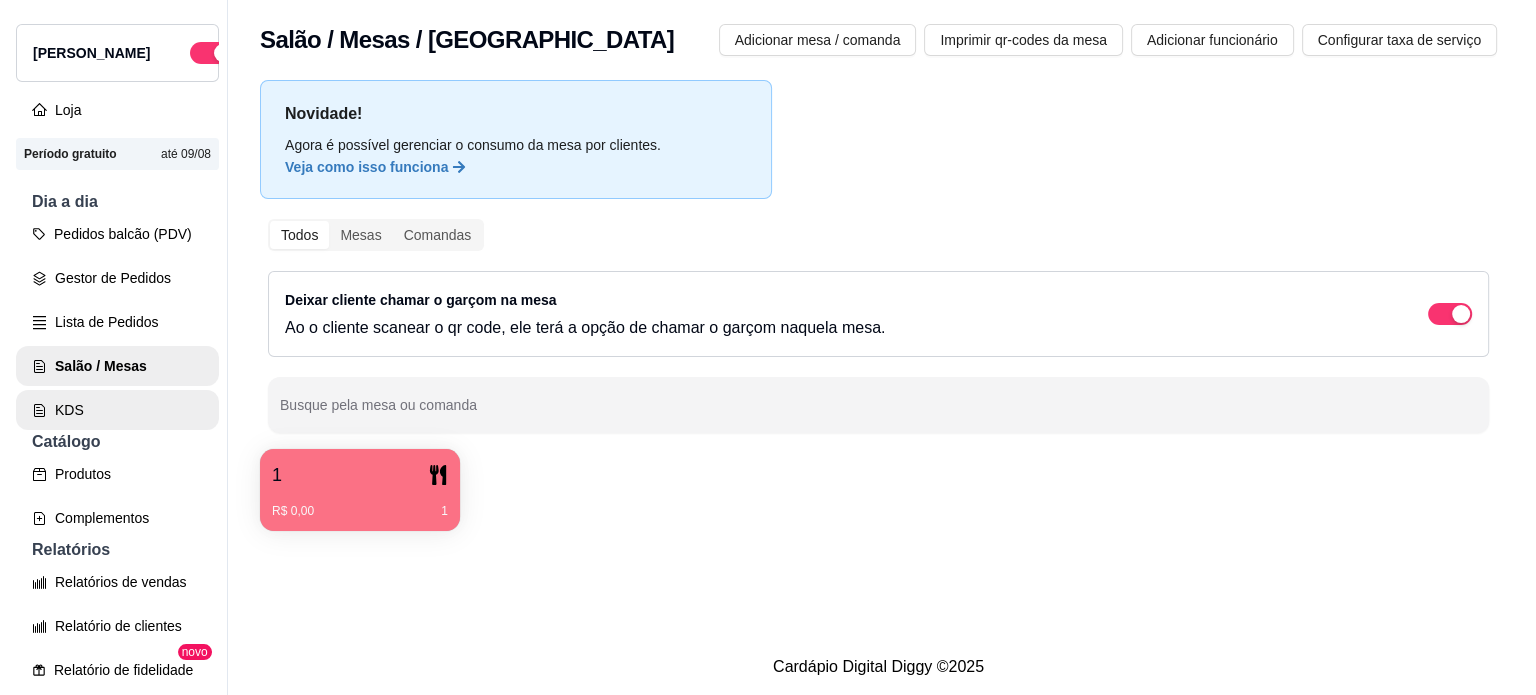 scroll, scrollTop: 0, scrollLeft: 0, axis: both 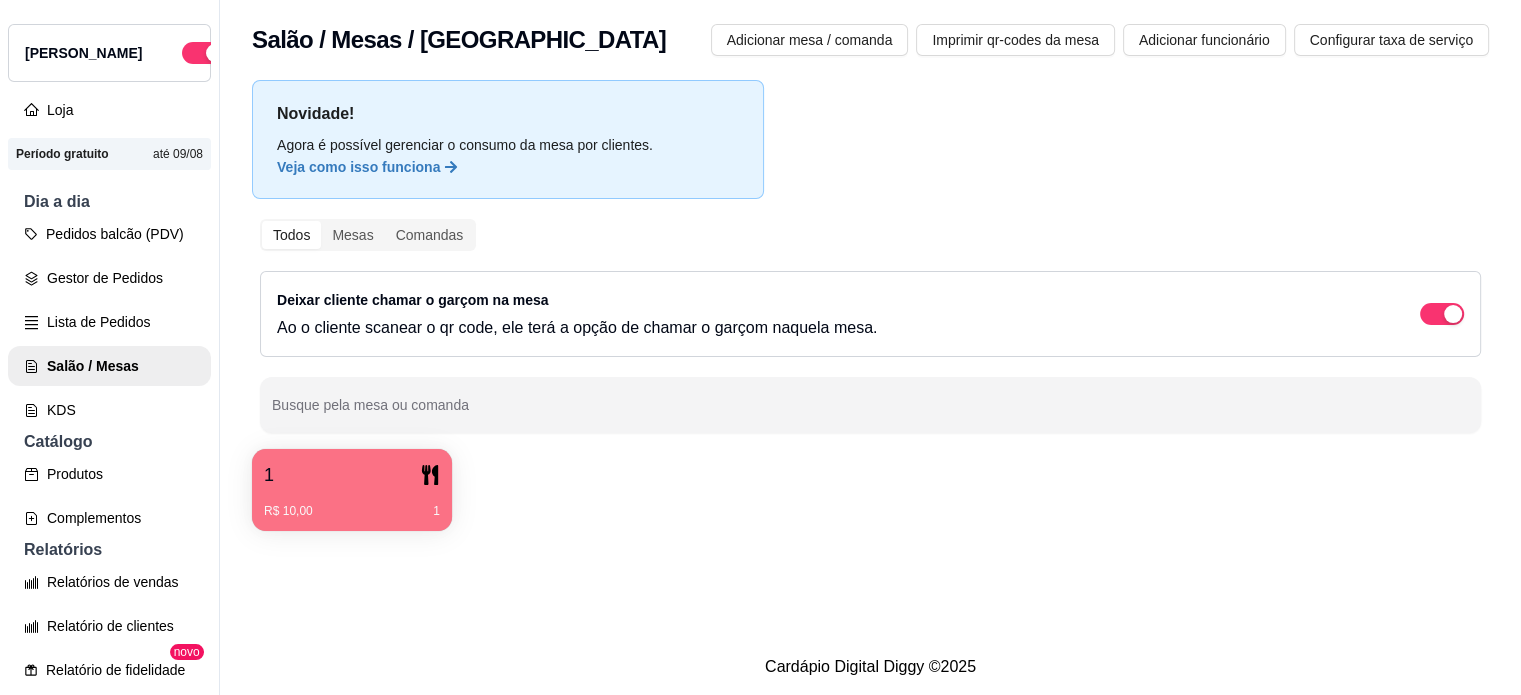click on "1 R$ 10,00 1" at bounding box center [352, 490] 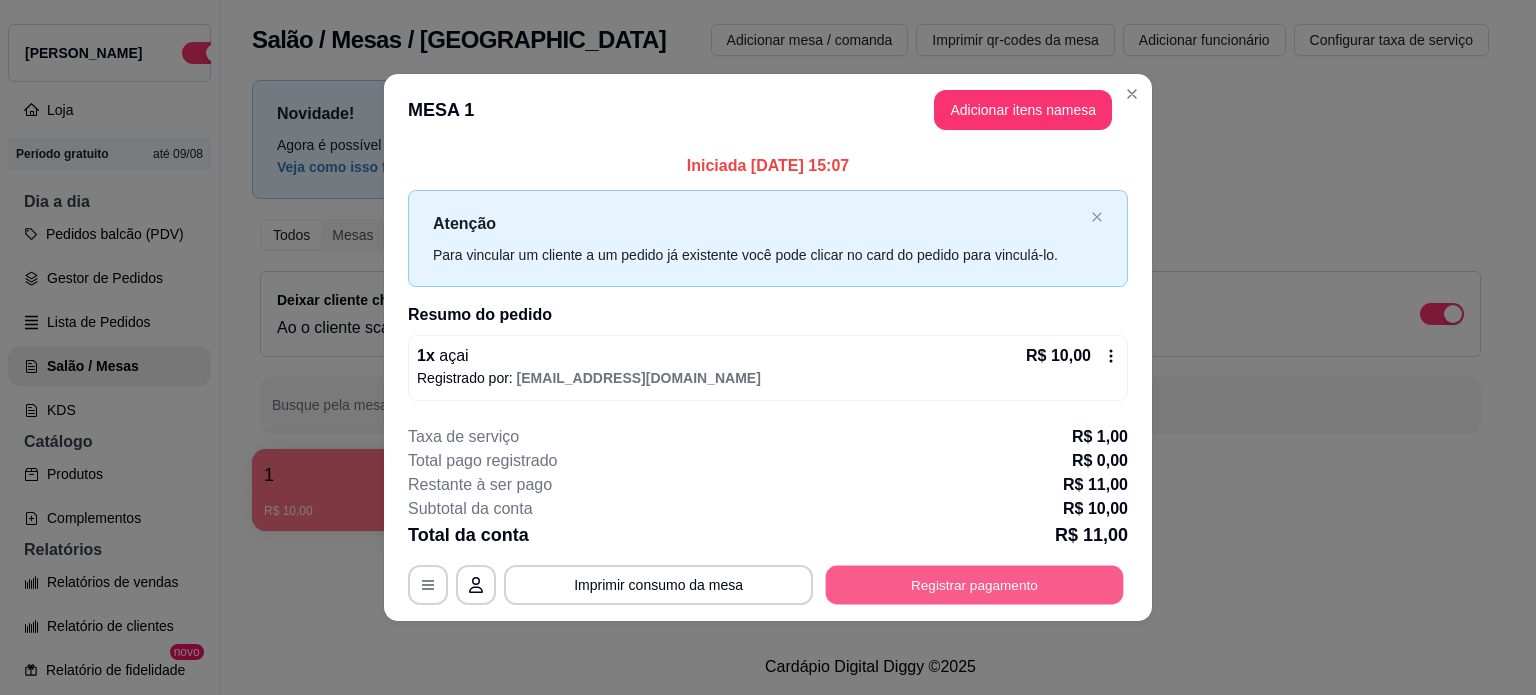 click on "Registrar pagamento" at bounding box center [975, 585] 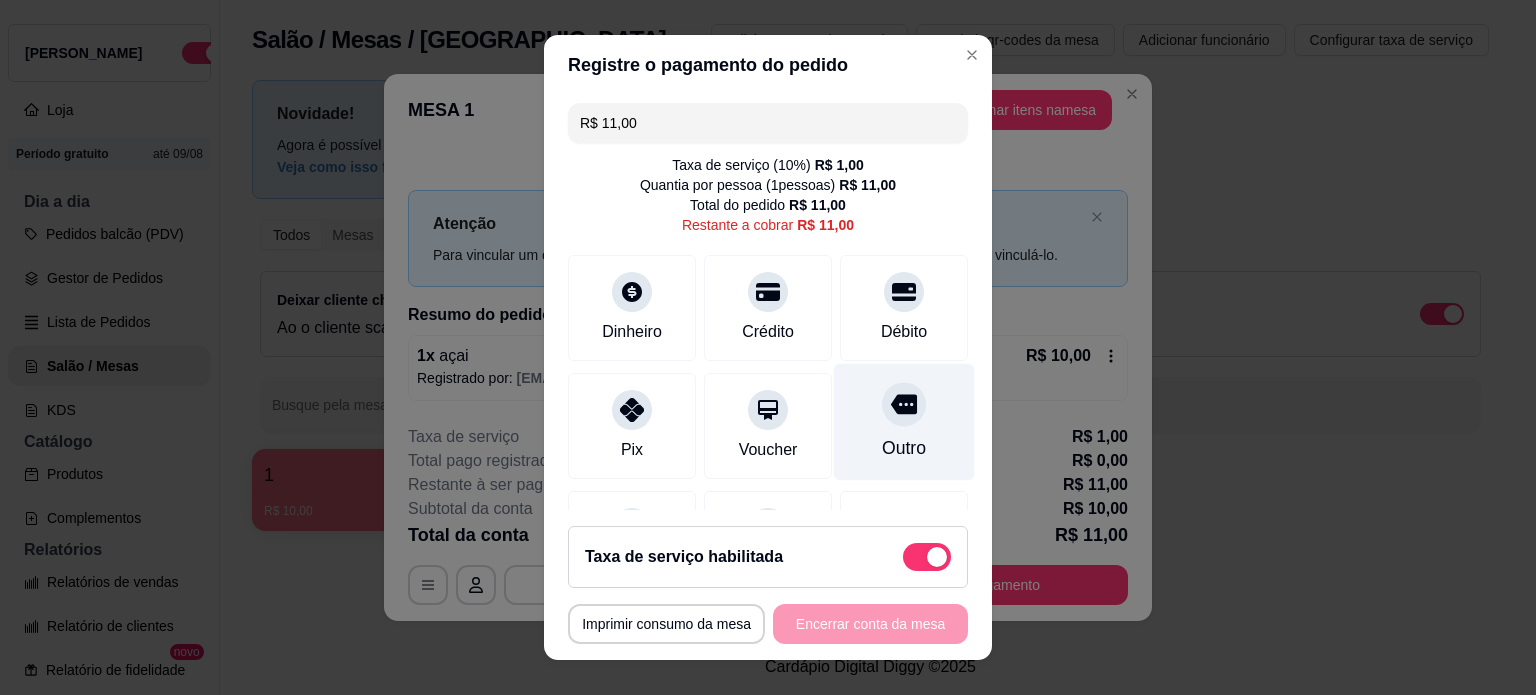 scroll, scrollTop: 116, scrollLeft: 0, axis: vertical 